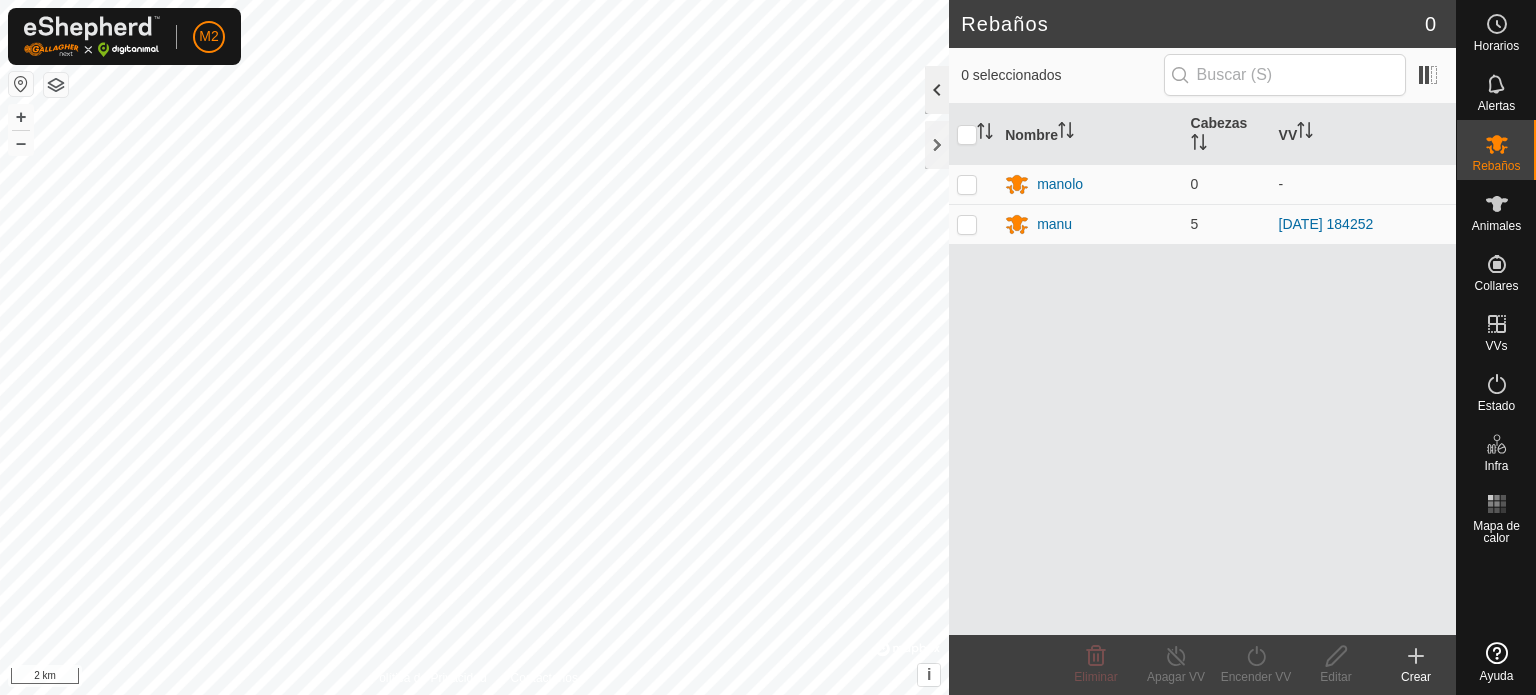 scroll, scrollTop: 0, scrollLeft: 0, axis: both 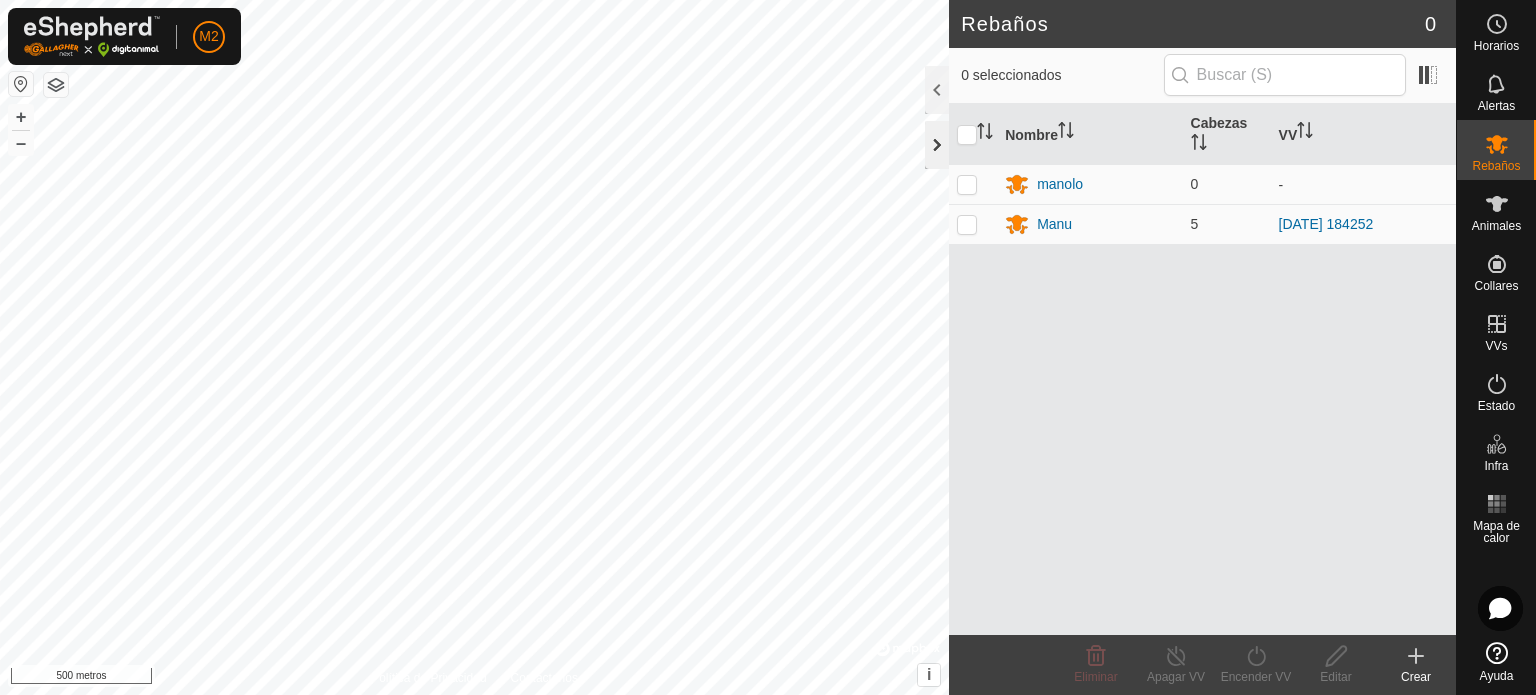 click 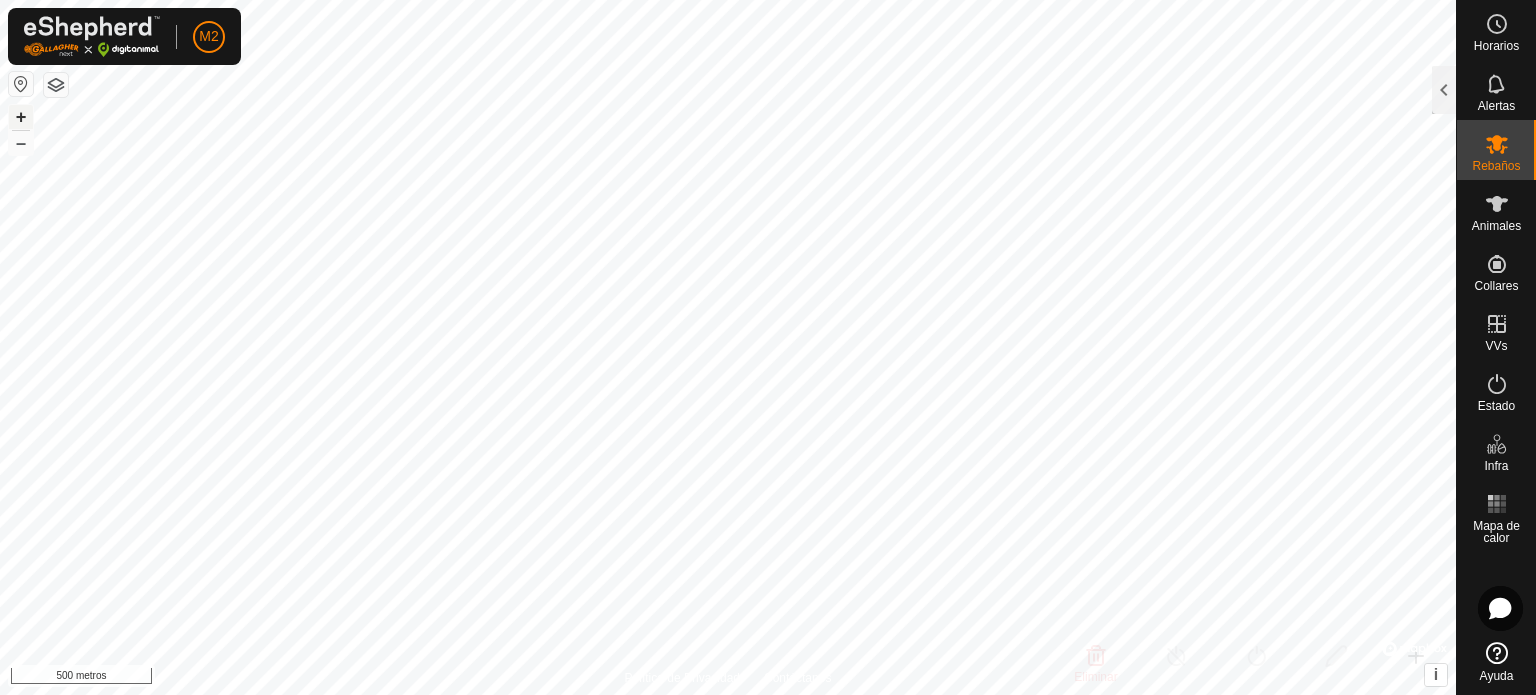 click on "+" at bounding box center [21, 116] 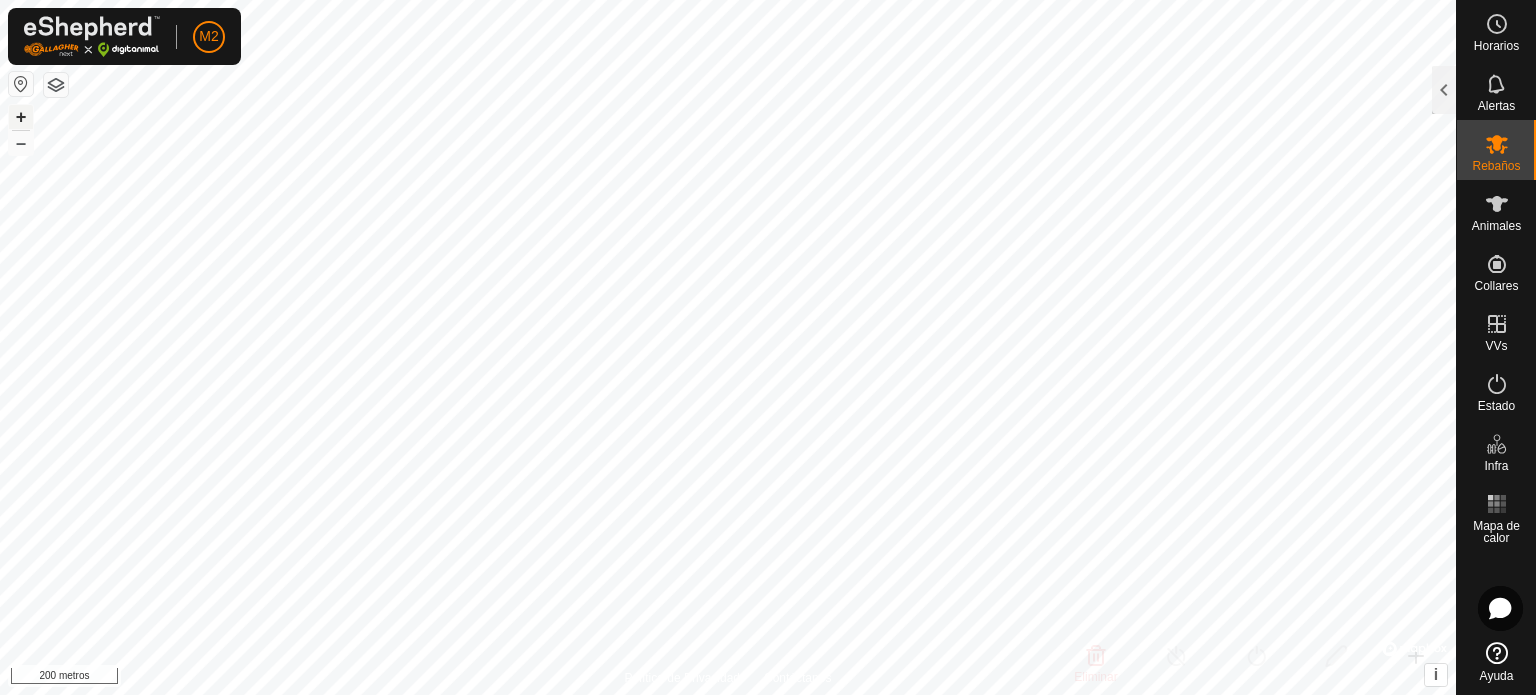 click on "+" at bounding box center (21, 116) 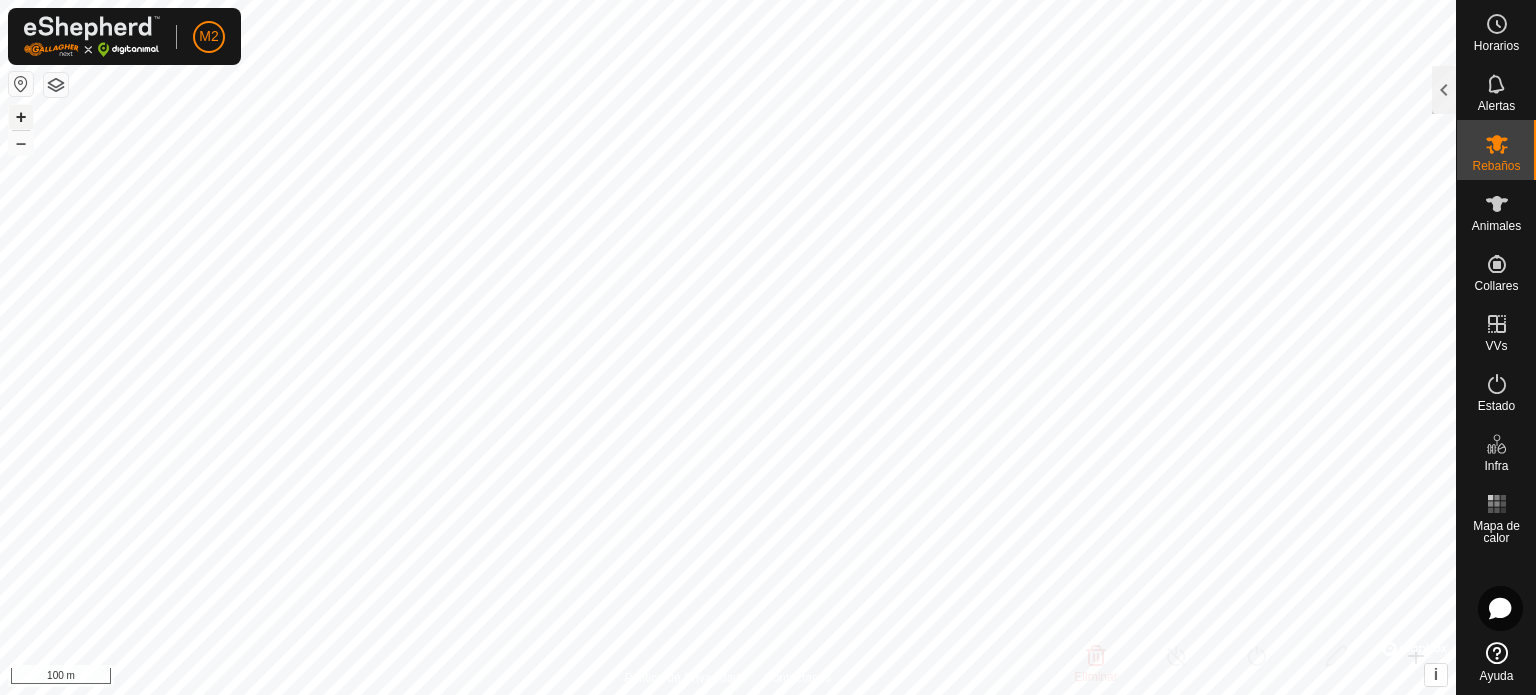 click on "+" at bounding box center (21, 116) 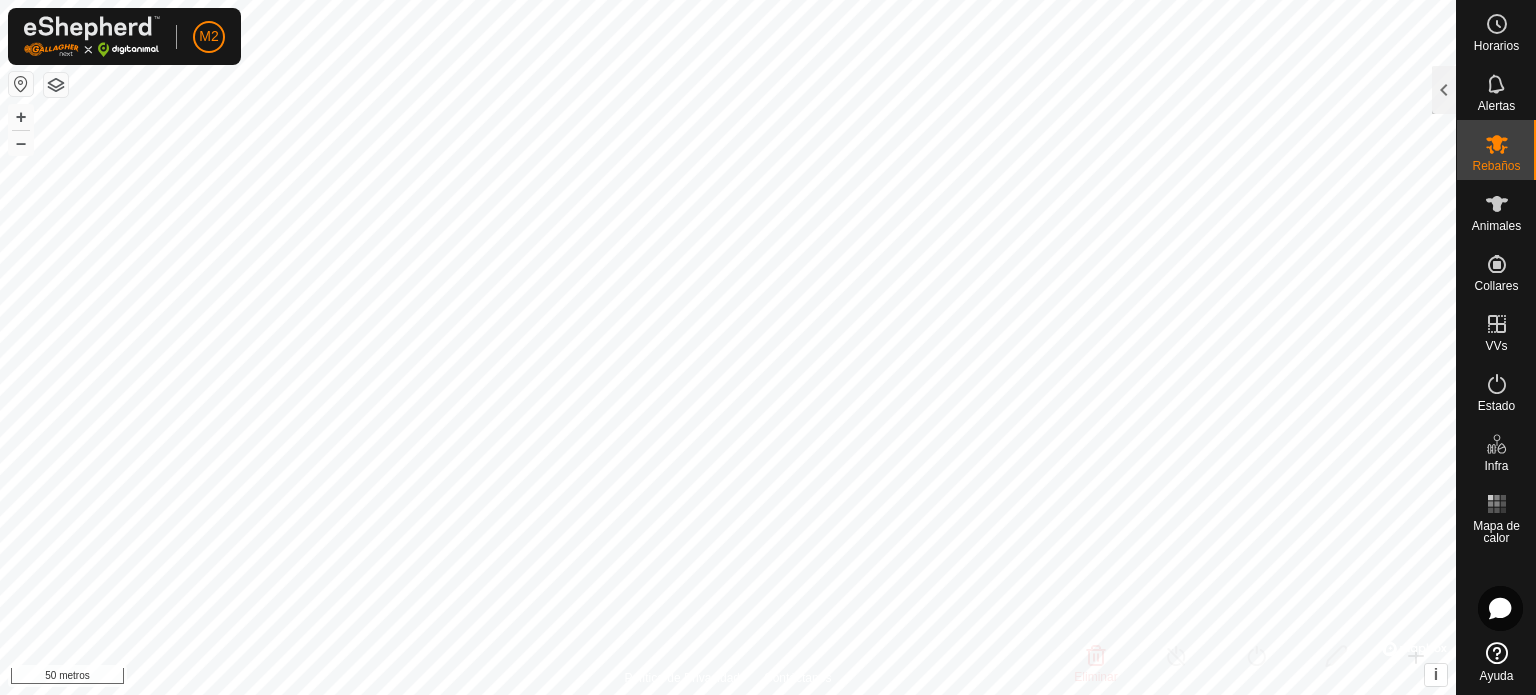 click on "M2 Horarios Alertas Rebaños Animales Collares VVs Estado Infra Mapa de calor Ayuda Rebaños 0 0 seleccionados Nombre Cabezas VV [PERSON_NAME] 0 - Manu 5 [DATE] 184252 Eliminar Apagar VV Encender VV Editar Crear Política de Privacidad Contáctanos + – ⇧ i ©  Mapbox , ©  OpenStreetMap ,  Improve this map 50 metros
Texto original Valora esta traducción Tu opinión servirá para ayudar a mejorar el Traductor de Google" at bounding box center [768, 347] 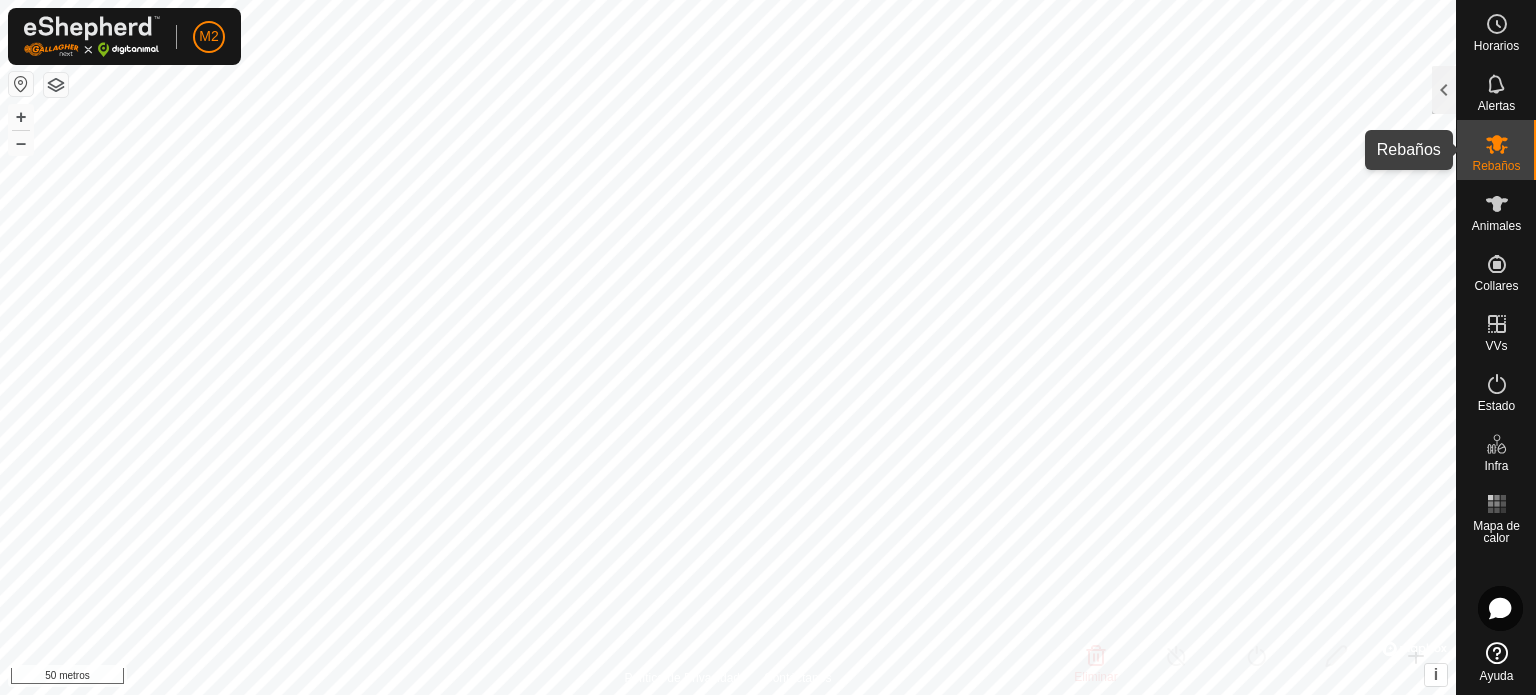 click at bounding box center [1497, 144] 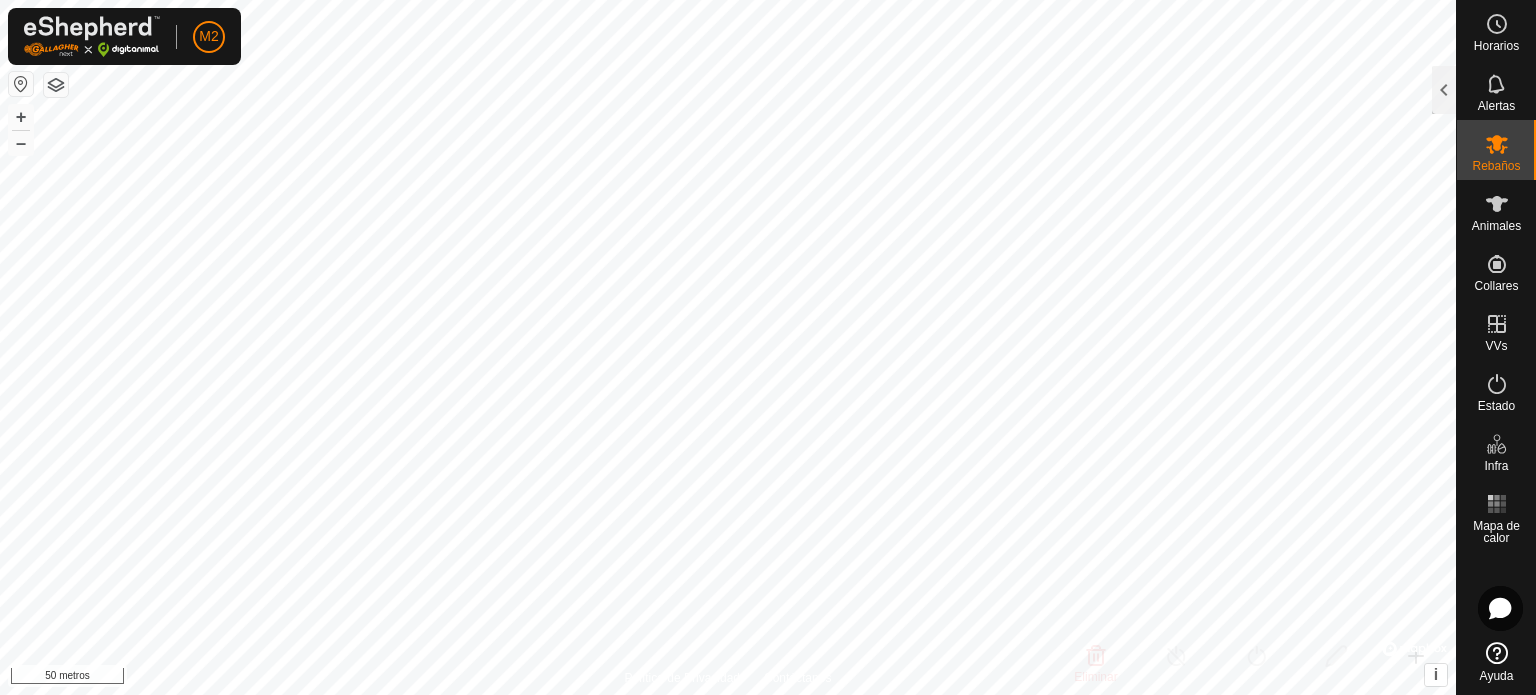 click at bounding box center [1497, 144] 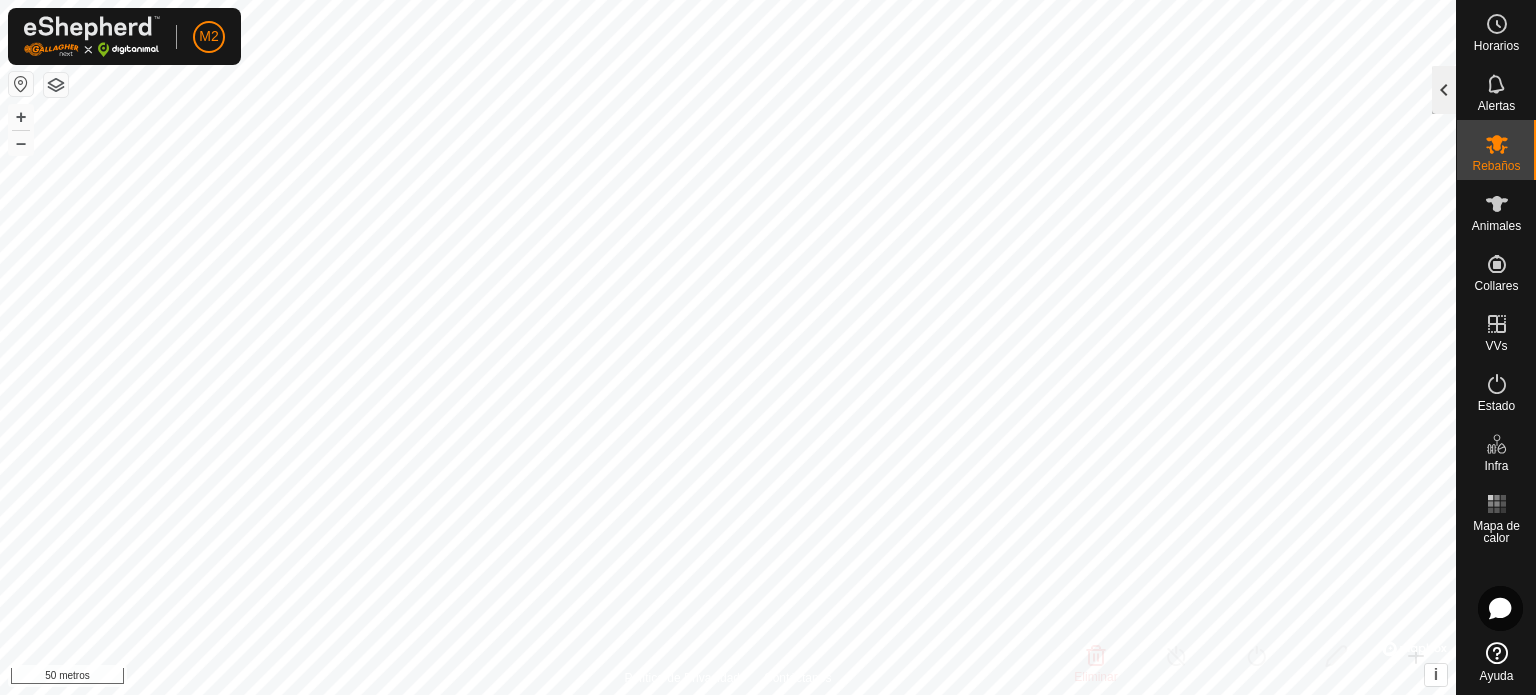 click 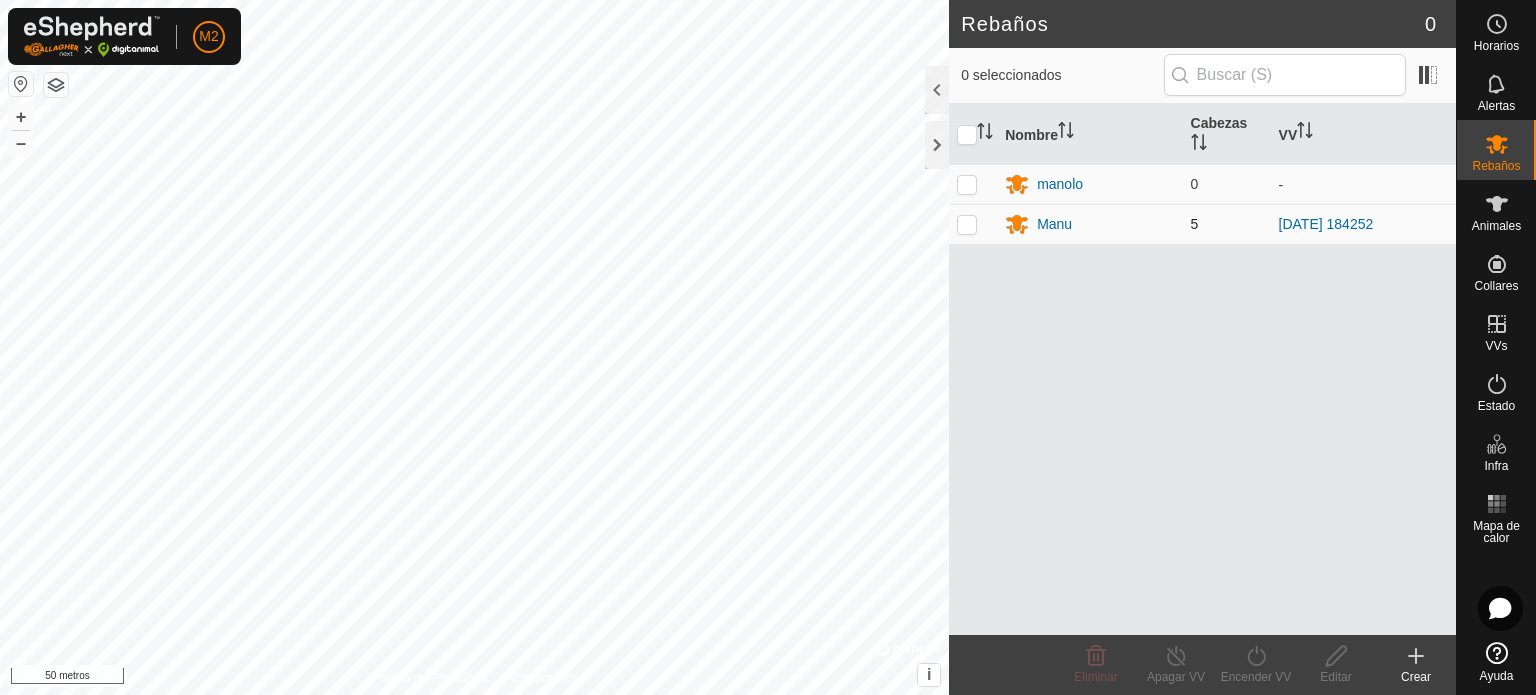 click at bounding box center (967, 224) 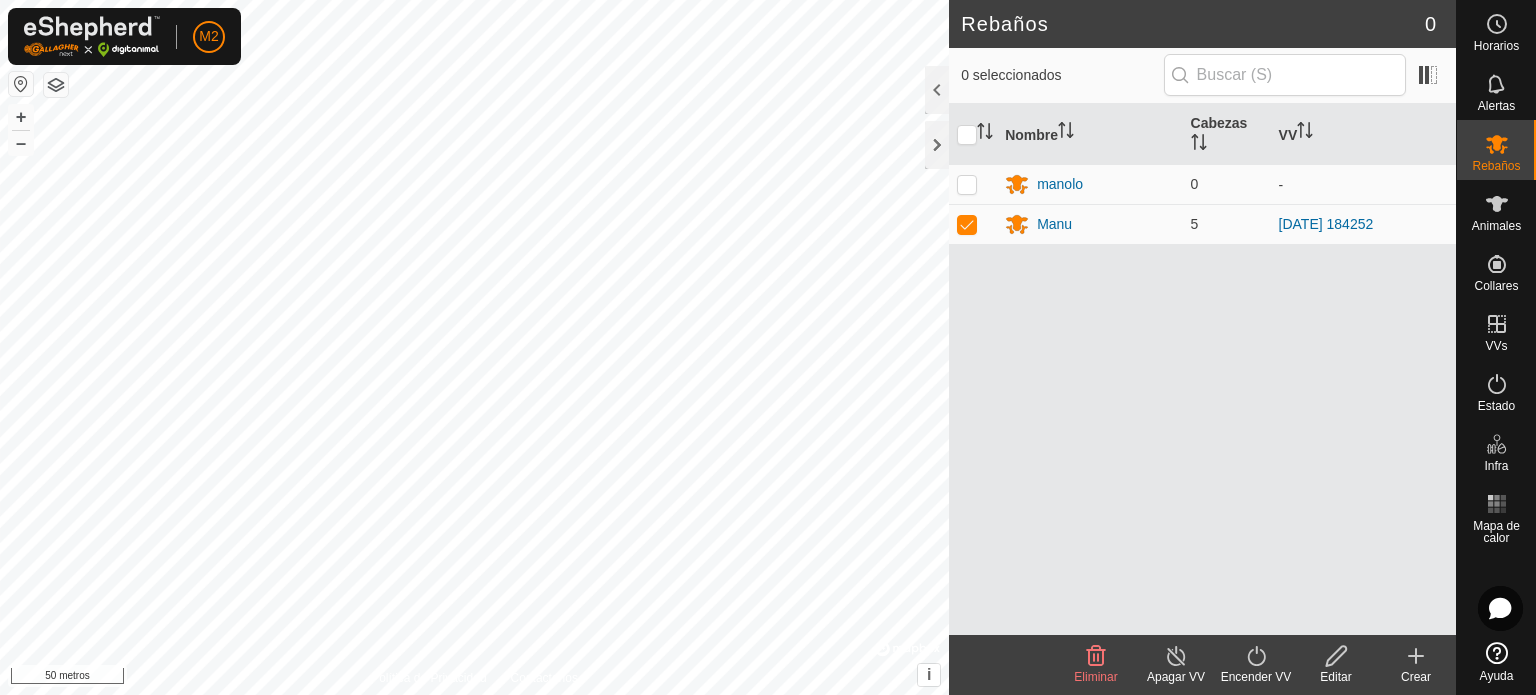 click 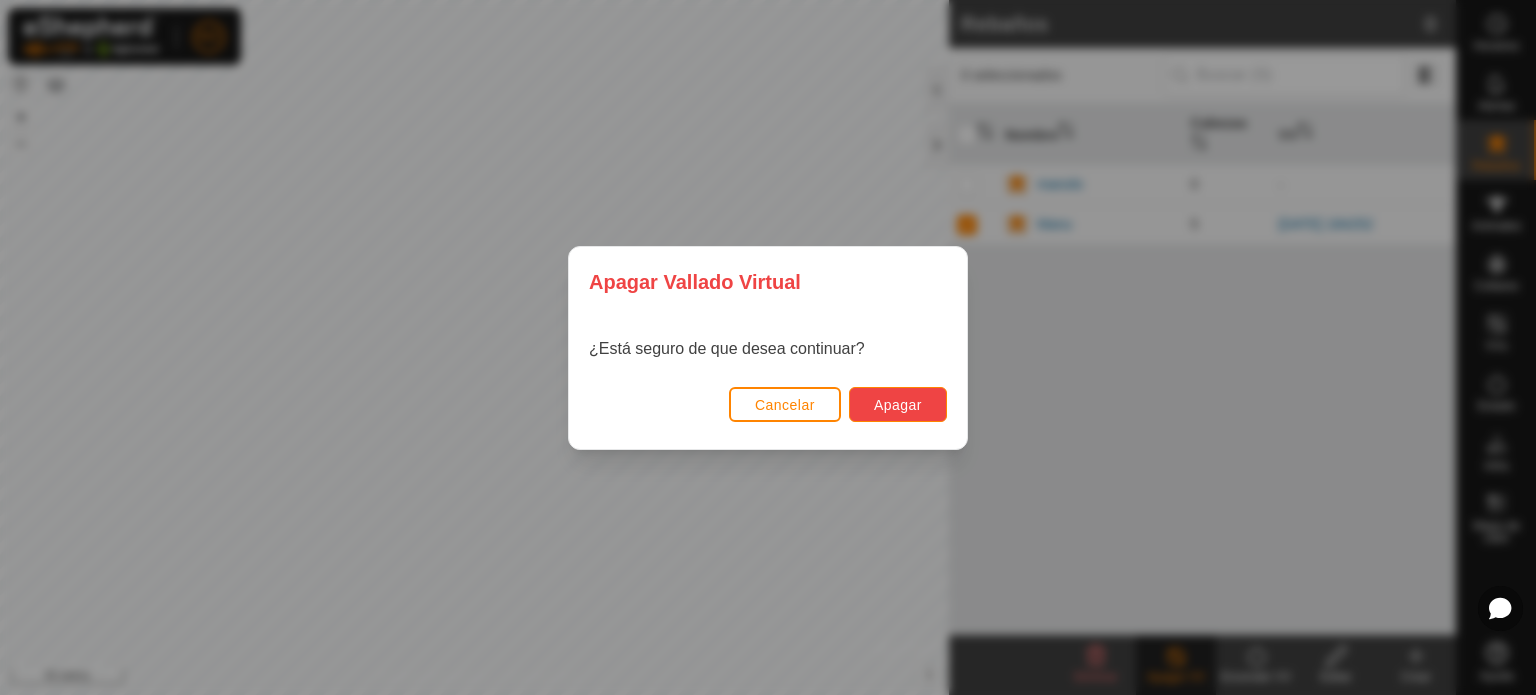 click on "Apagar" at bounding box center (898, 405) 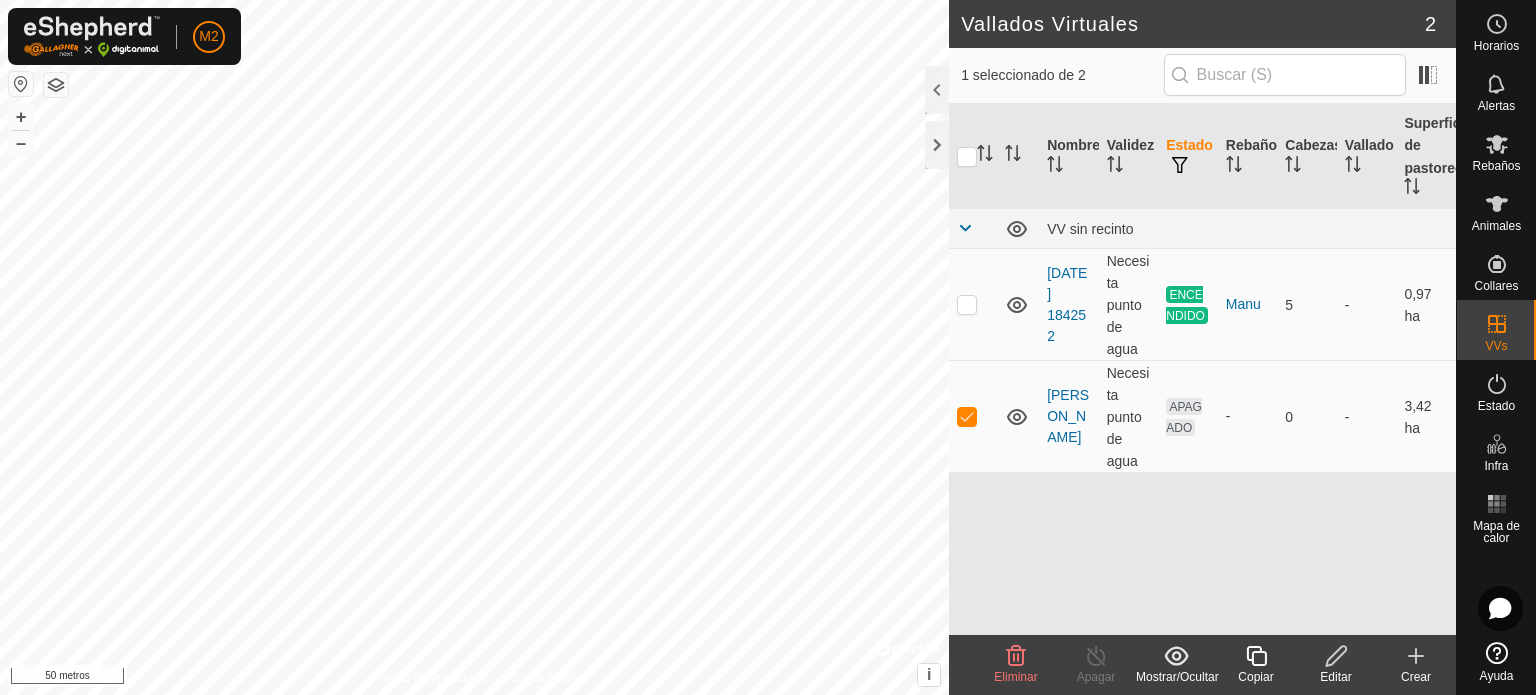 checkbox on "true" 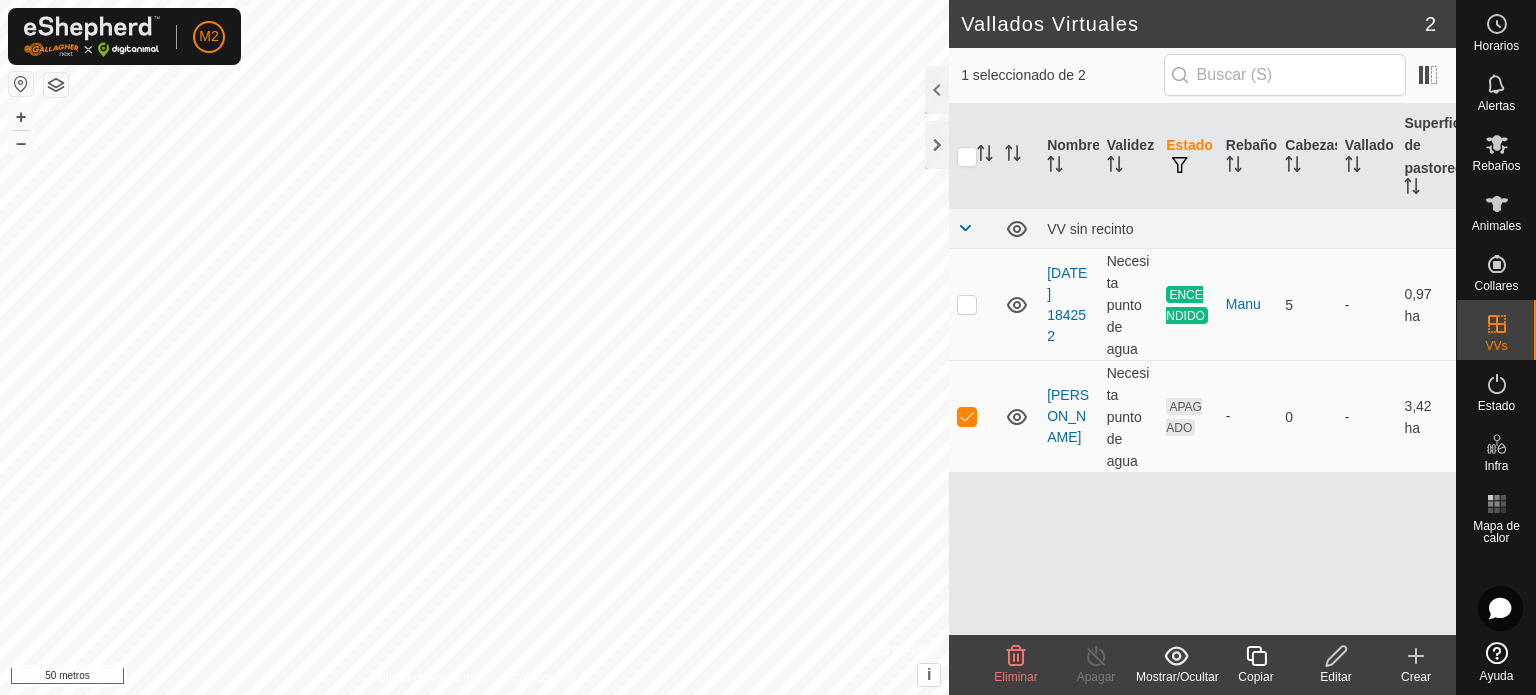 checkbox on "false" 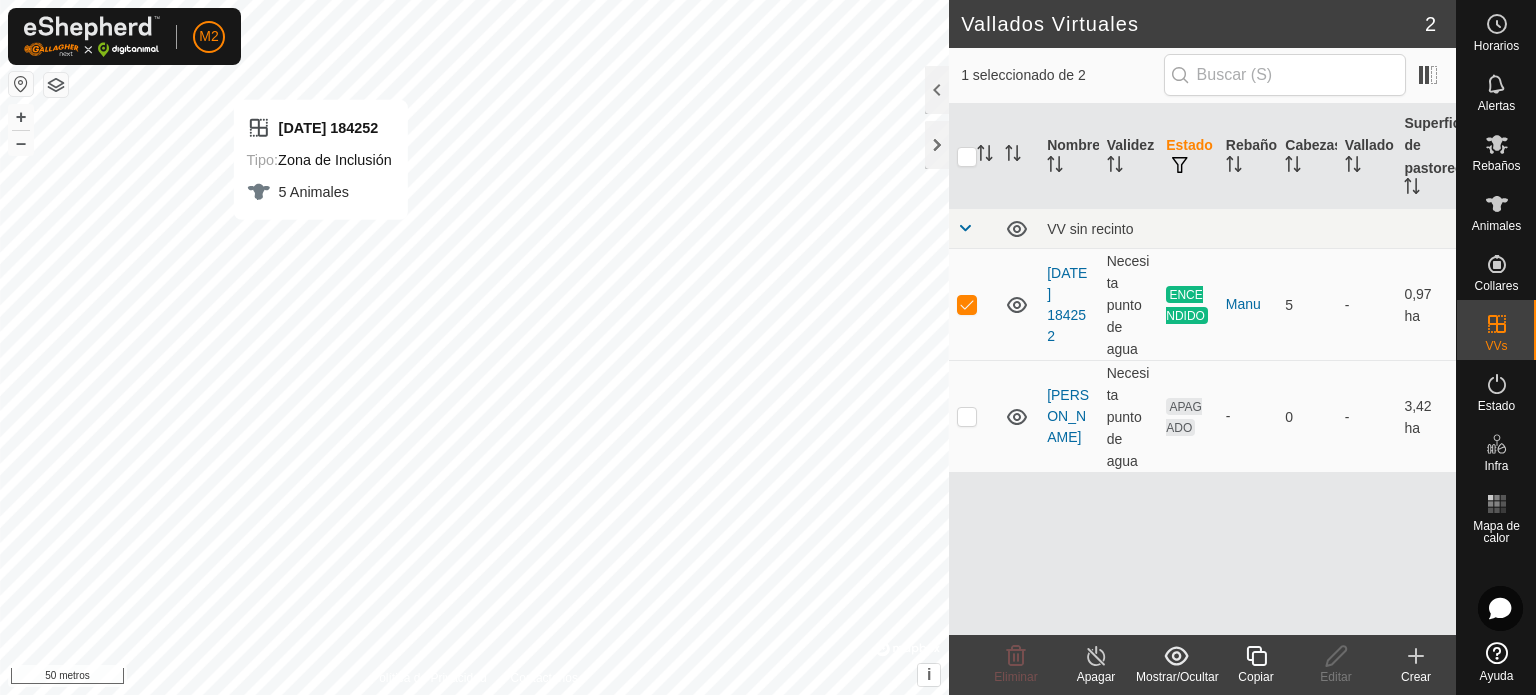 checkbox on "false" 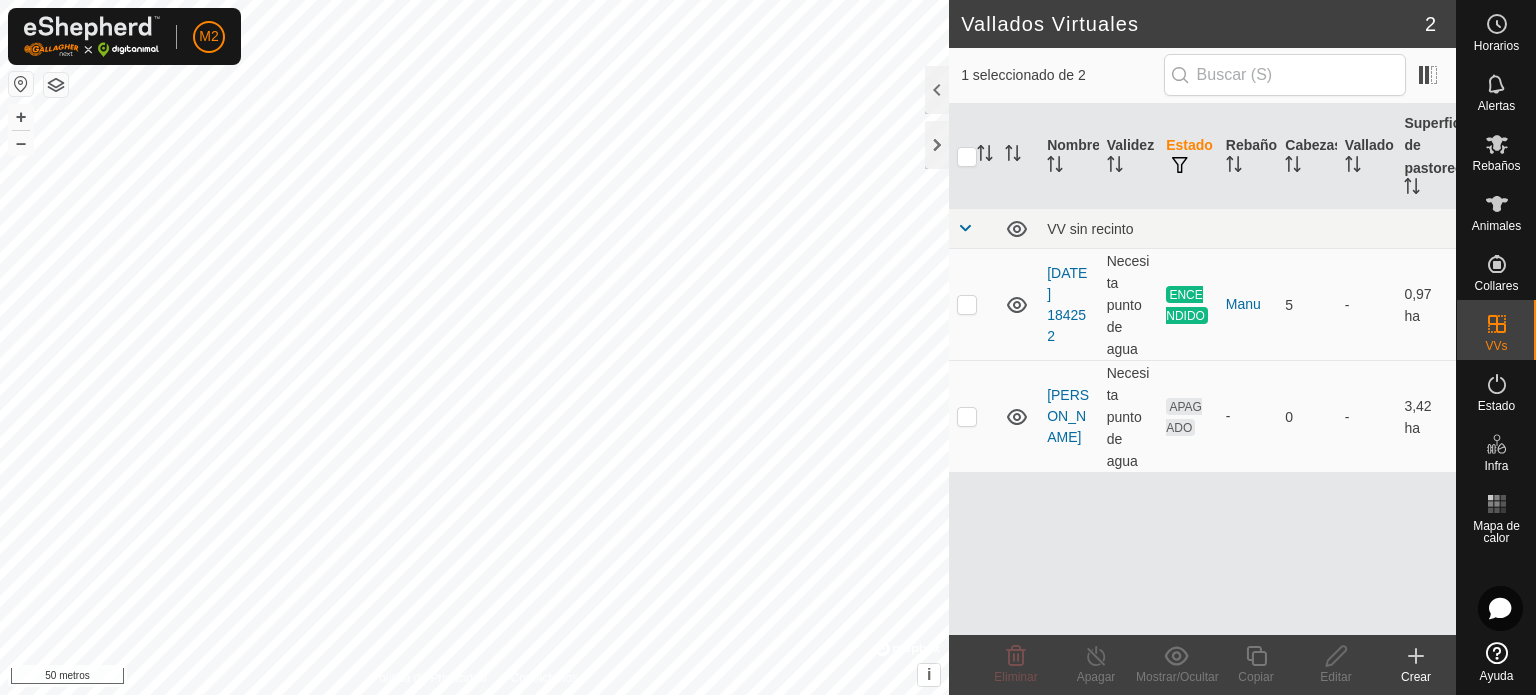 checkbox on "true" 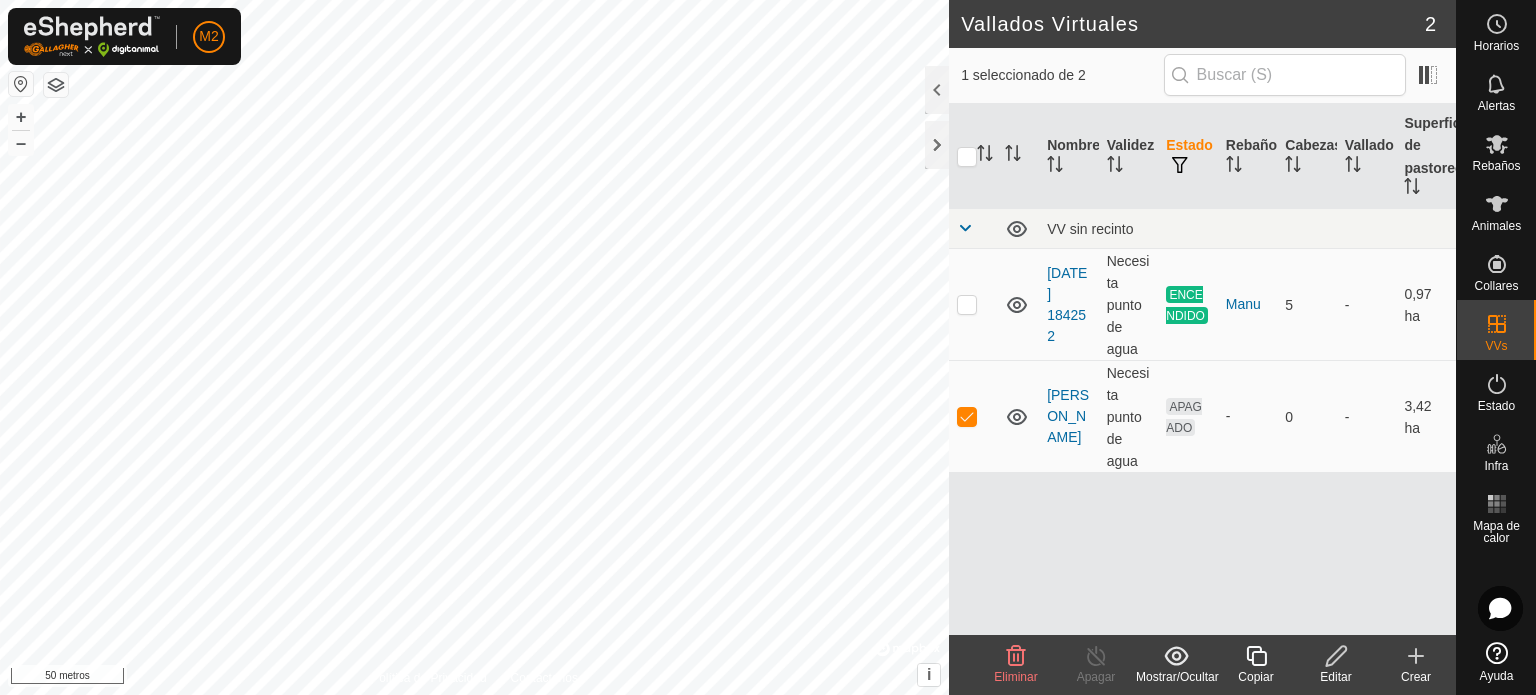 checkbox on "true" 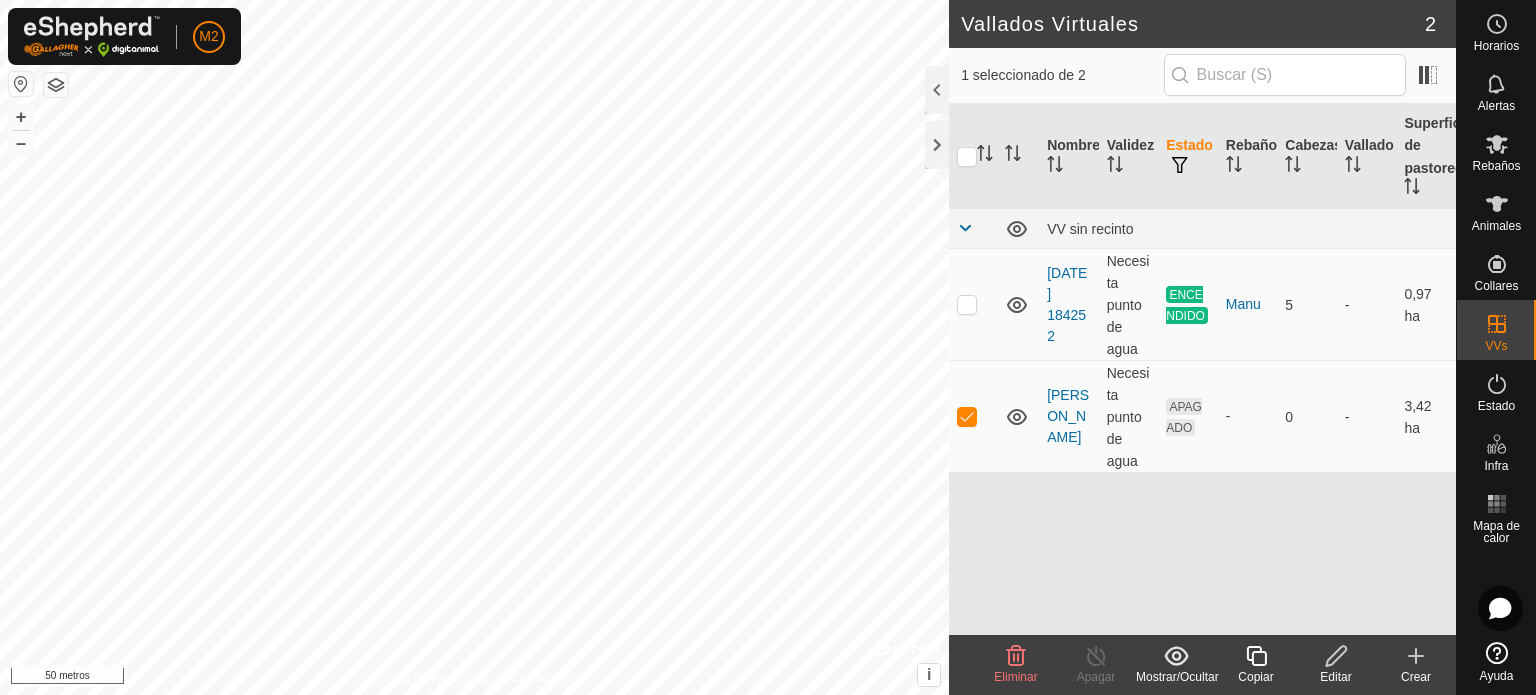 checkbox on "false" 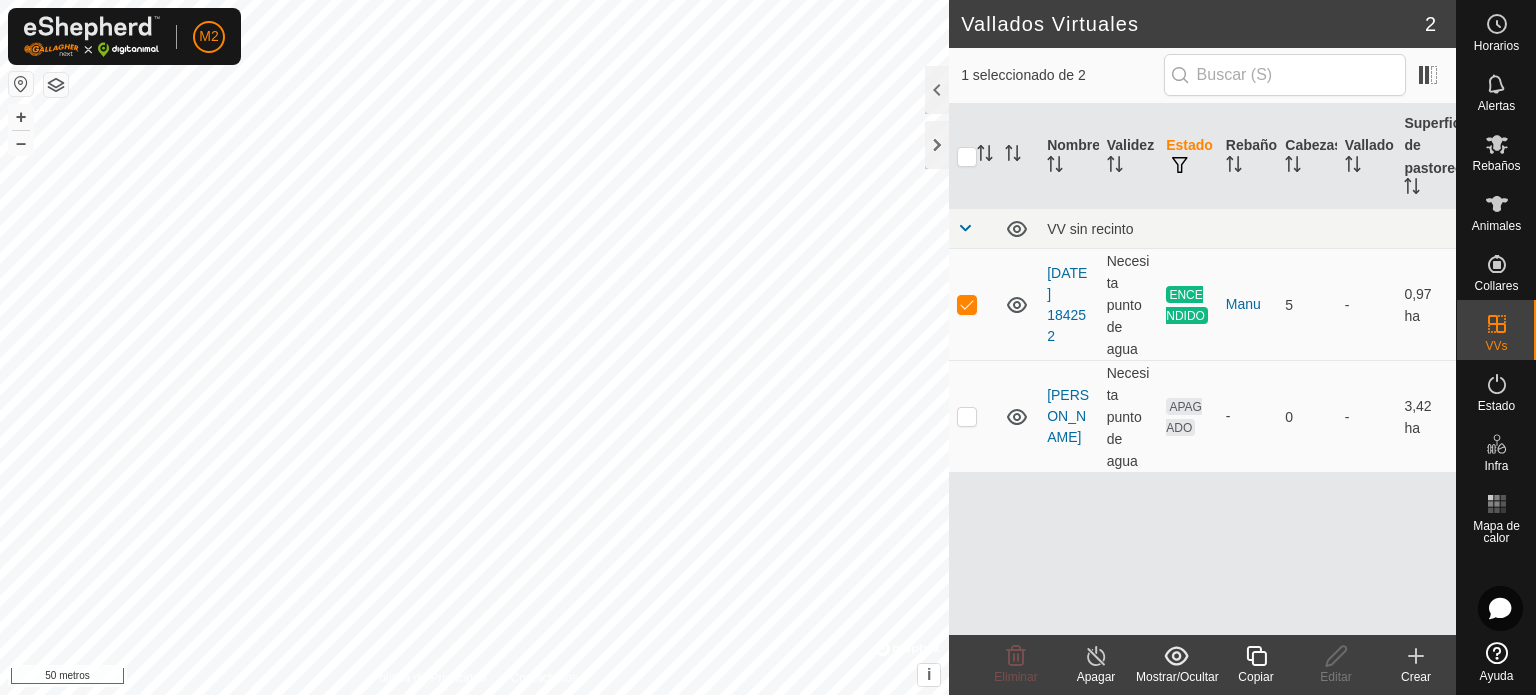 checkbox on "false" 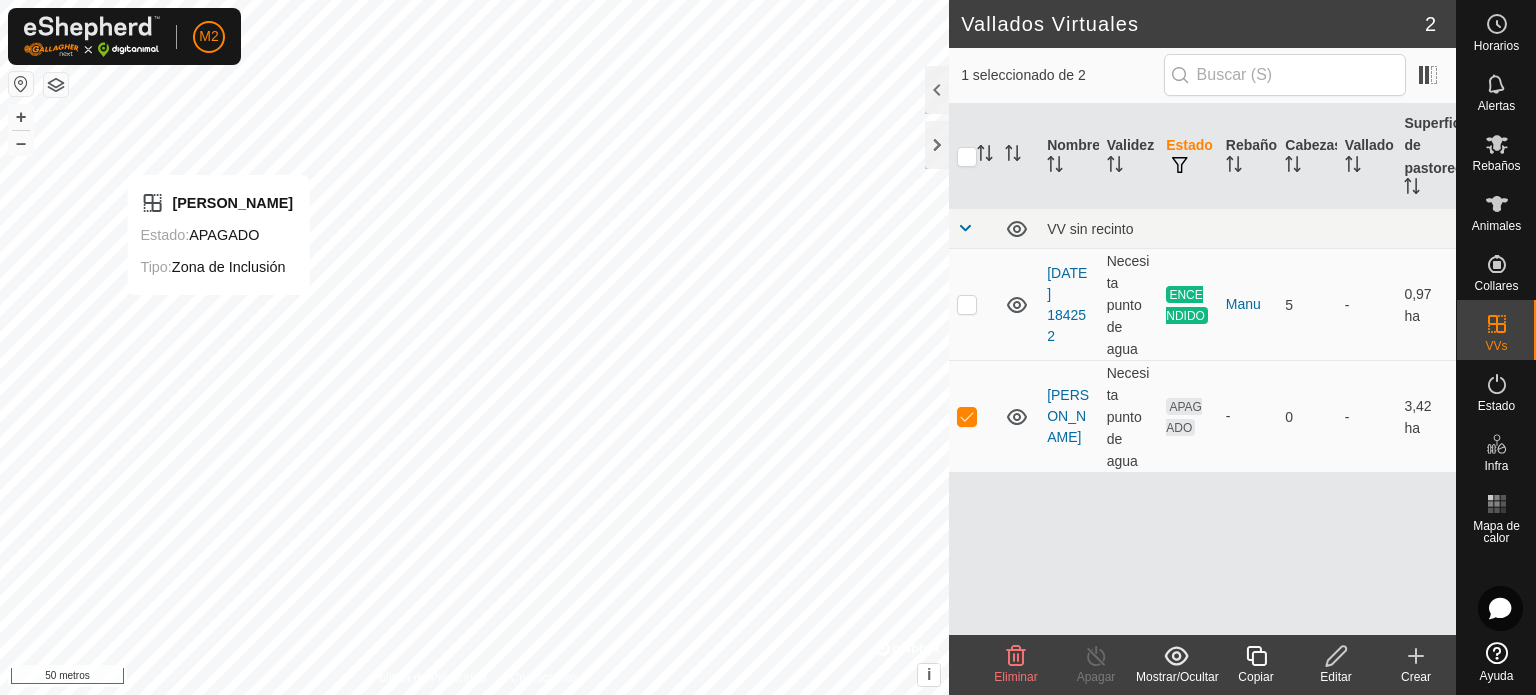 checkbox on "false" 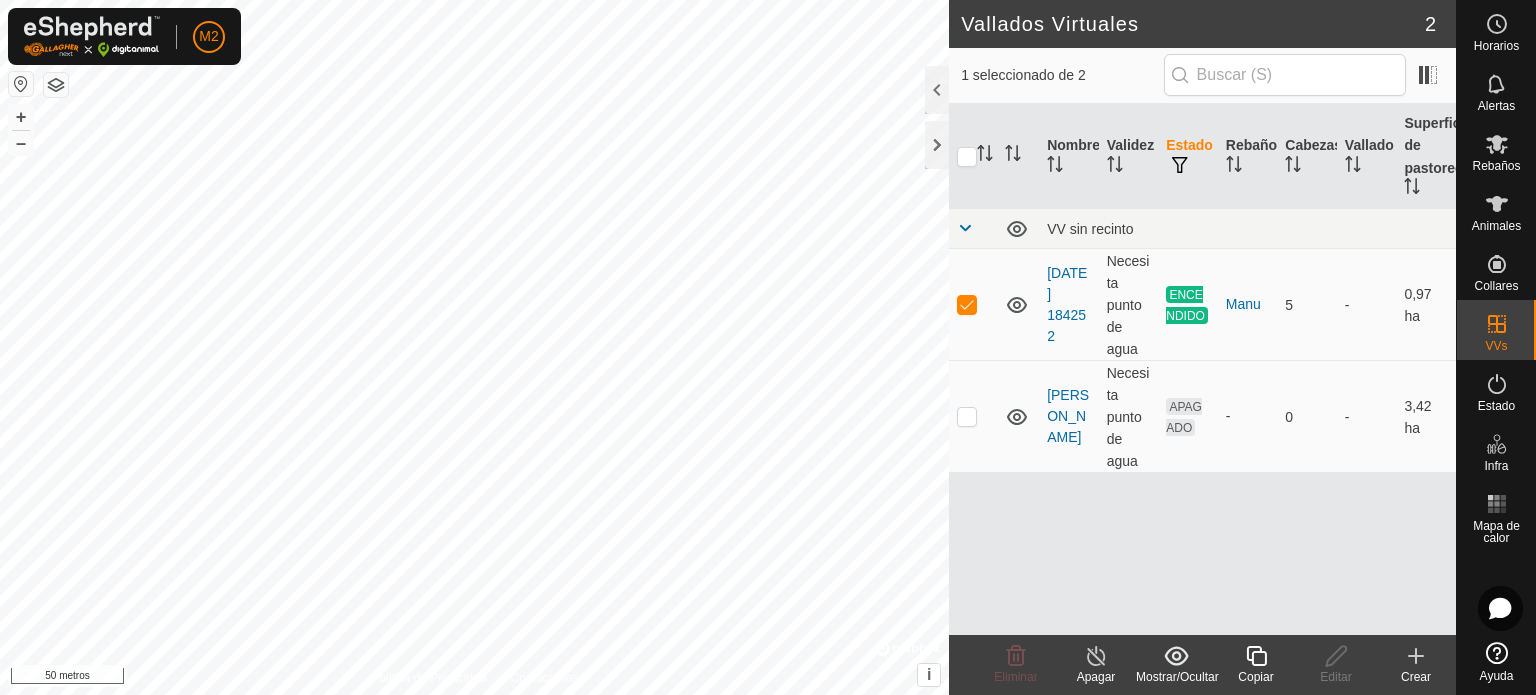 checkbox on "false" 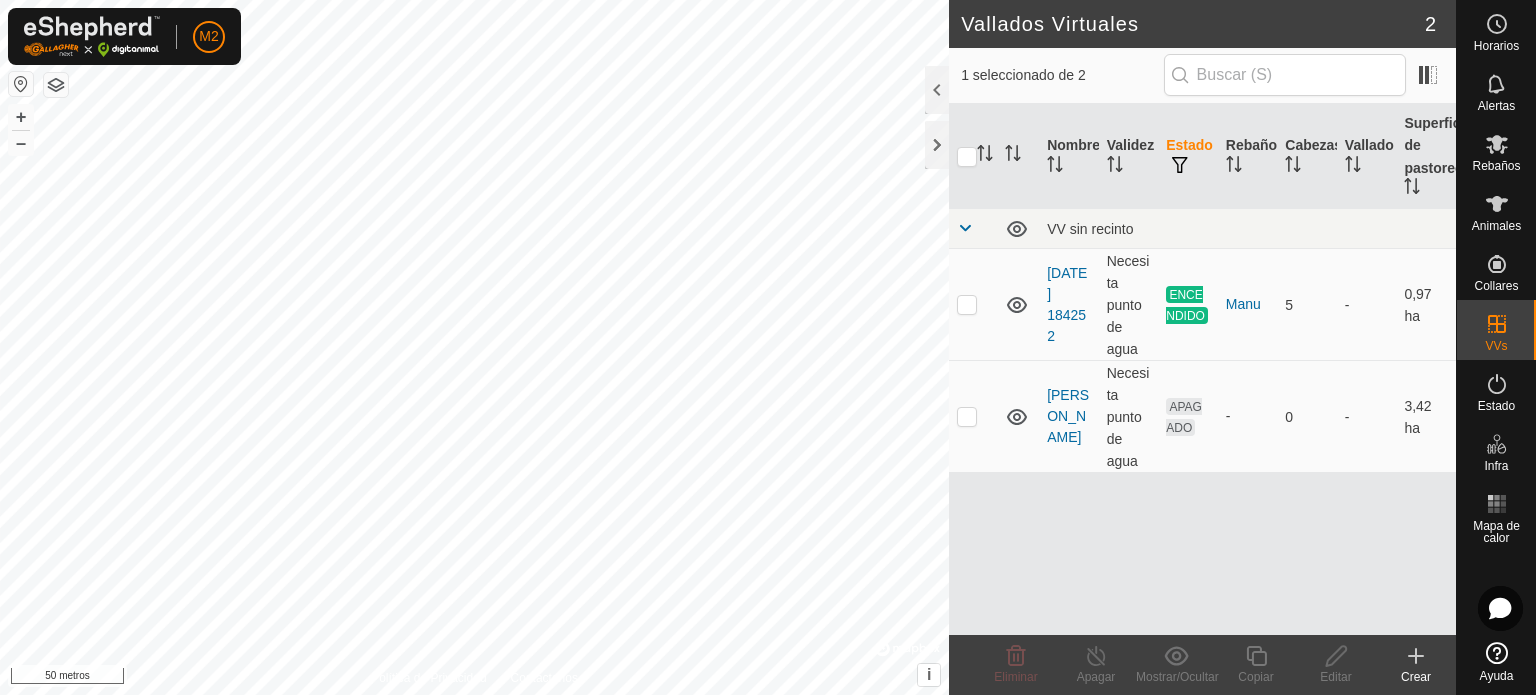 checkbox on "true" 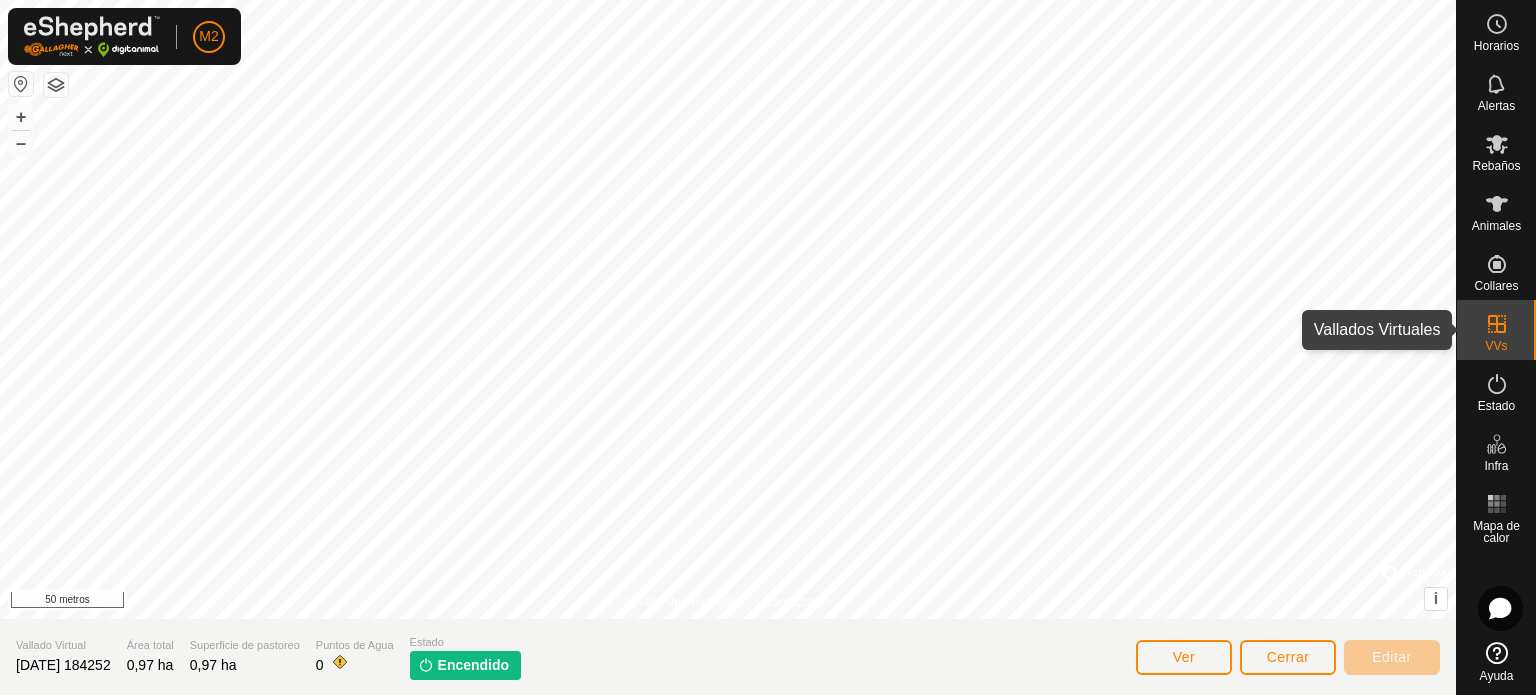 click at bounding box center (1497, 324) 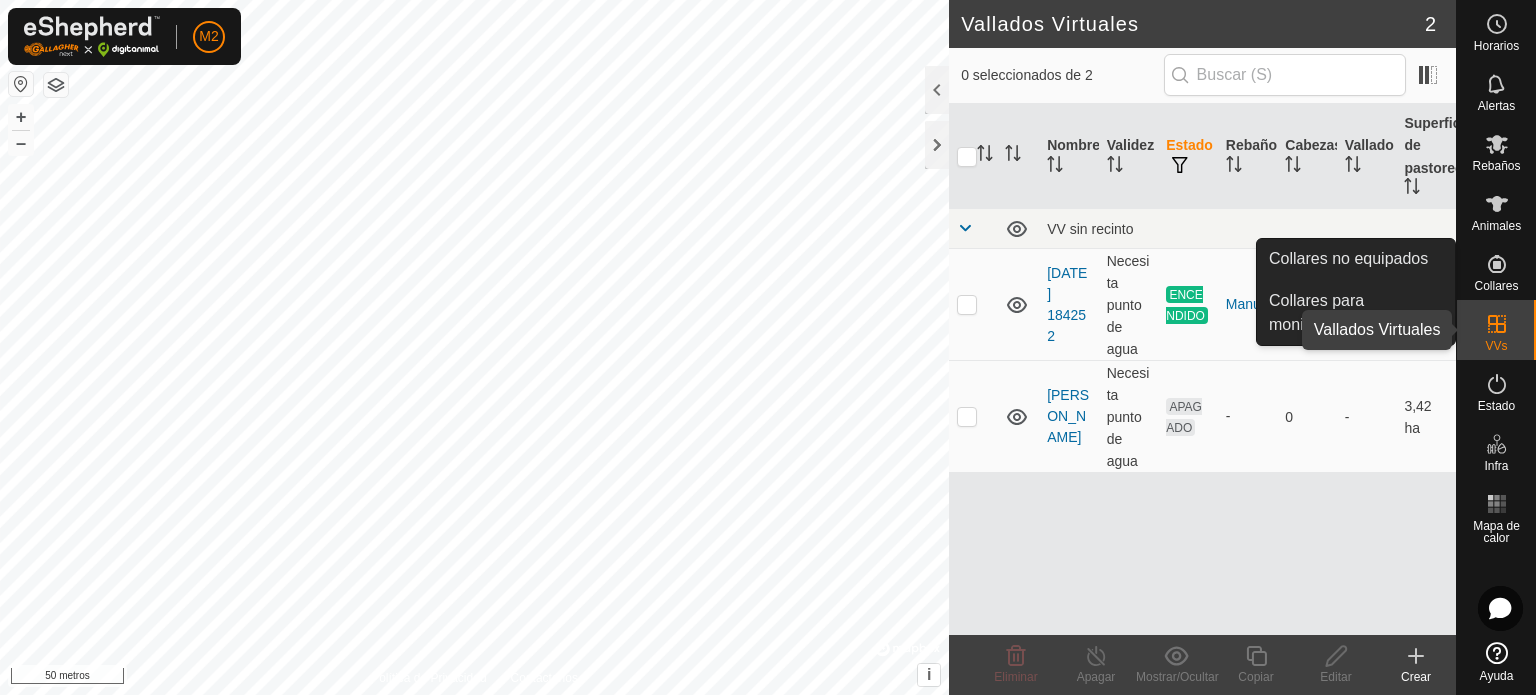 click 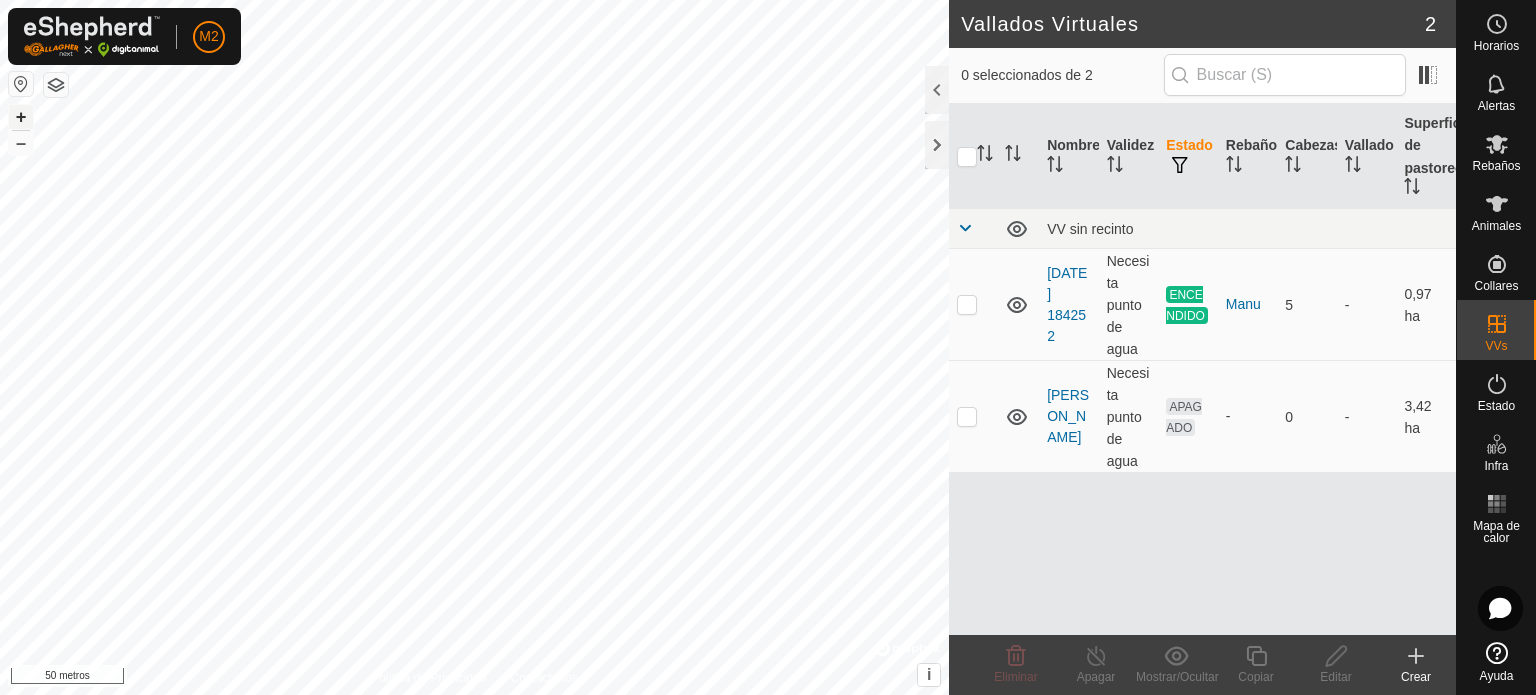 checkbox on "true" 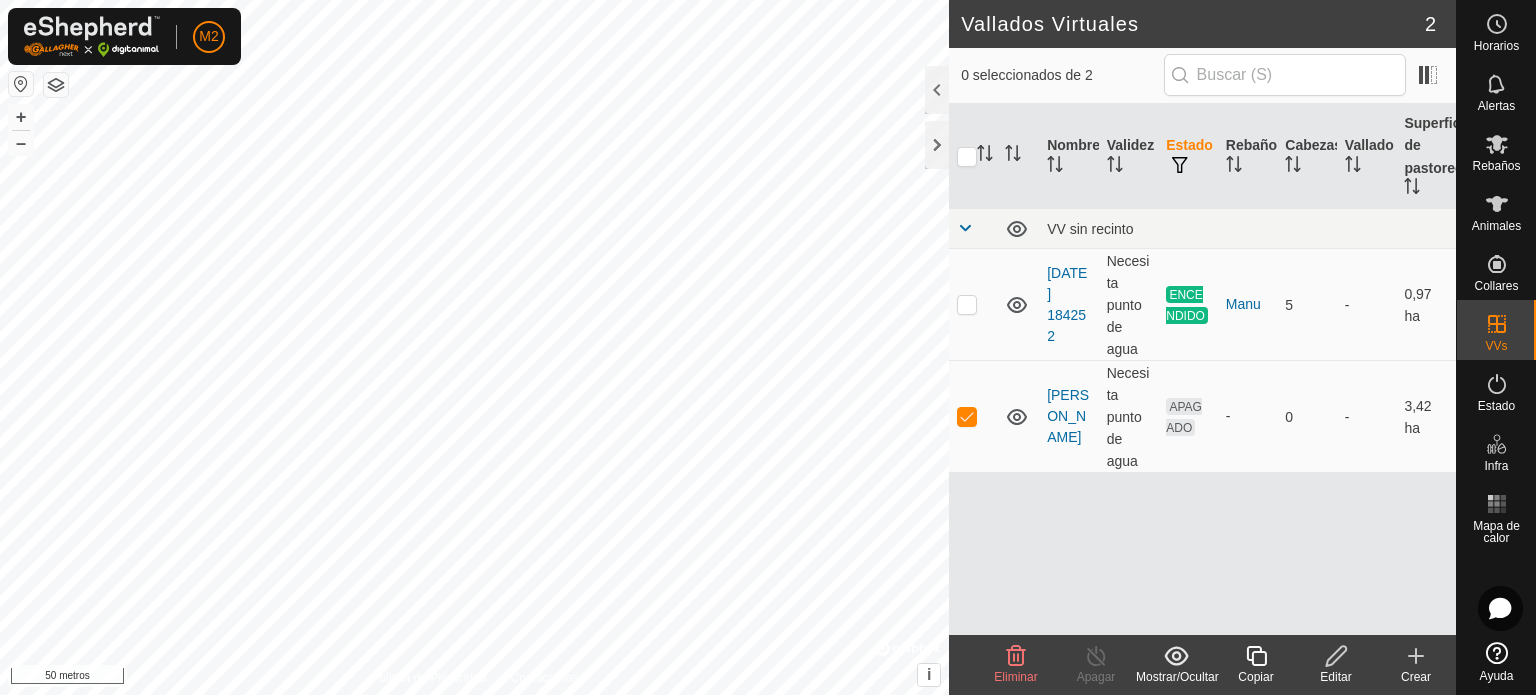 click 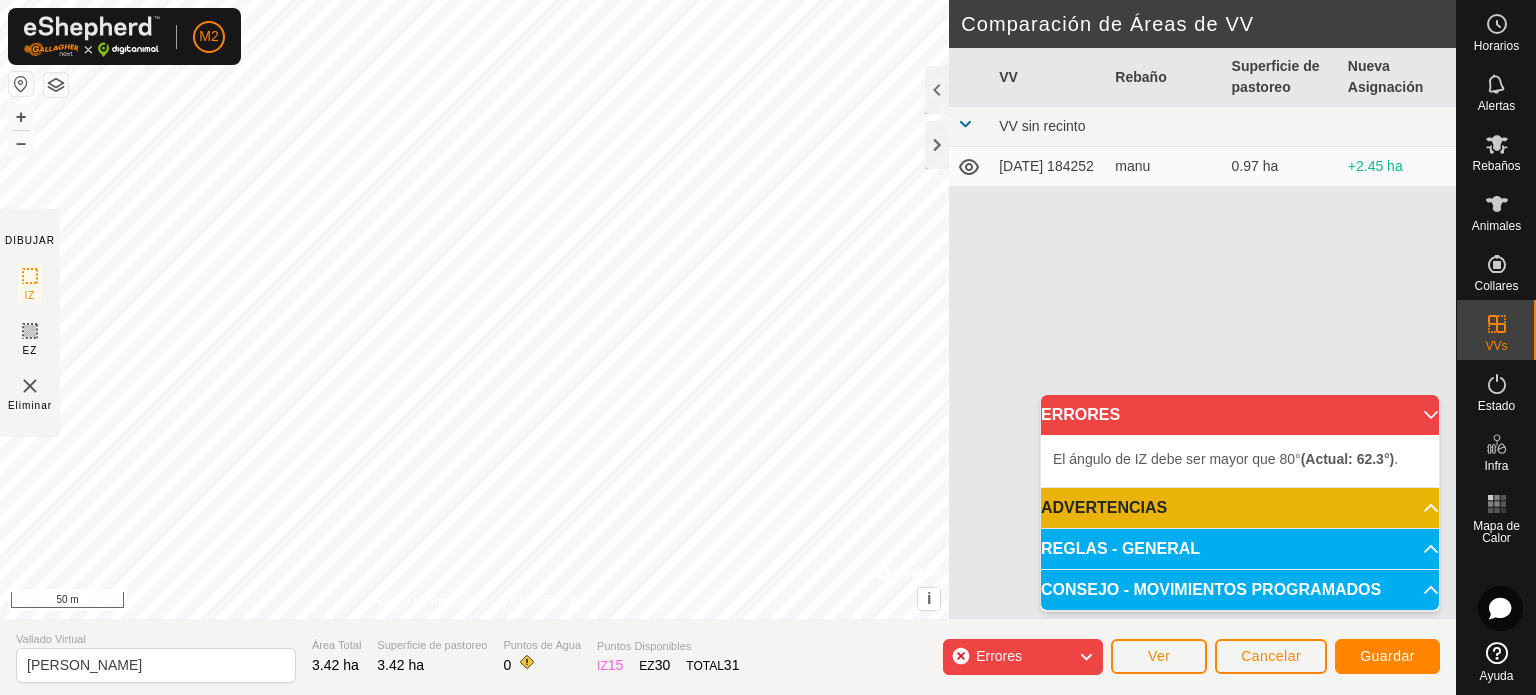 click on "El ángulo de IZ debe ser mayor que 80°  (Actual: 62.3°) . + – ⇧ i ©  Mapbox , ©  OpenStreetMap ,  Improve this map 50 m" at bounding box center [474, 309] 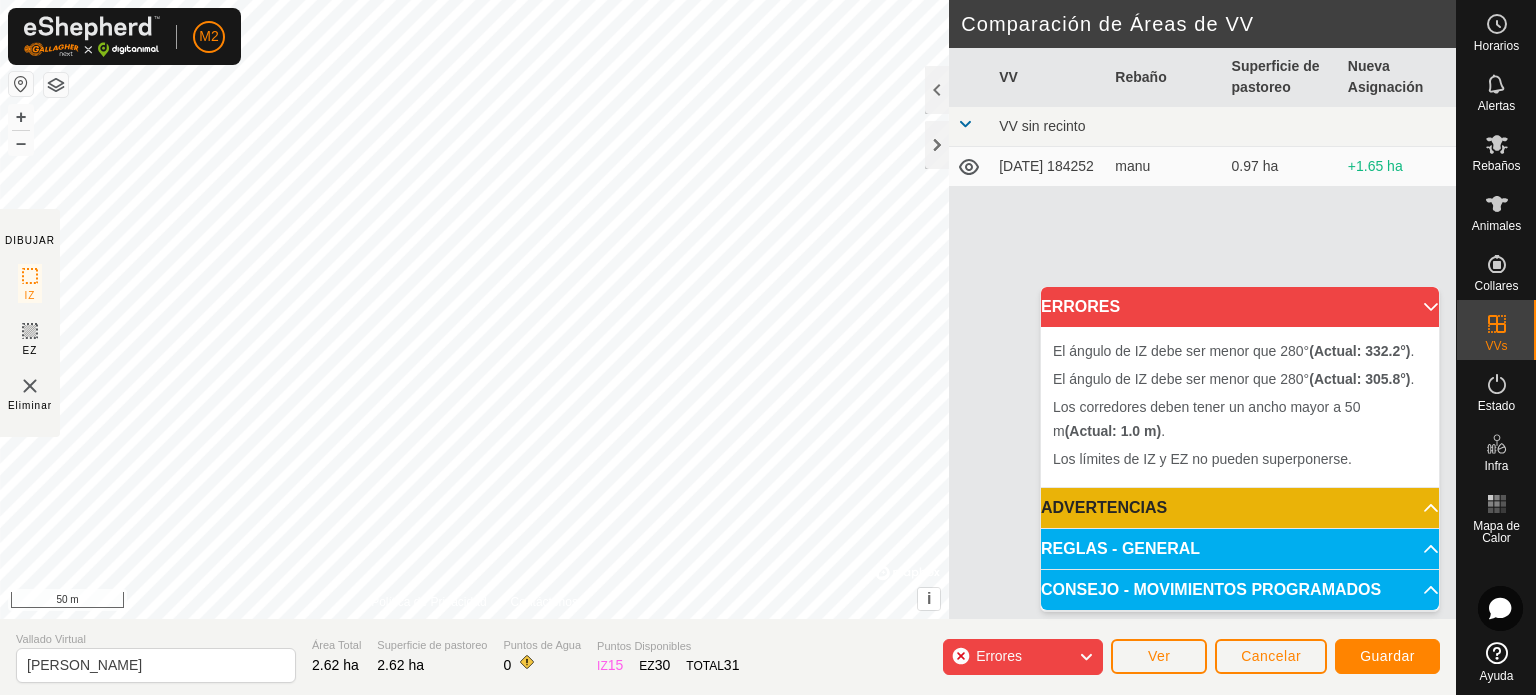 click on "El ángulo de IZ debe ser menor que 280°  (Actual: 332.2°) . + – ⇧ i ©  Mapbox , ©  OpenStreetMap ,  Improve this map 50 m" at bounding box center (474, 309) 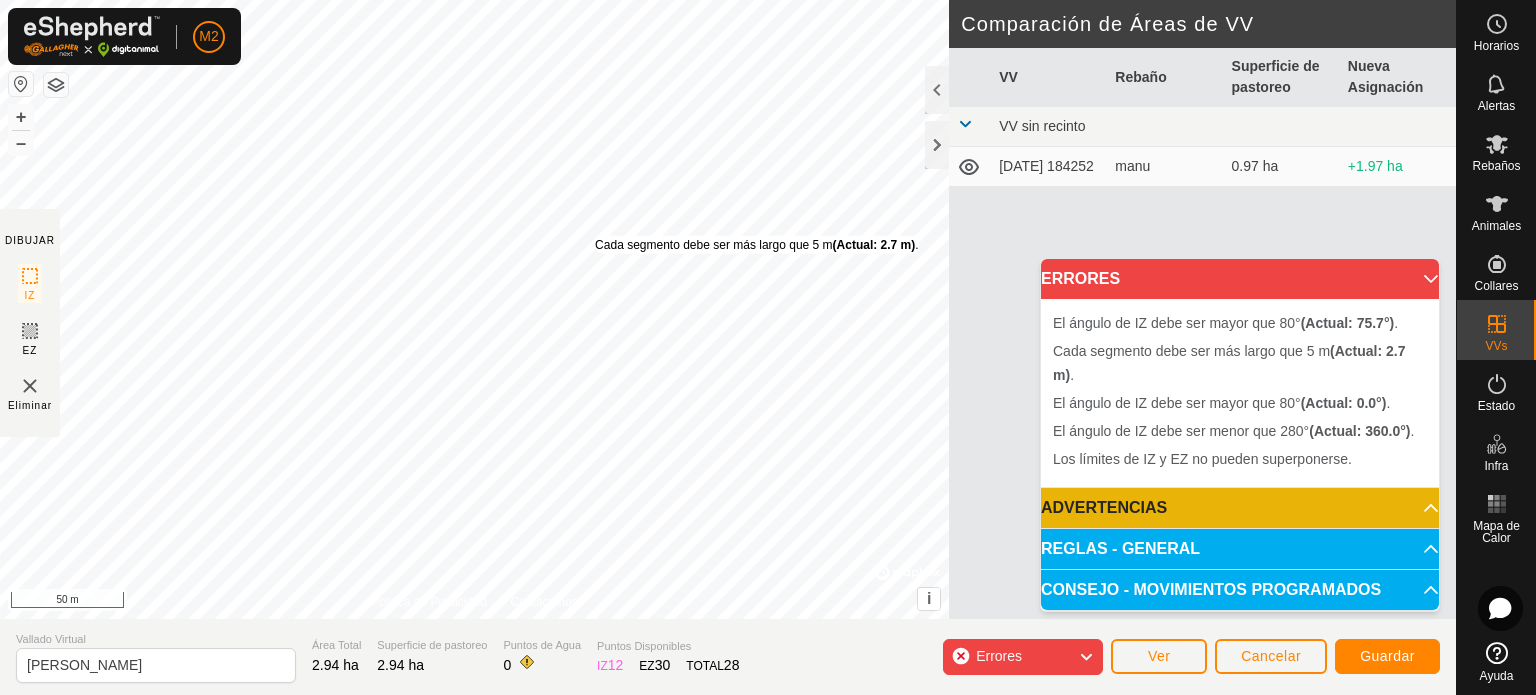 drag, startPoint x: 601, startPoint y: 248, endPoint x: 596, endPoint y: 235, distance: 13.928389 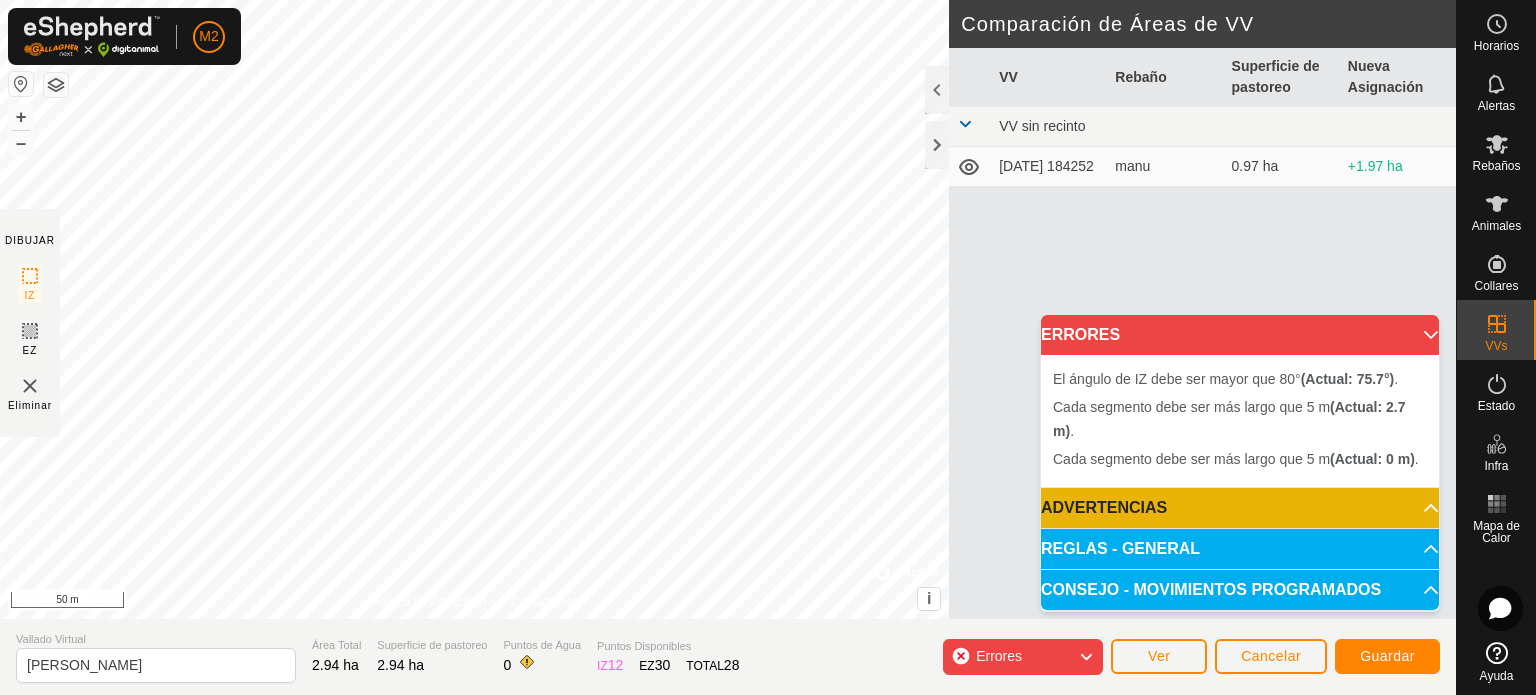 click on "Cada segmento debe ser más largo que 5 m  (Actual: 2.7 m) . + – ⇧ i ©  Mapbox , ©  OpenStreetMap ,  Improve this map 50 m" at bounding box center (474, 309) 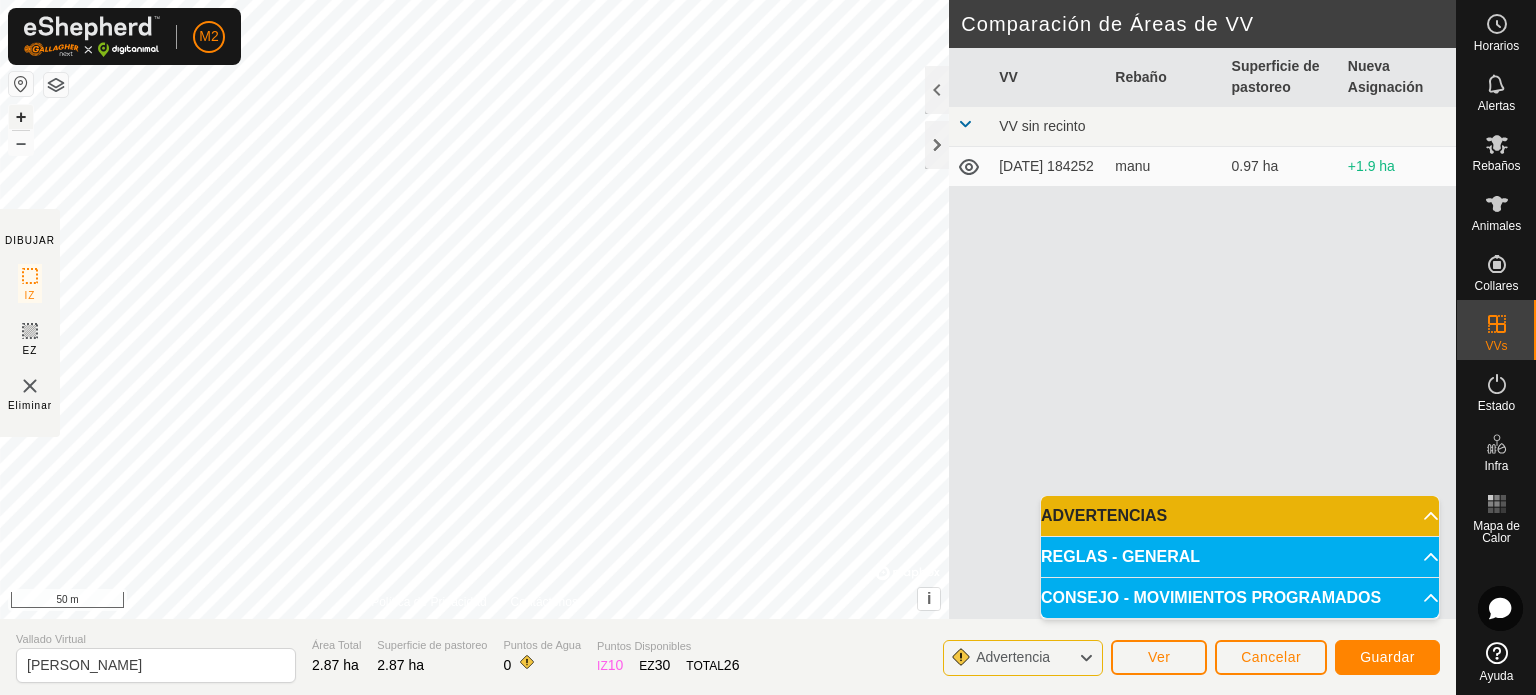 click on "+" at bounding box center [21, 117] 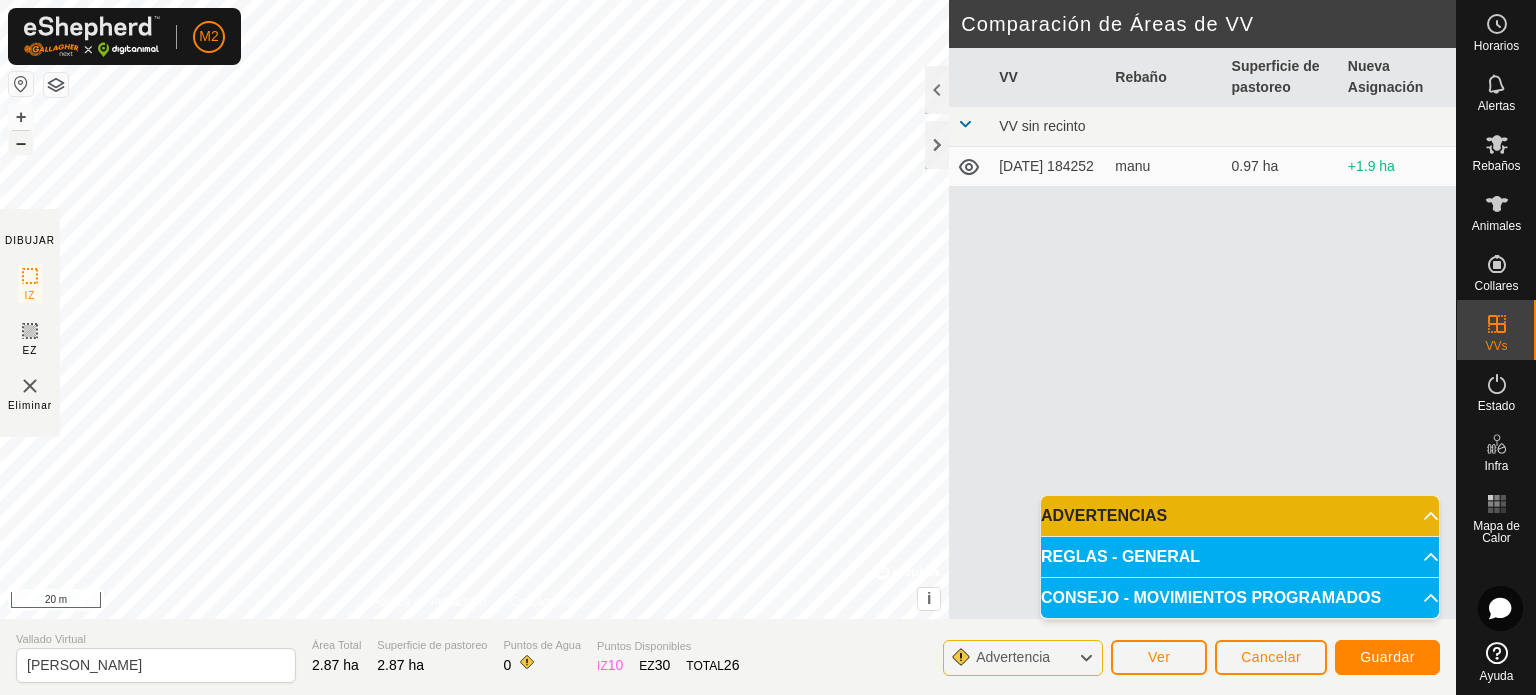 click on "–" at bounding box center [21, 143] 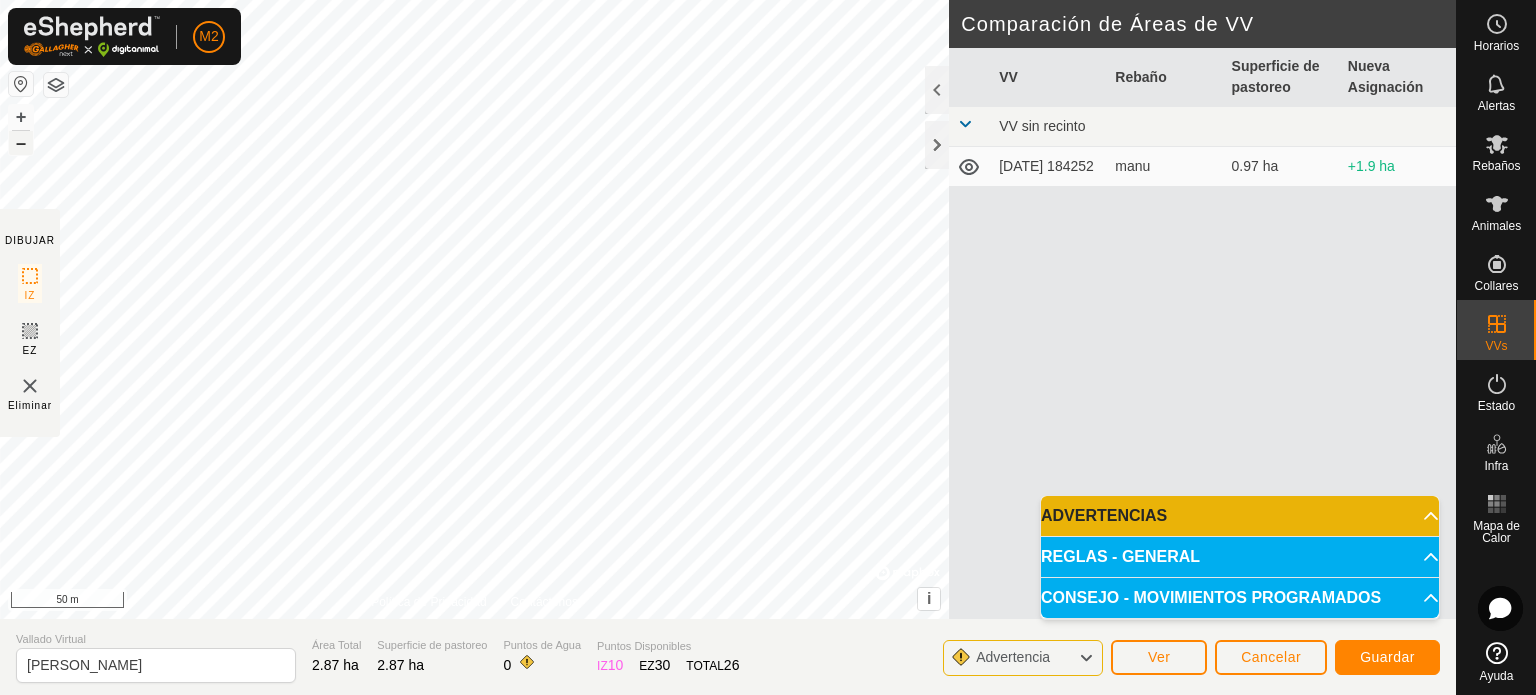 click on "–" at bounding box center [21, 143] 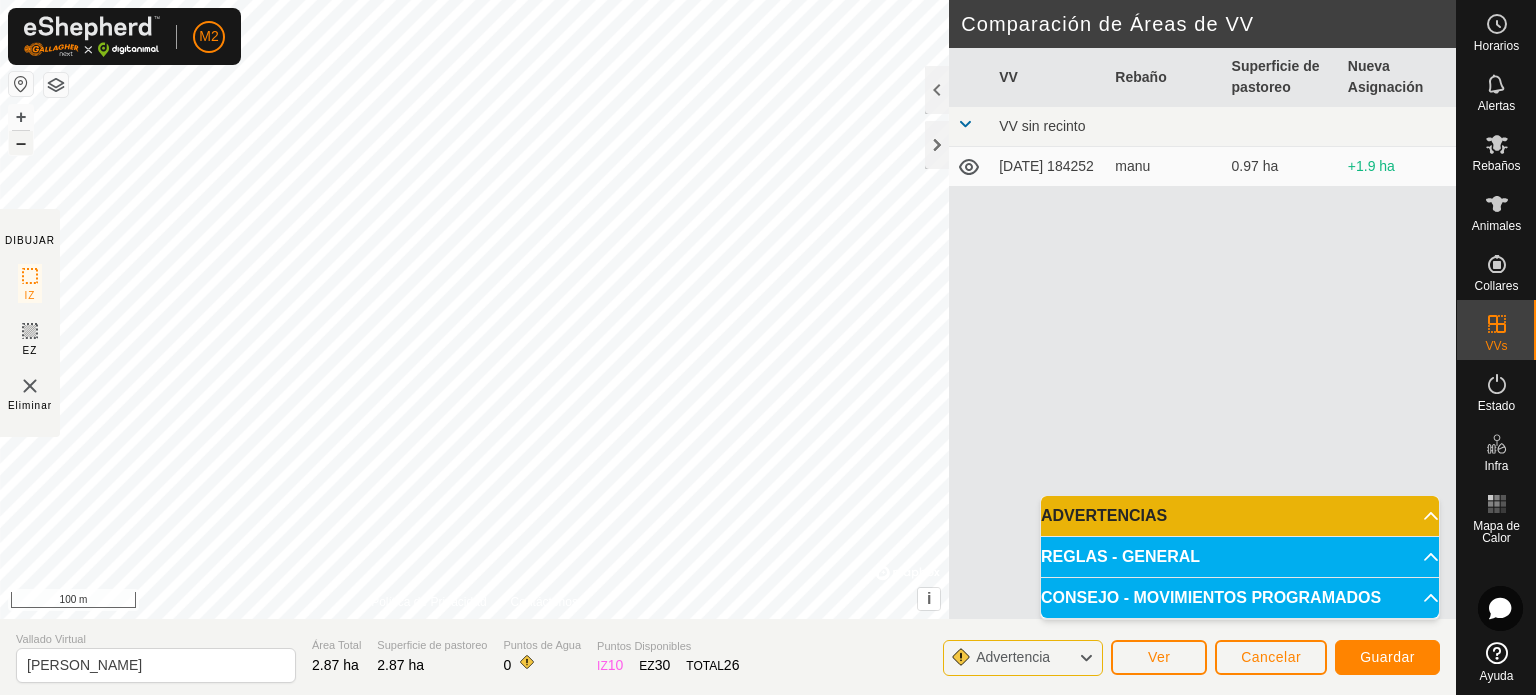 click on "–" at bounding box center (21, 143) 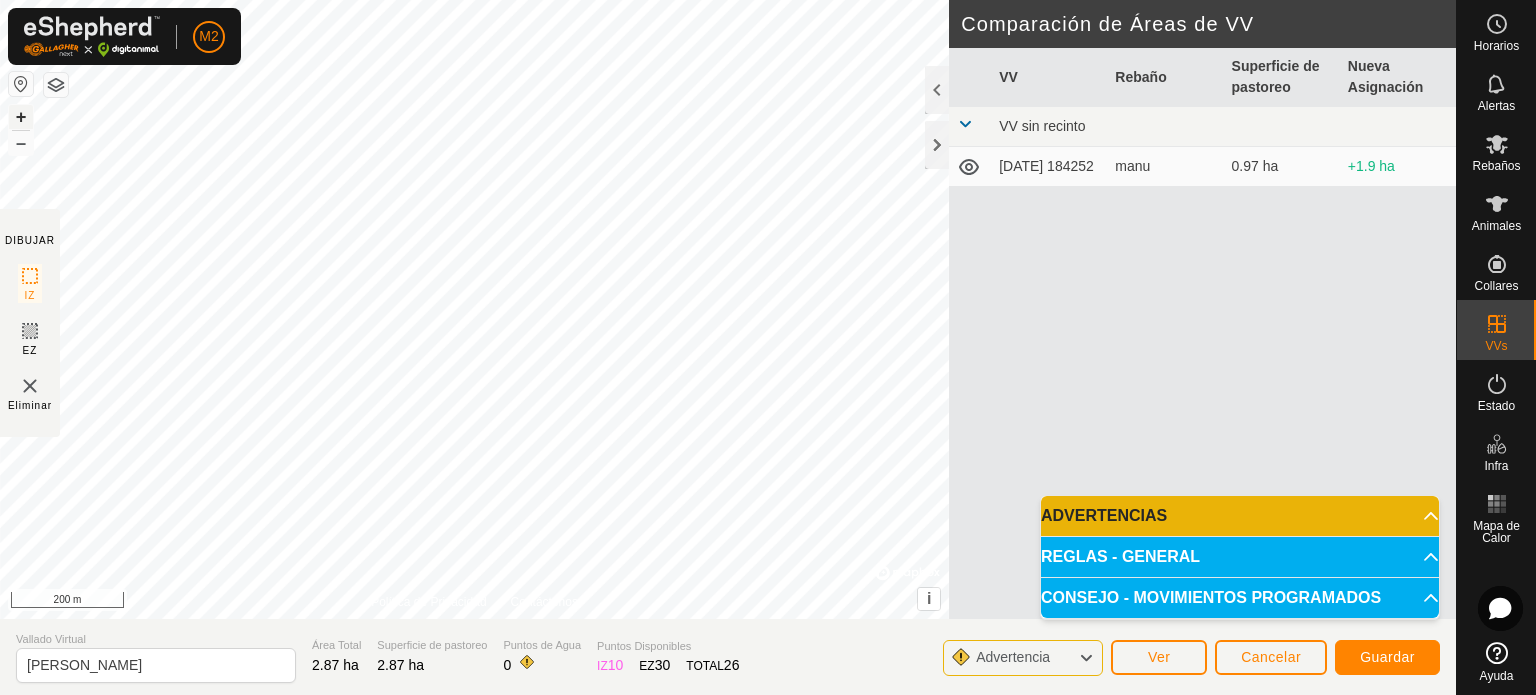 click on "+" at bounding box center [21, 117] 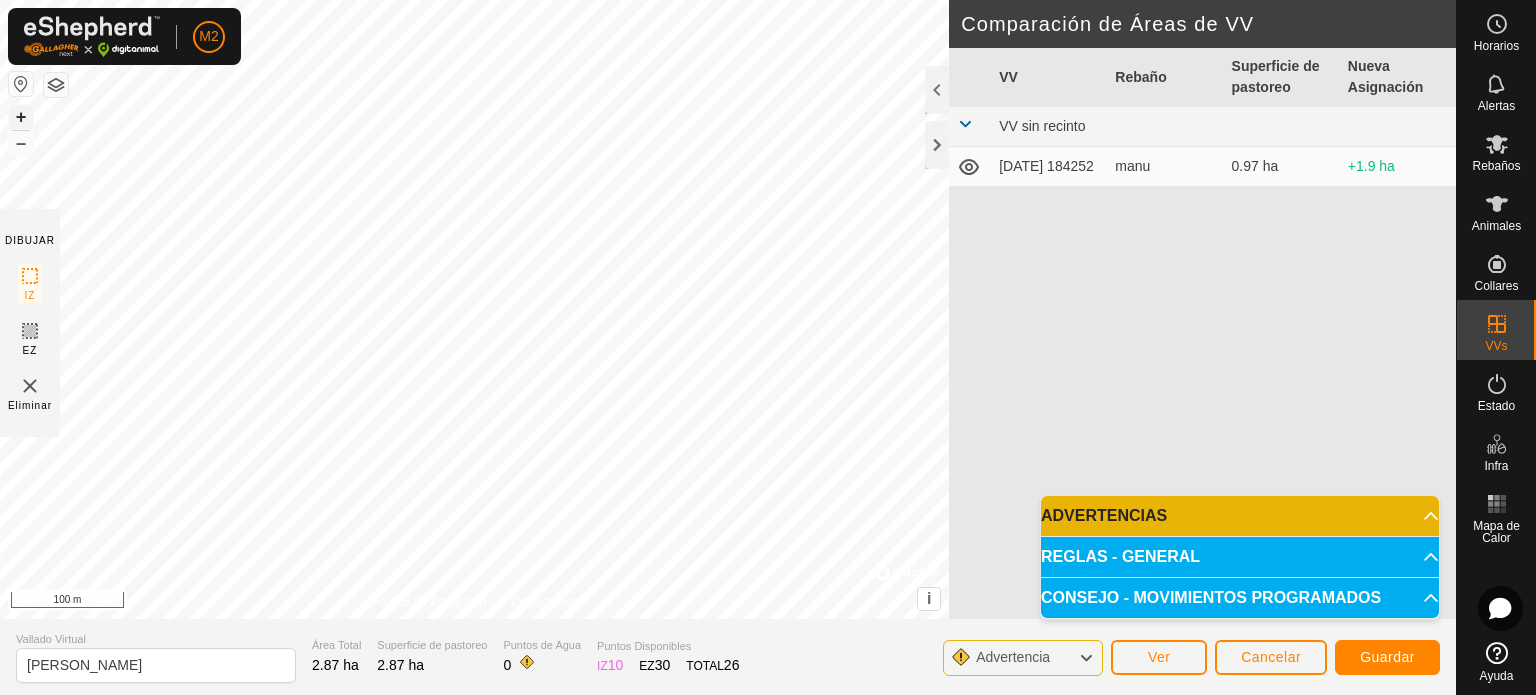 click on "+" at bounding box center (21, 117) 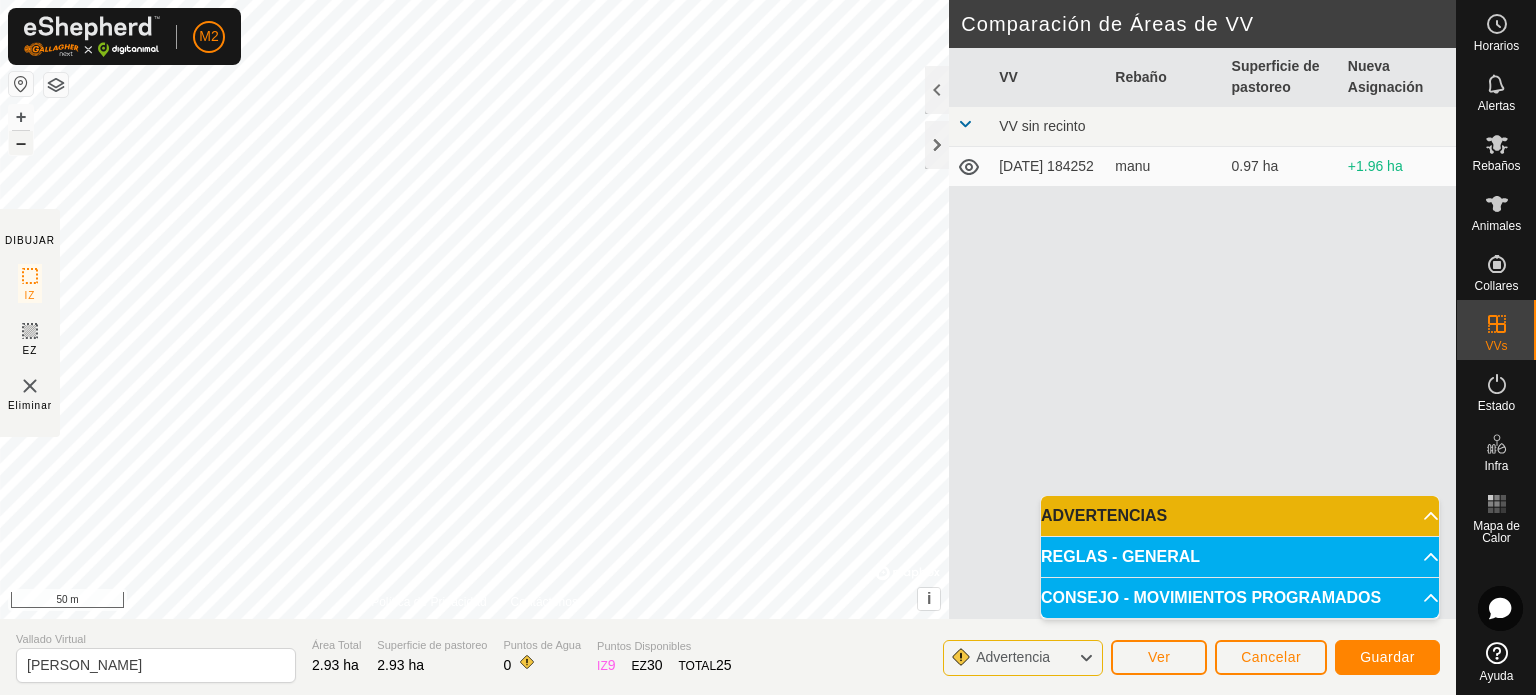click on "–" at bounding box center (21, 143) 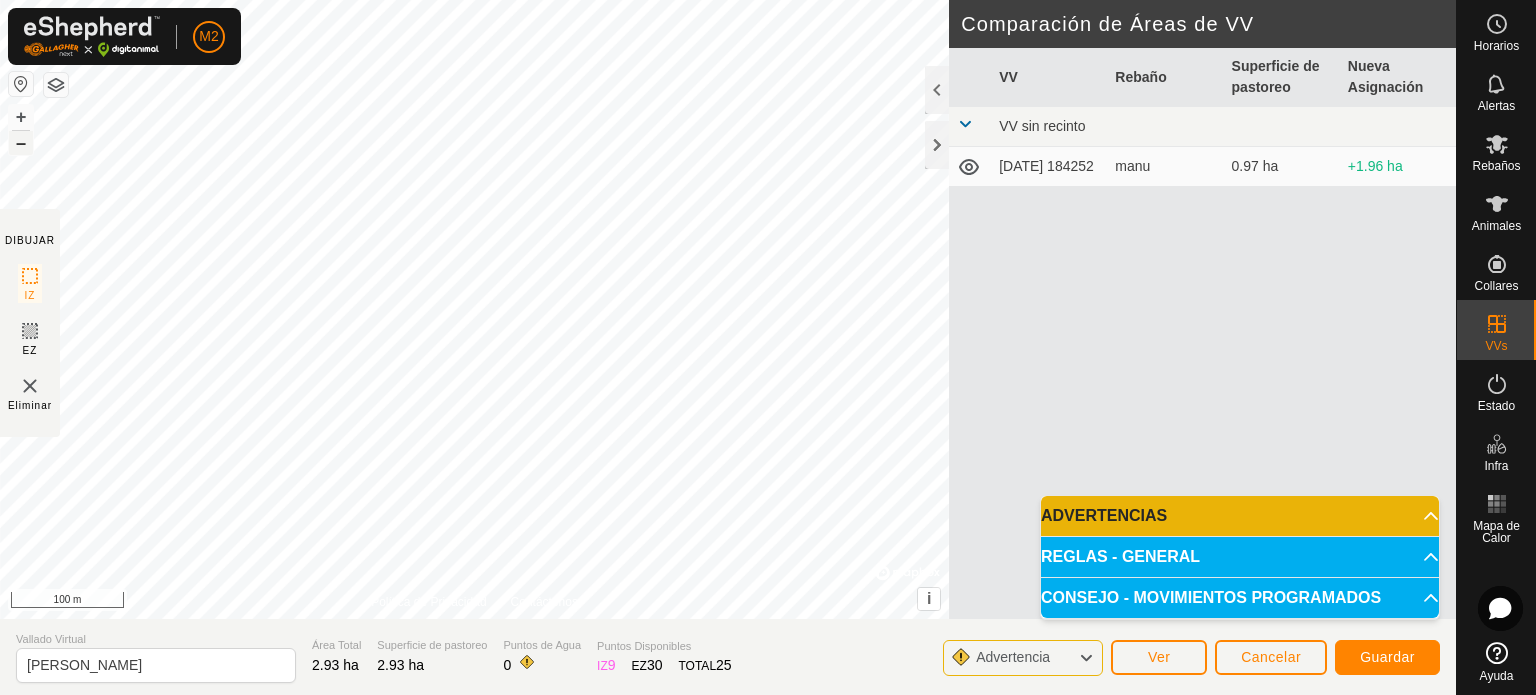 click on "–" at bounding box center [21, 143] 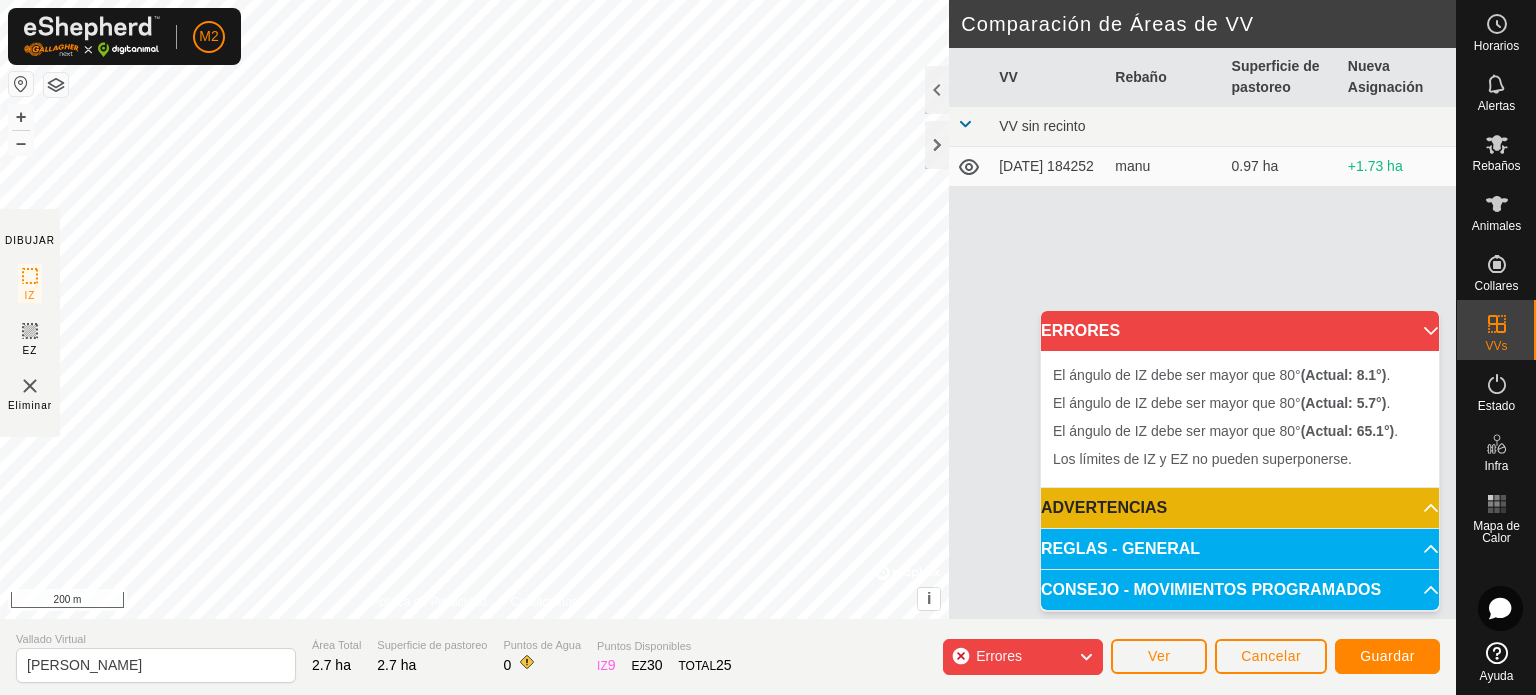 click on "El ángulo de IZ debe ser mayor que 80°  (Actual: 5.7°) . + – ⇧ i ©  Mapbox , ©  OpenStreetMap ,  Improve this map 200 m" at bounding box center [474, 309] 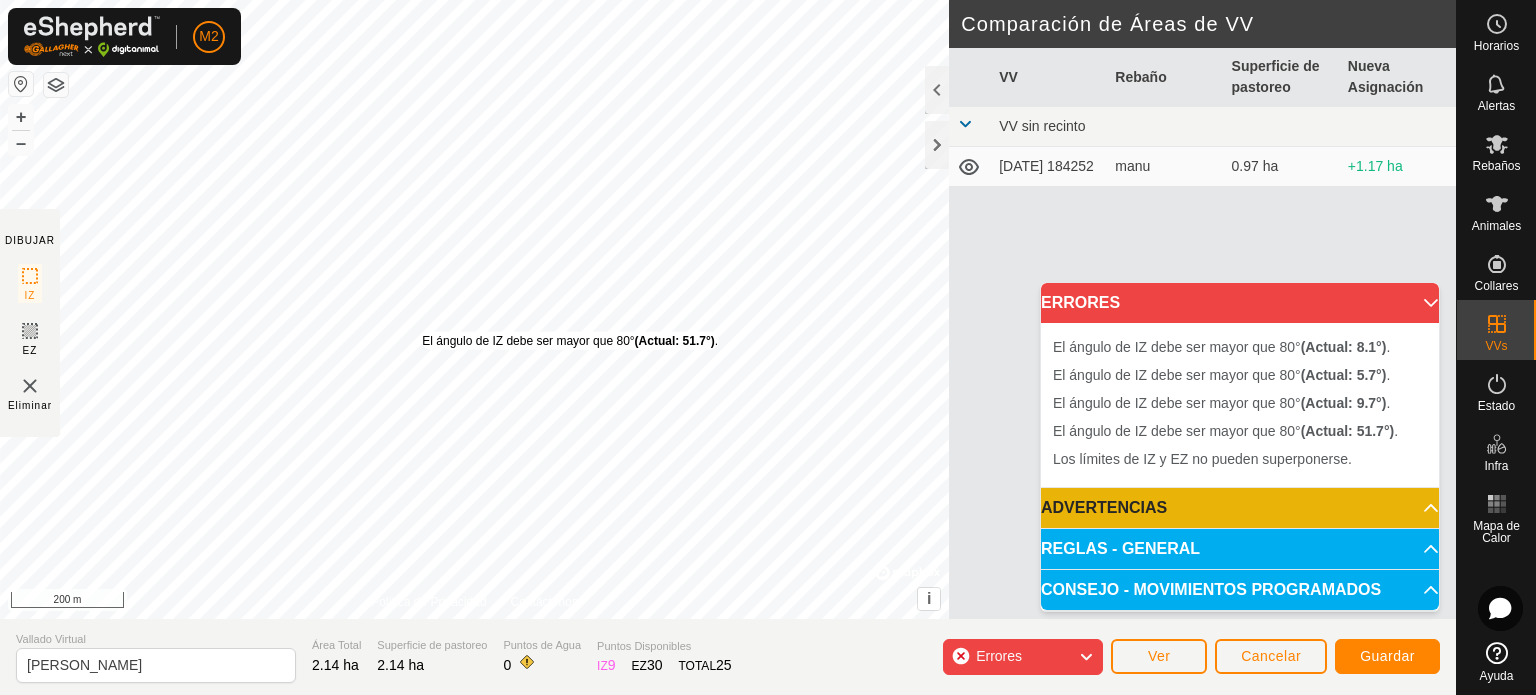 click on "El ángulo de IZ debe ser mayor que 80°  (Actual: 51.7°) ." at bounding box center (570, 341) 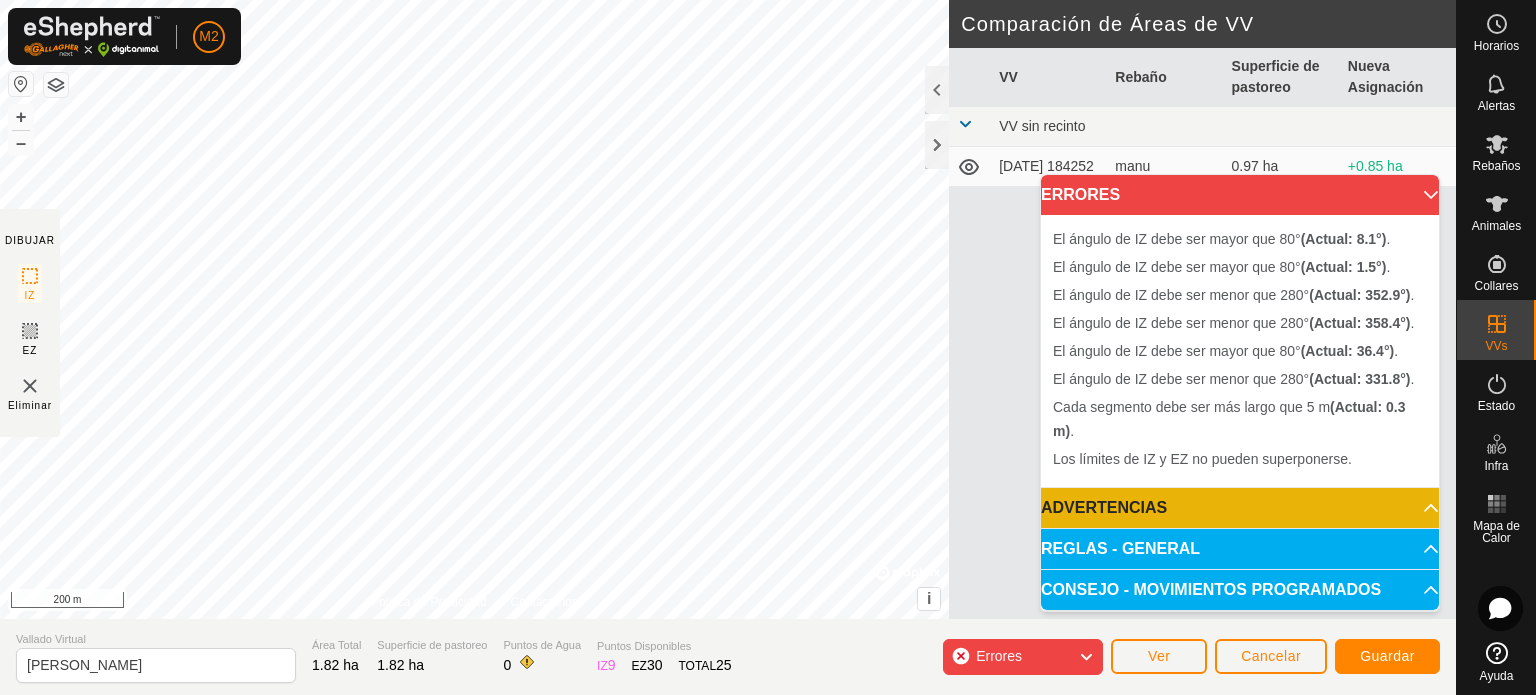 click on "El ángulo de IZ debe ser menor que 280°  (Actual: 358.4°) . + – ⇧ i ©  Mapbox , ©  OpenStreetMap ,  Improve this map 200 m" at bounding box center (474, 309) 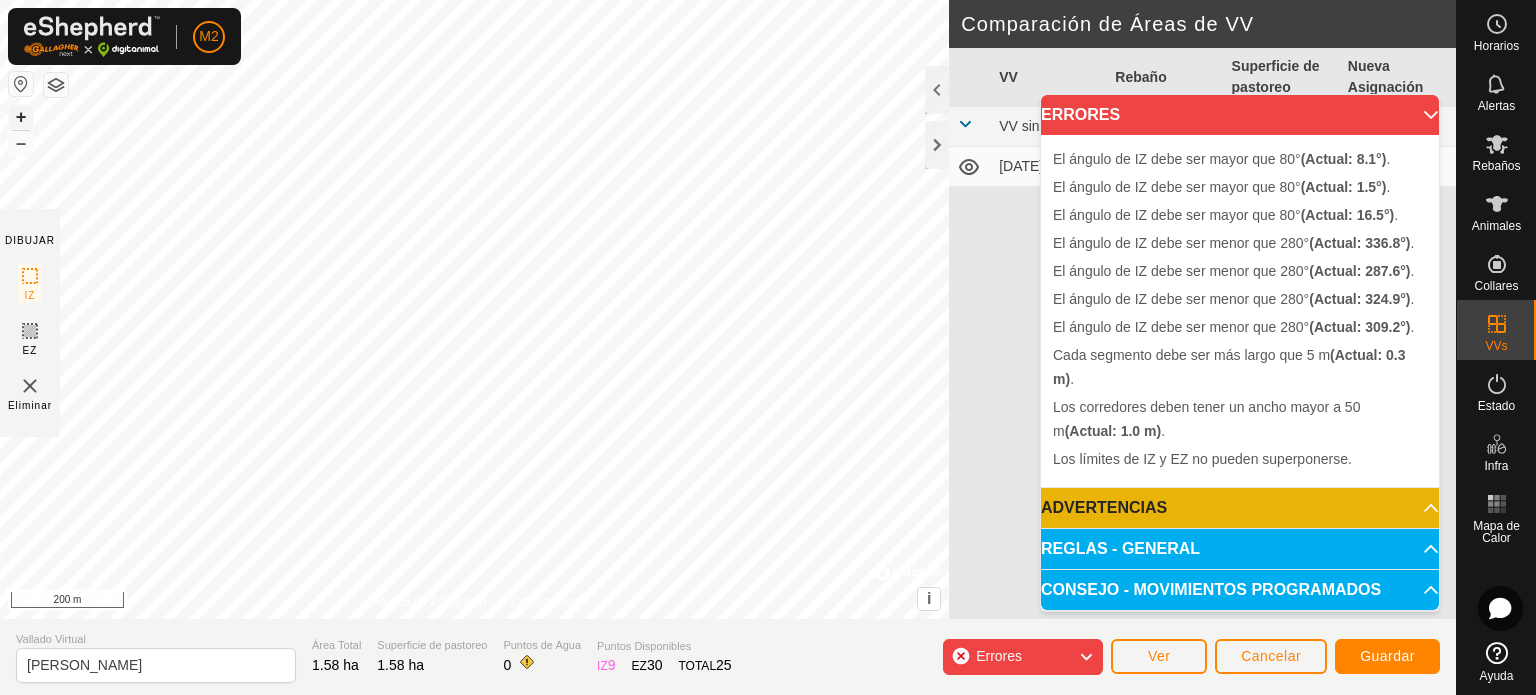 click on "+" at bounding box center [21, 117] 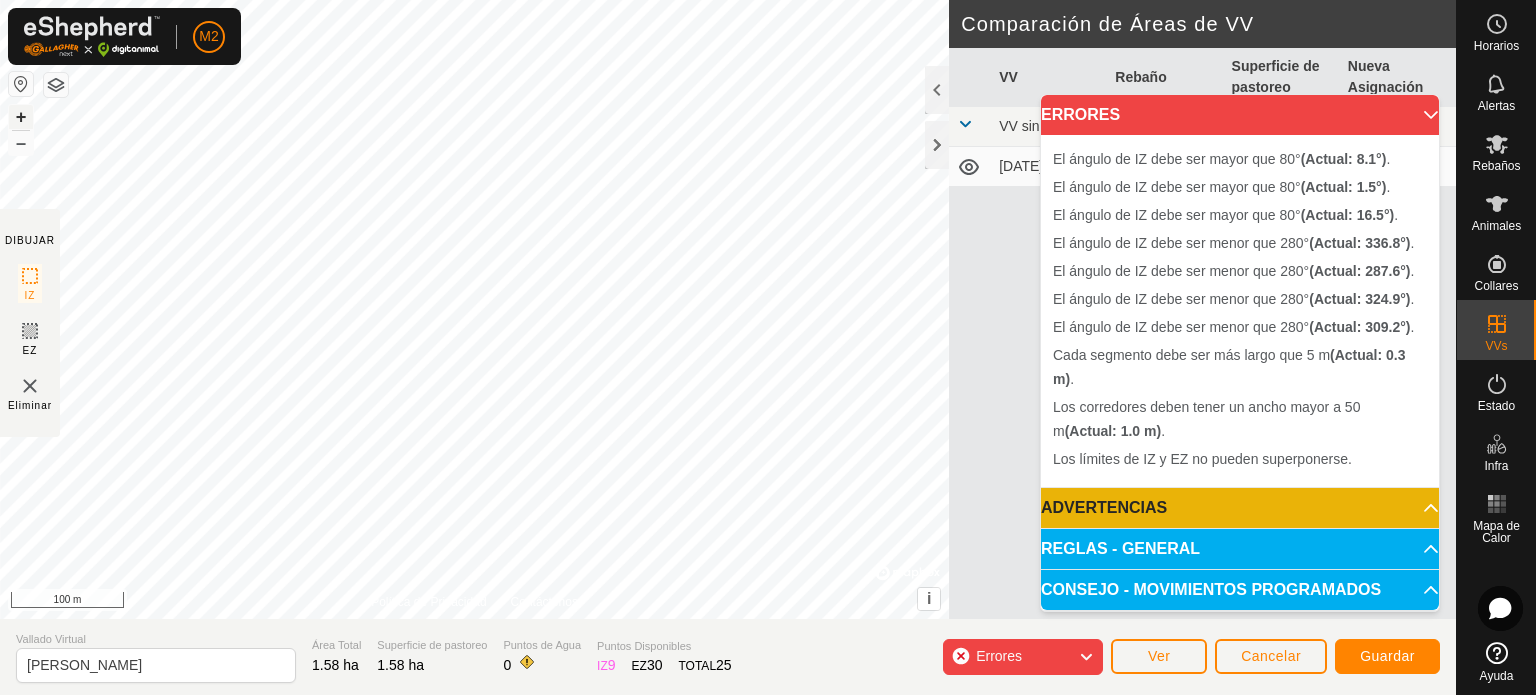 click on "+" at bounding box center [21, 117] 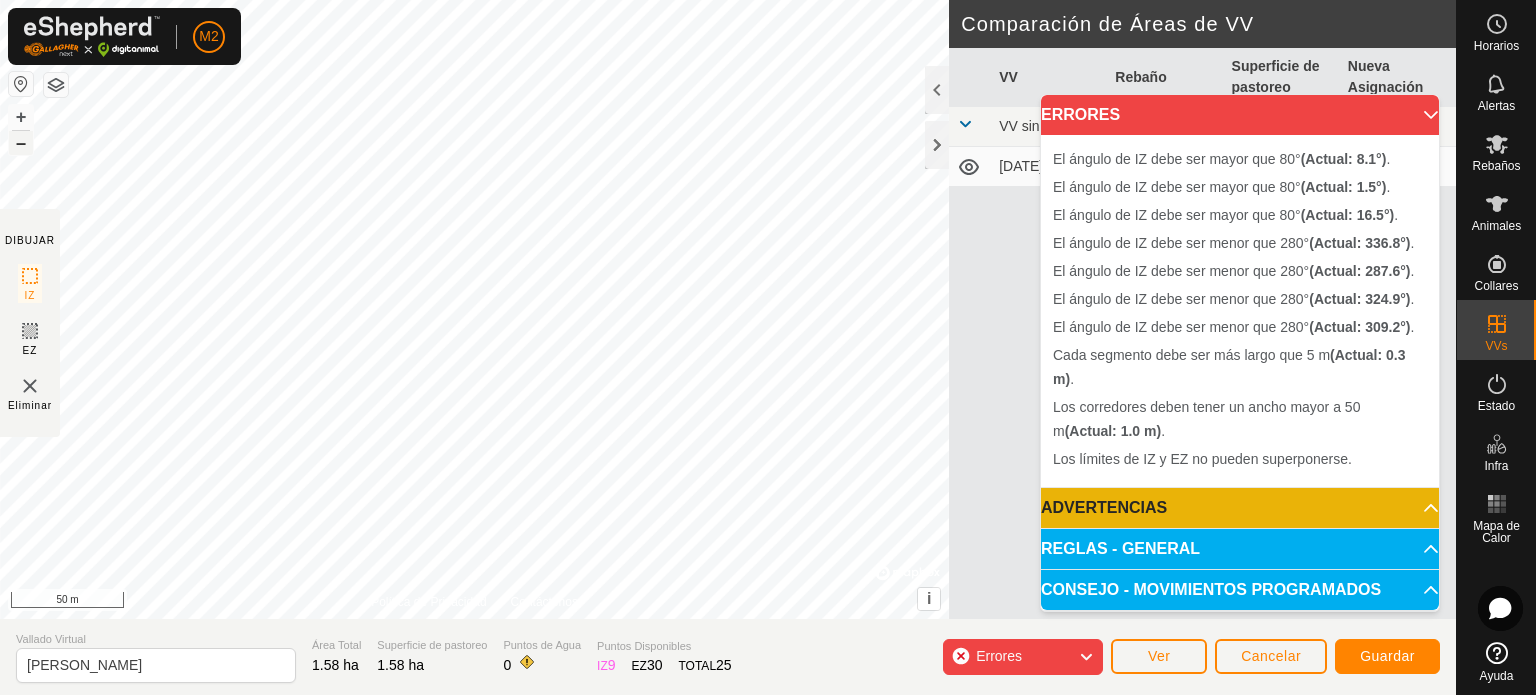 click on "–" at bounding box center (21, 143) 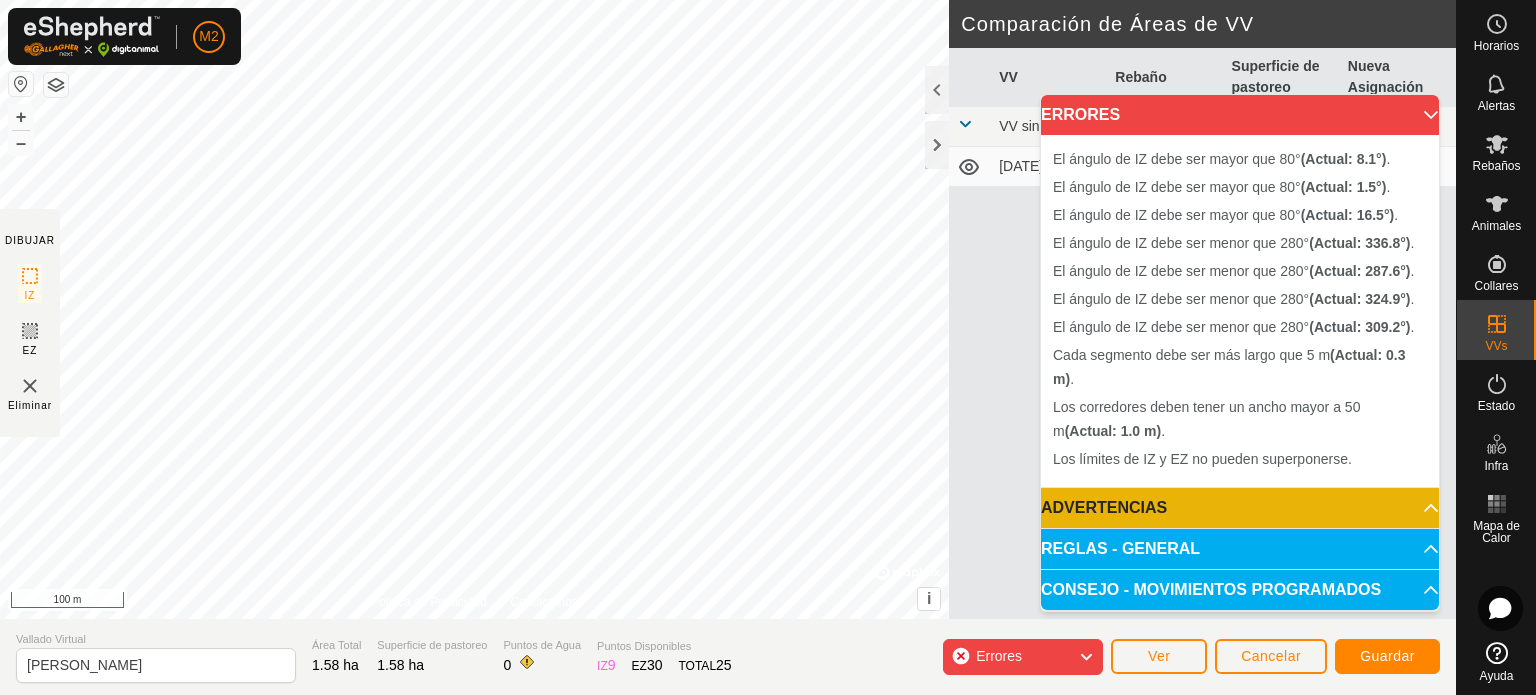 click on "El ángulo de IZ debe ser mayor que 80°  (Actual: 1.5°) . + – ⇧ i ©  Mapbox , ©  OpenStreetMap ,  Improve this map 100 m" at bounding box center (474, 309) 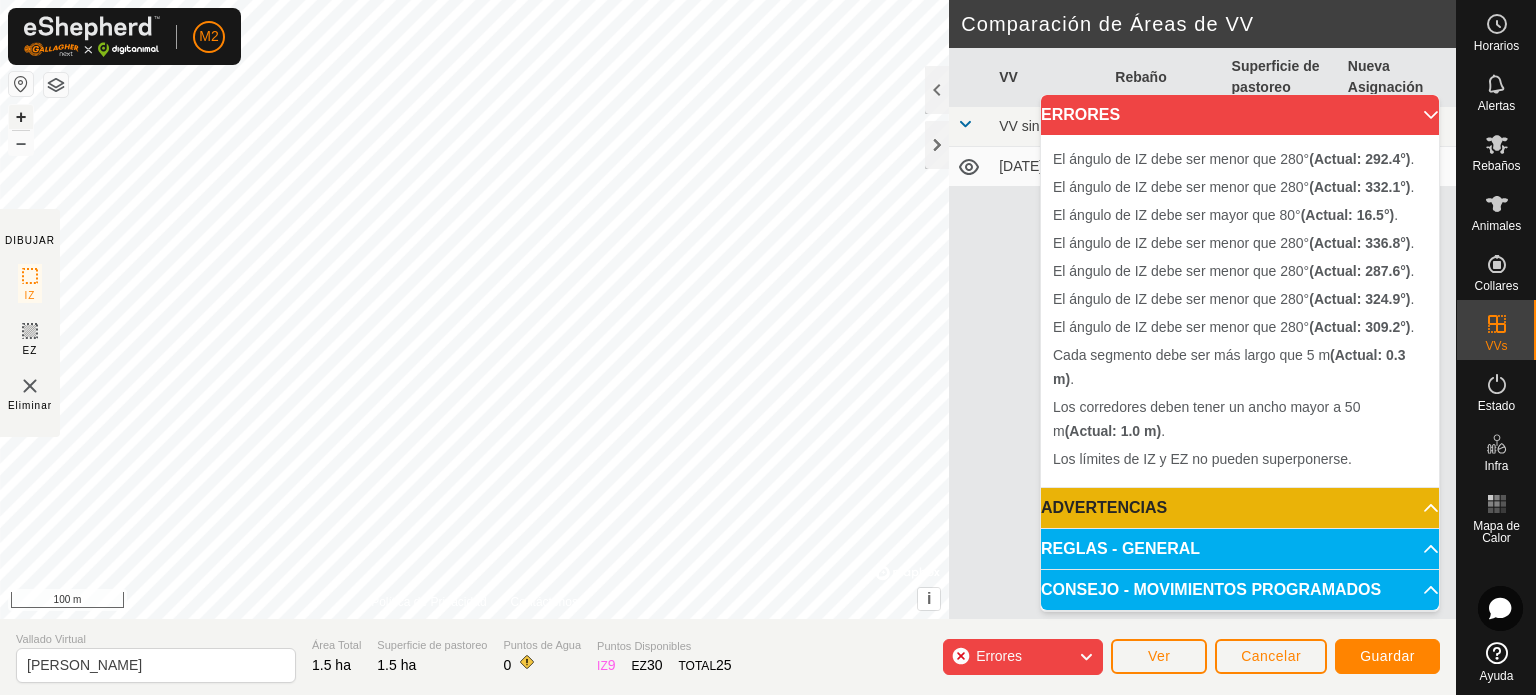 click on "+" at bounding box center (21, 117) 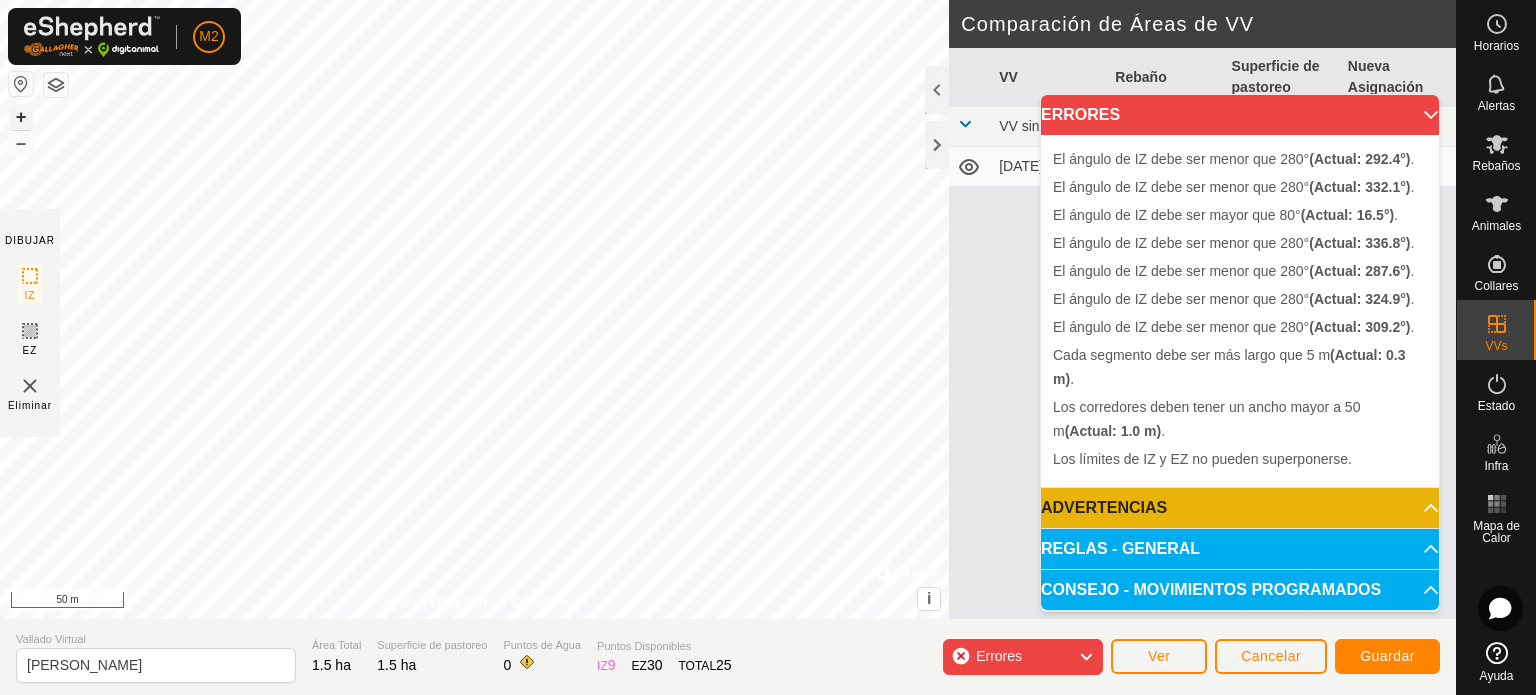 click on "+" at bounding box center [21, 117] 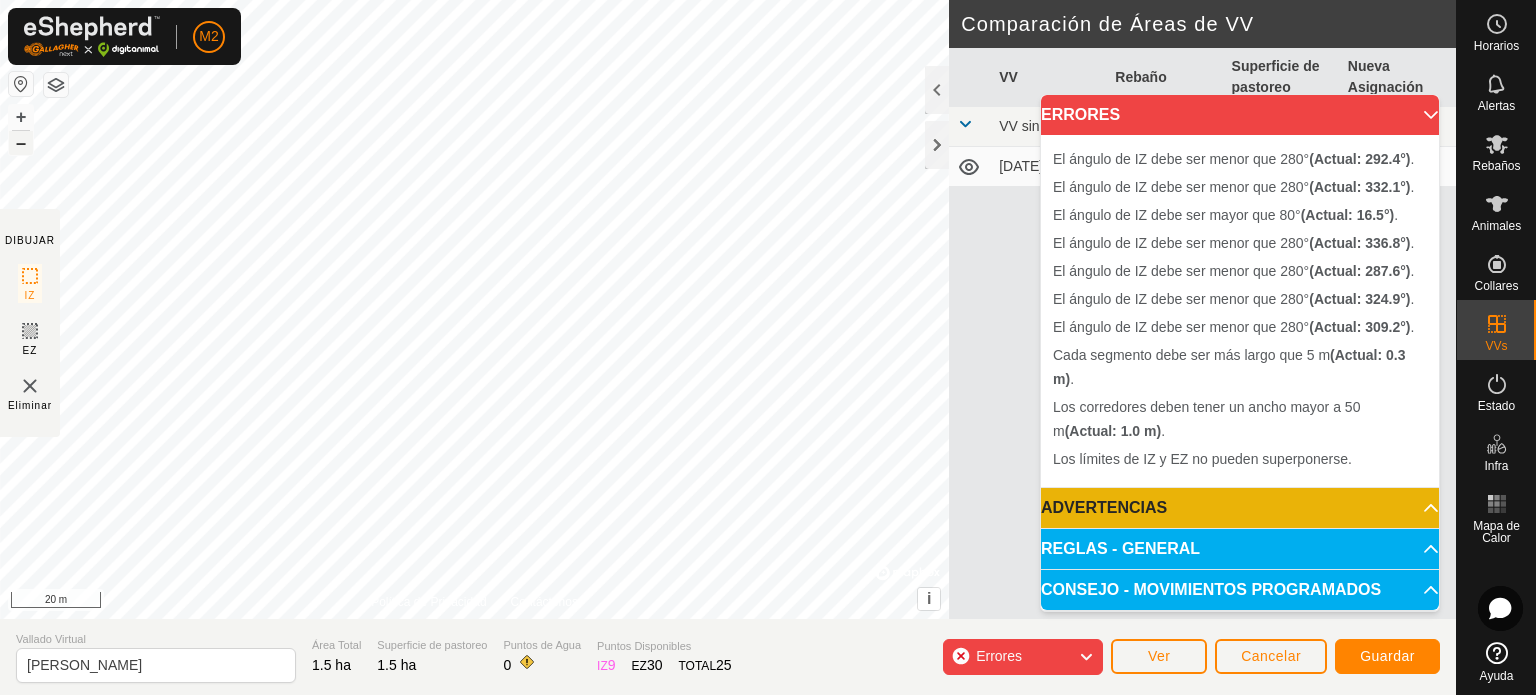 click on "–" at bounding box center [21, 143] 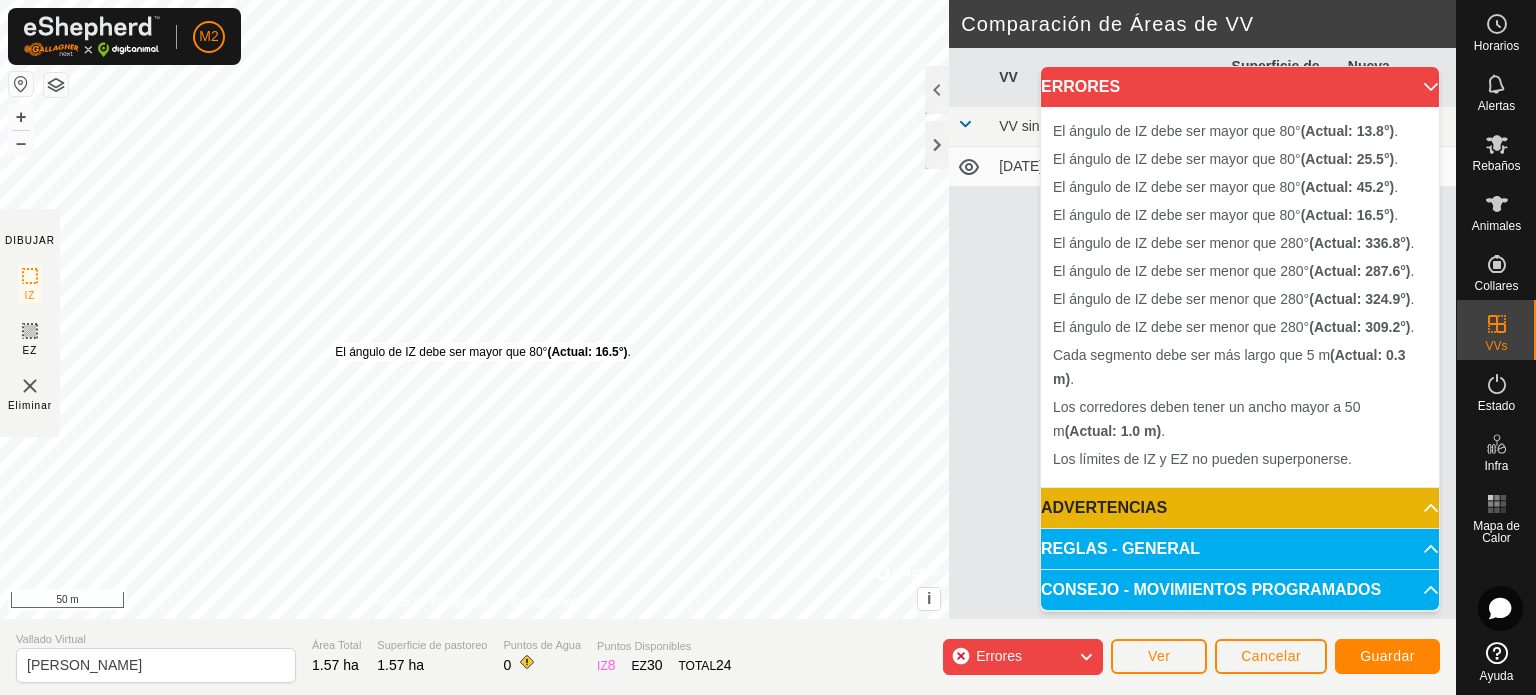 click on "El ángulo de IZ debe ser mayor que 80°  (Actual: 16.5°) . + – ⇧ i ©  Mapbox , ©  OpenStreetMap ,  Improve this map 50 m" at bounding box center (474, 309) 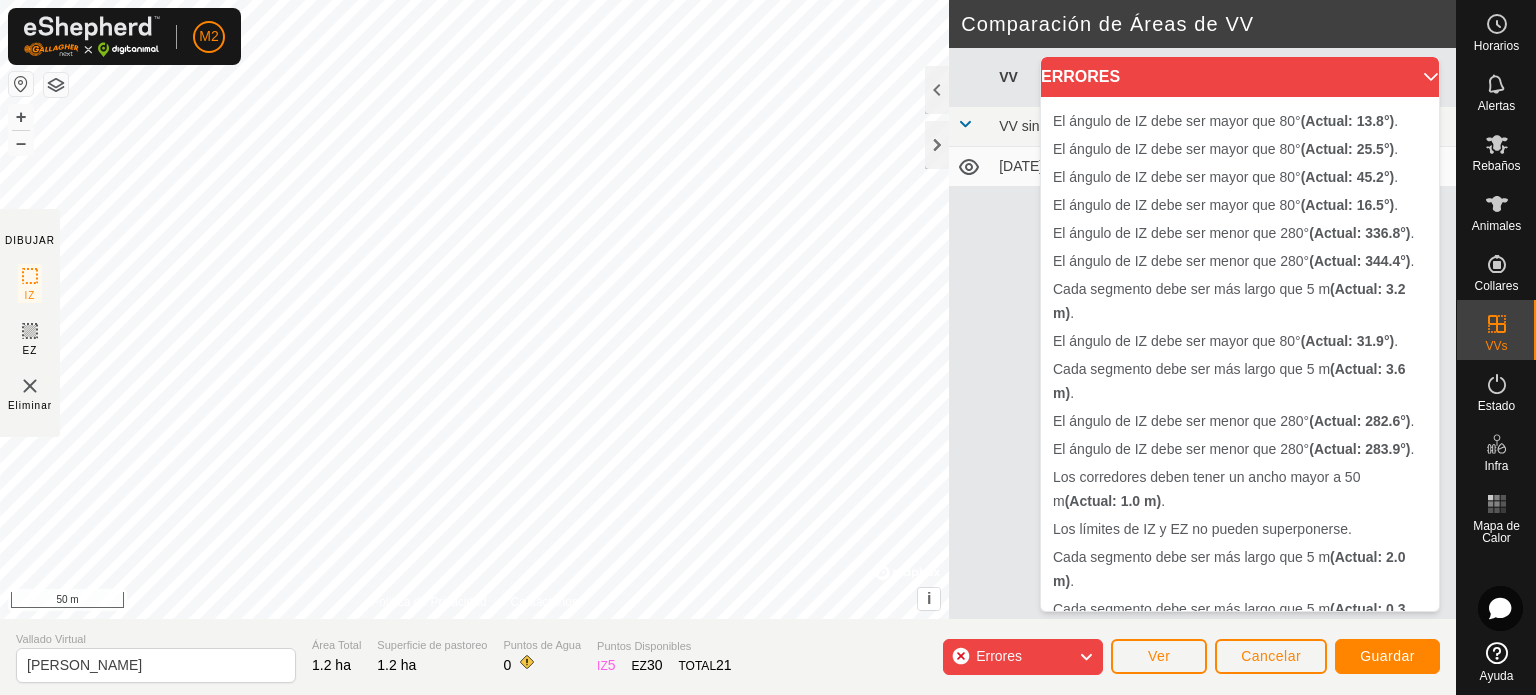 click on "El ángulo de IZ debe ser mayor que 80°  (Actual: 31.9°) . Cada segmento debe ser más largo que 5 m  (Actual: 3.2 m) . Cada segmento debe ser más largo que 5 m  (Actual: 3.6 m) . + – ⇧ i ©  Mapbox , ©  OpenStreetMap ,  Improve this map 50 m" at bounding box center (474, 309) 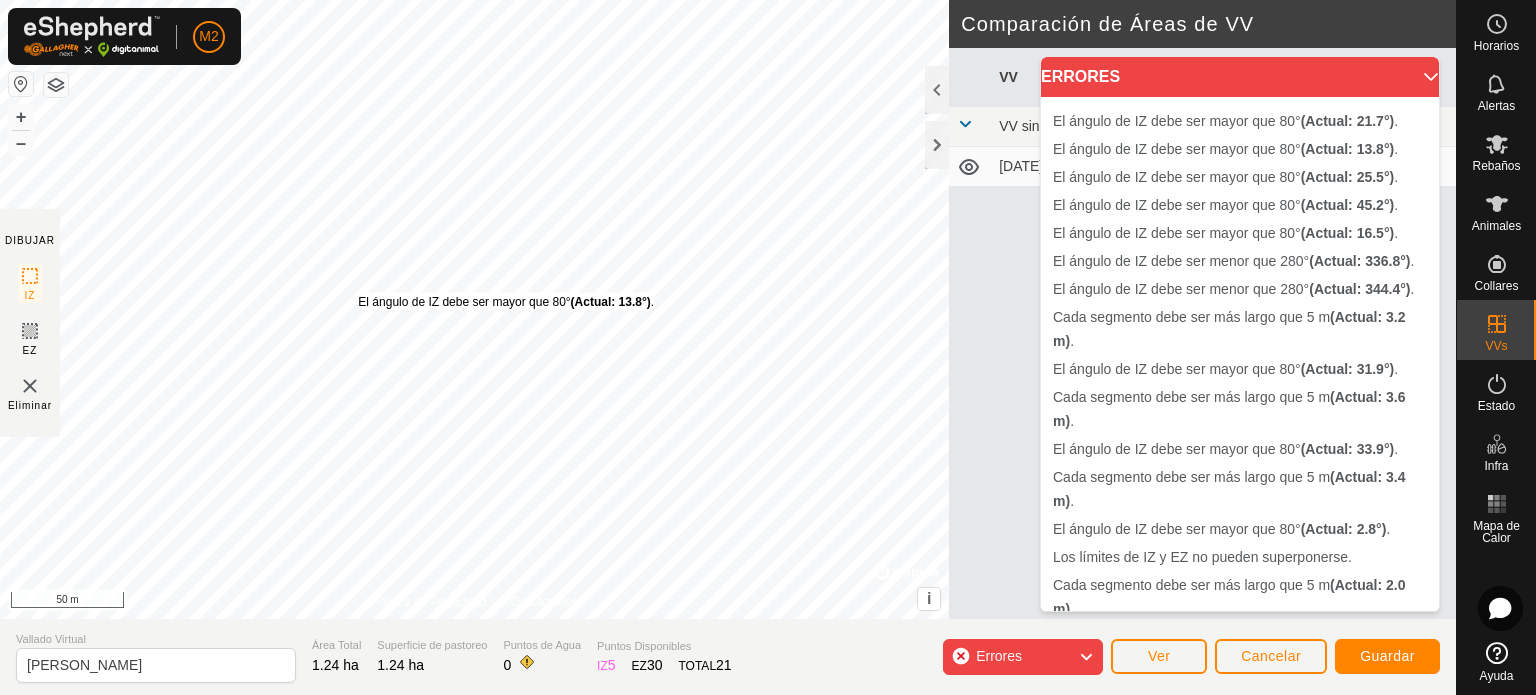 click on "El ángulo de IZ debe ser mayor que 80°  (Actual: 13.8°) . + – ⇧ i ©  Mapbox , ©  OpenStreetMap ,  Improve this map 50 m" at bounding box center [474, 309] 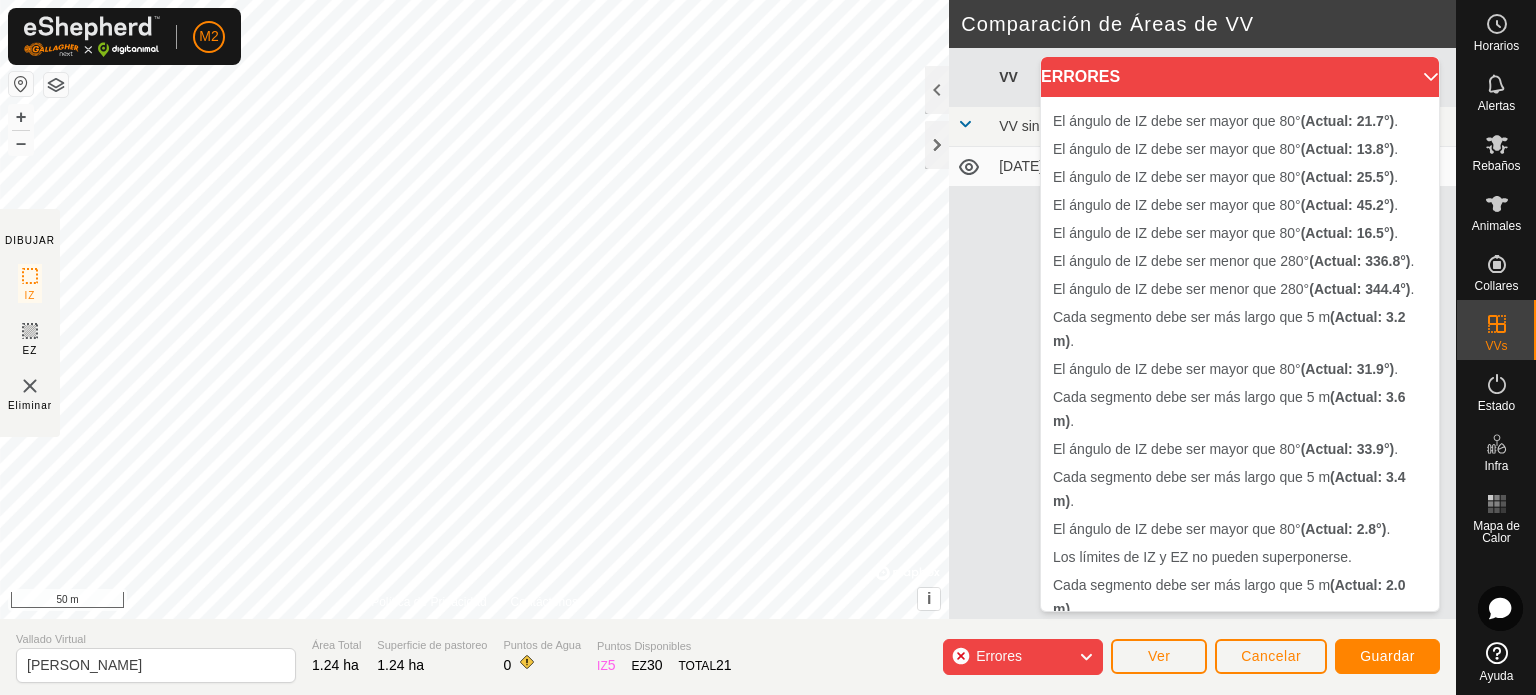 click on "El ángulo de IZ debe ser mayor que 80°  (Actual: 13.8°) . + – ⇧ i ©  Mapbox , ©  OpenStreetMap ,  Improve this map 50 m" at bounding box center (474, 309) 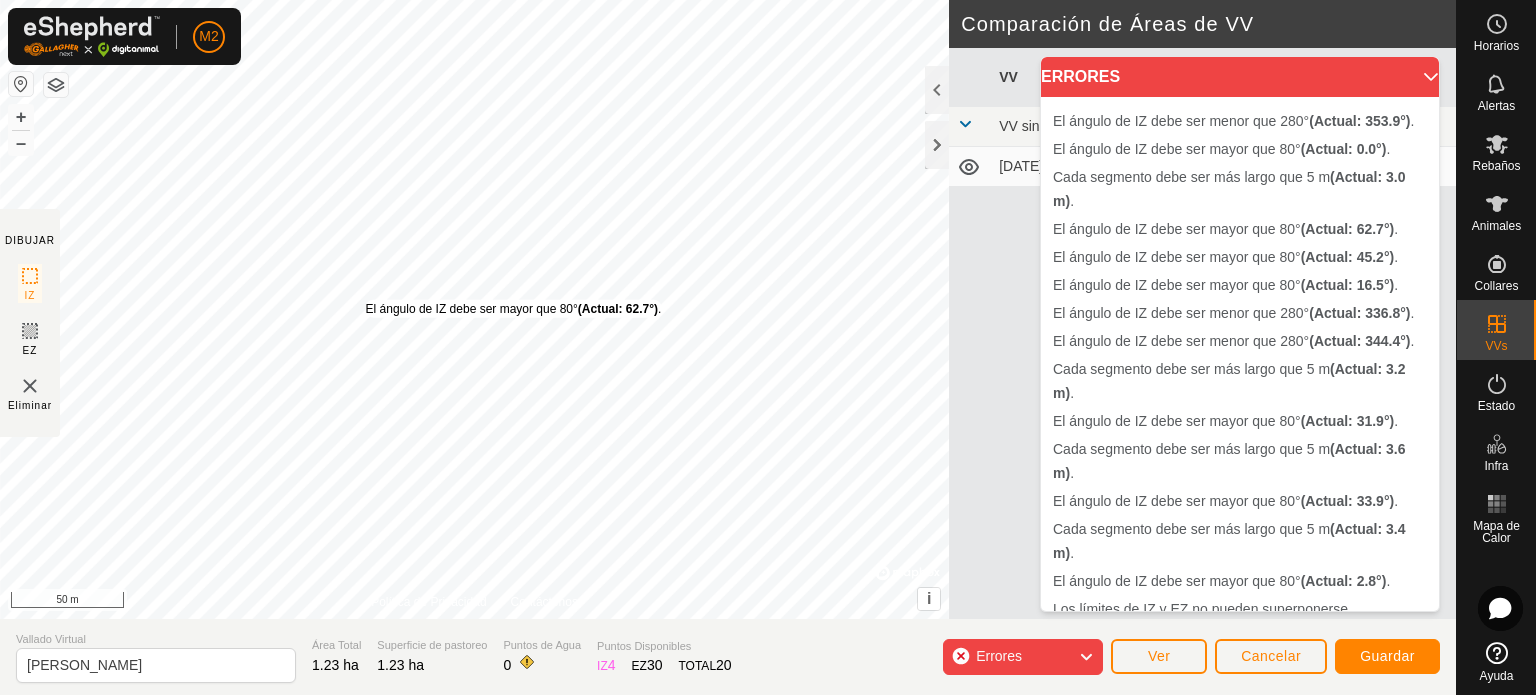 drag, startPoint x: 260, startPoint y: 327, endPoint x: 363, endPoint y: 303, distance: 105.75916 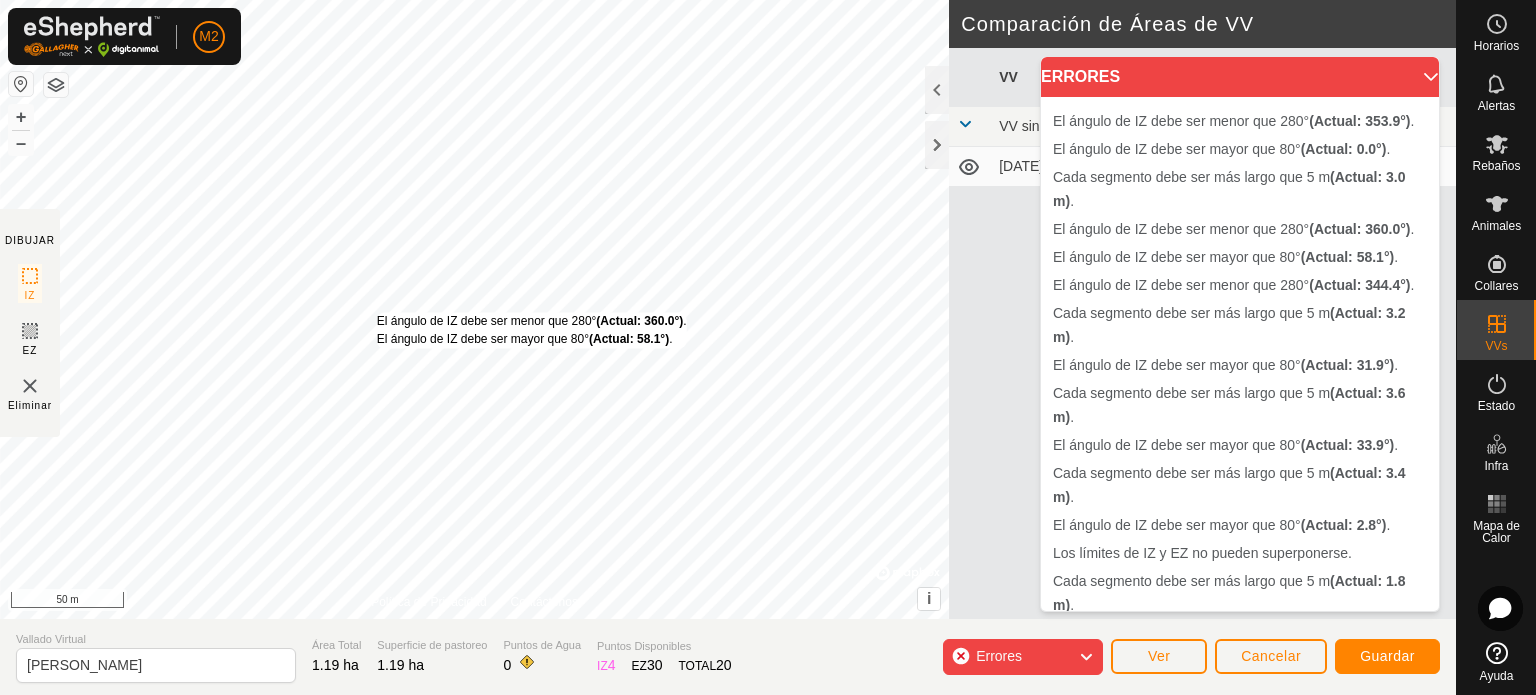 click on "El ángulo de IZ debe ser menor que 280°  (Actual: 360.0°) . El ángulo de IZ debe ser mayor que 80°  (Actual: 58.1°) . + – ⇧ i ©  Mapbox , ©  OpenStreetMap ,  Improve this map 50 m" at bounding box center [474, 309] 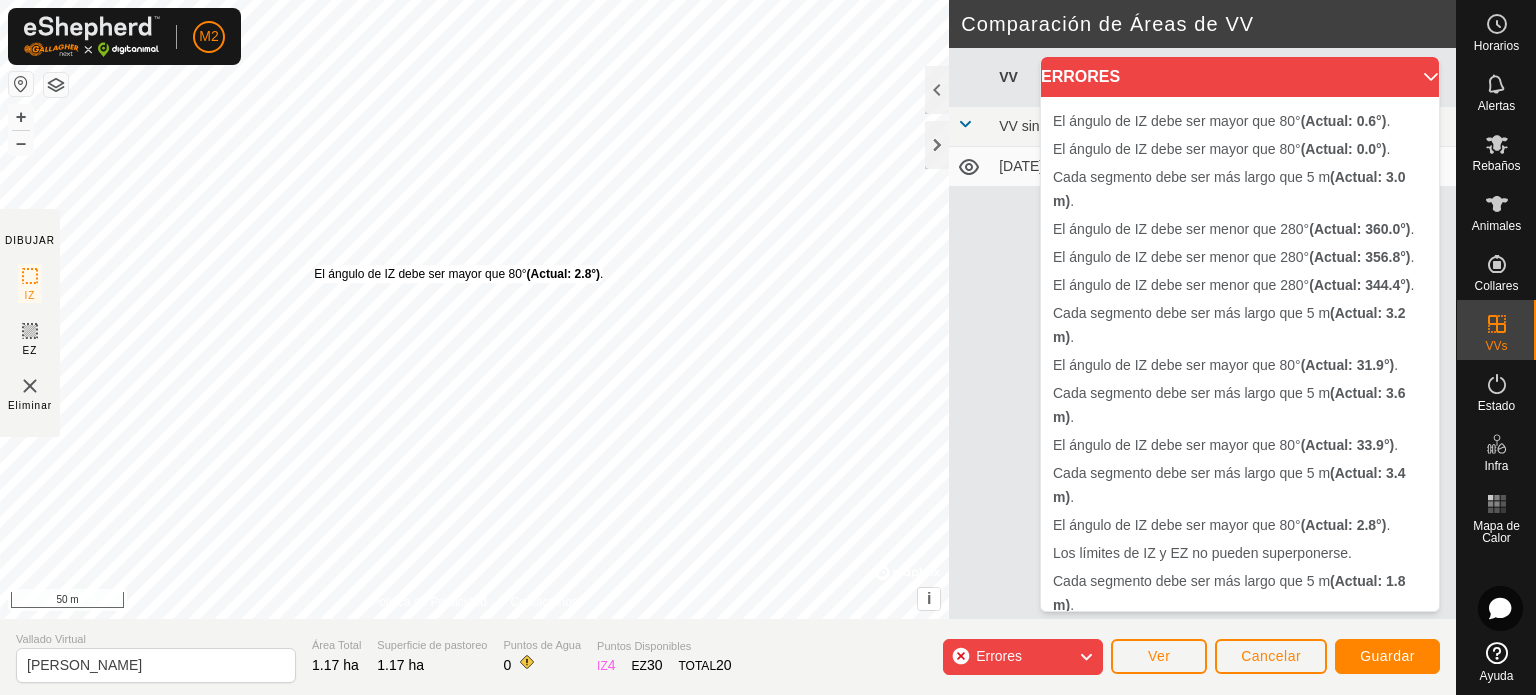 click on "El ángulo de IZ debe ser mayor que 80°  (Actual: 2.8°) . + – ⇧ i ©  Mapbox , ©  OpenStreetMap ,  Improve this map 50 m" at bounding box center (474, 309) 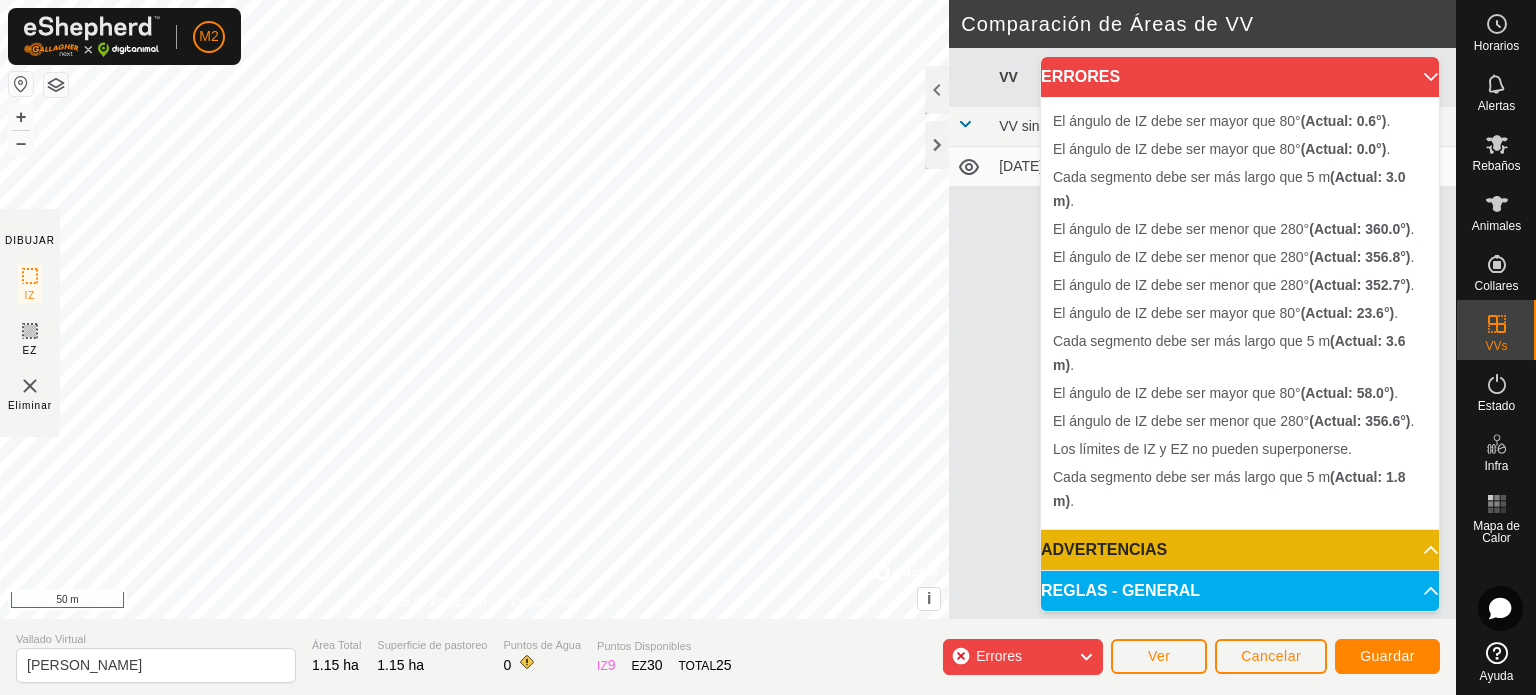 click on "El ángulo de IZ debe ser mayor que 80°  (Actual: 58.0°) . Cada segmento debe ser más largo que 5 m  (Actual: 3.6 m) ." at bounding box center [404, 348] 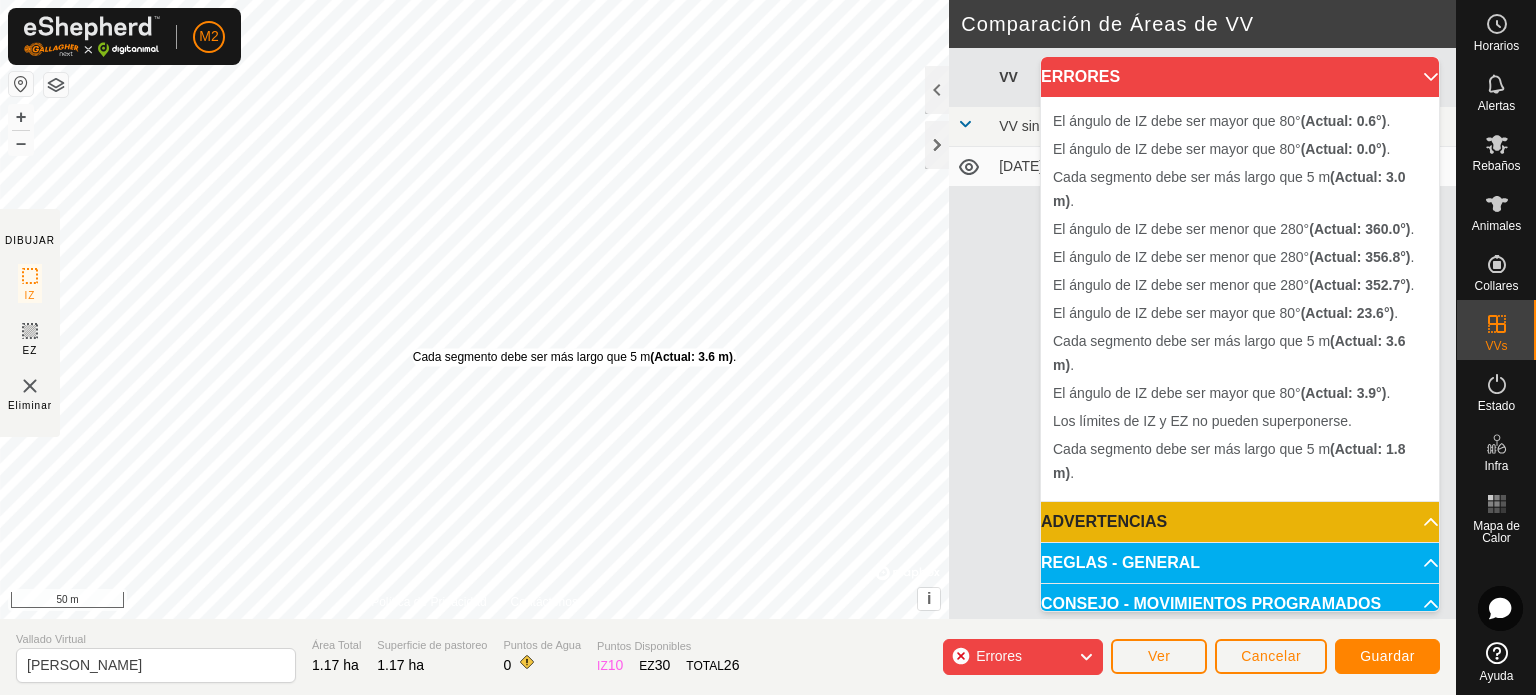 click on "Cada segmento debe ser más largo que 5 m  (Actual: 3.6 m) ." at bounding box center (574, 357) 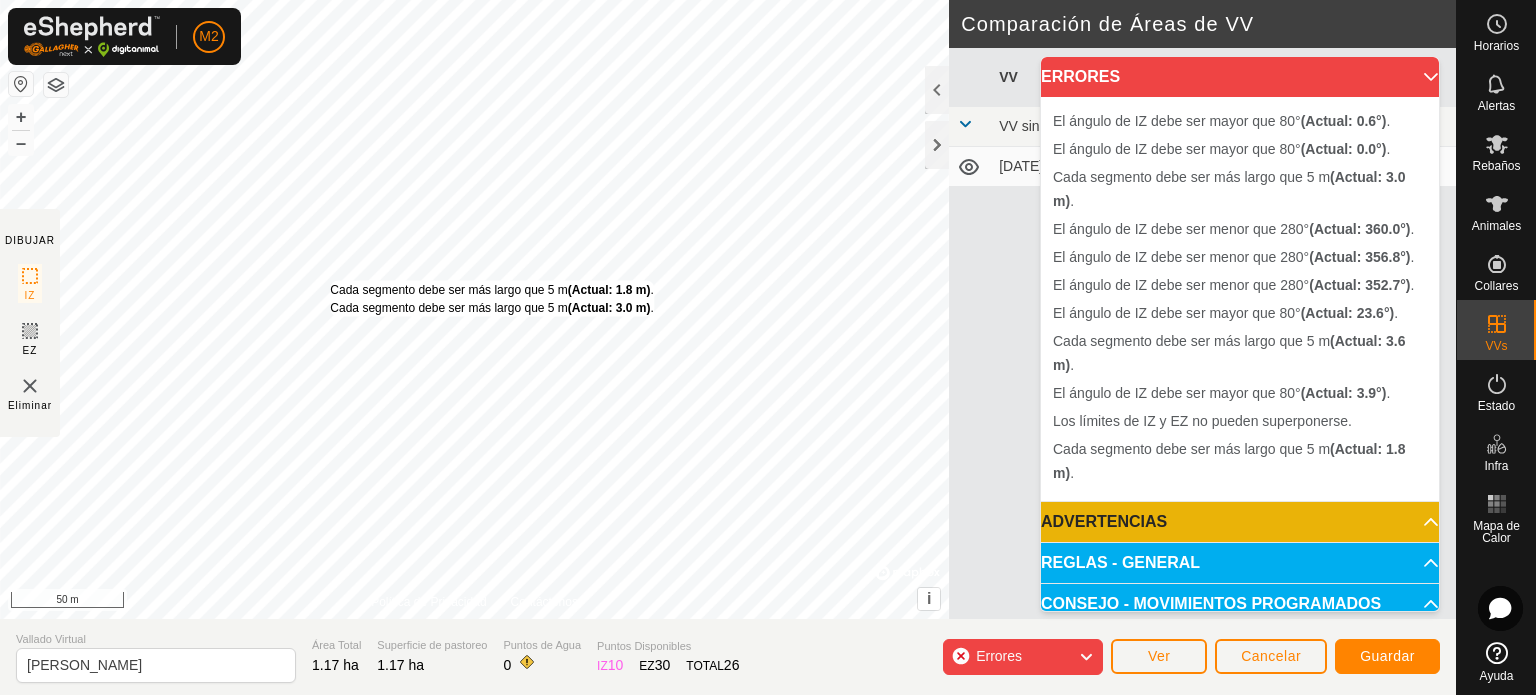 drag, startPoint x: 364, startPoint y: 322, endPoint x: 330, endPoint y: 280, distance: 54.037025 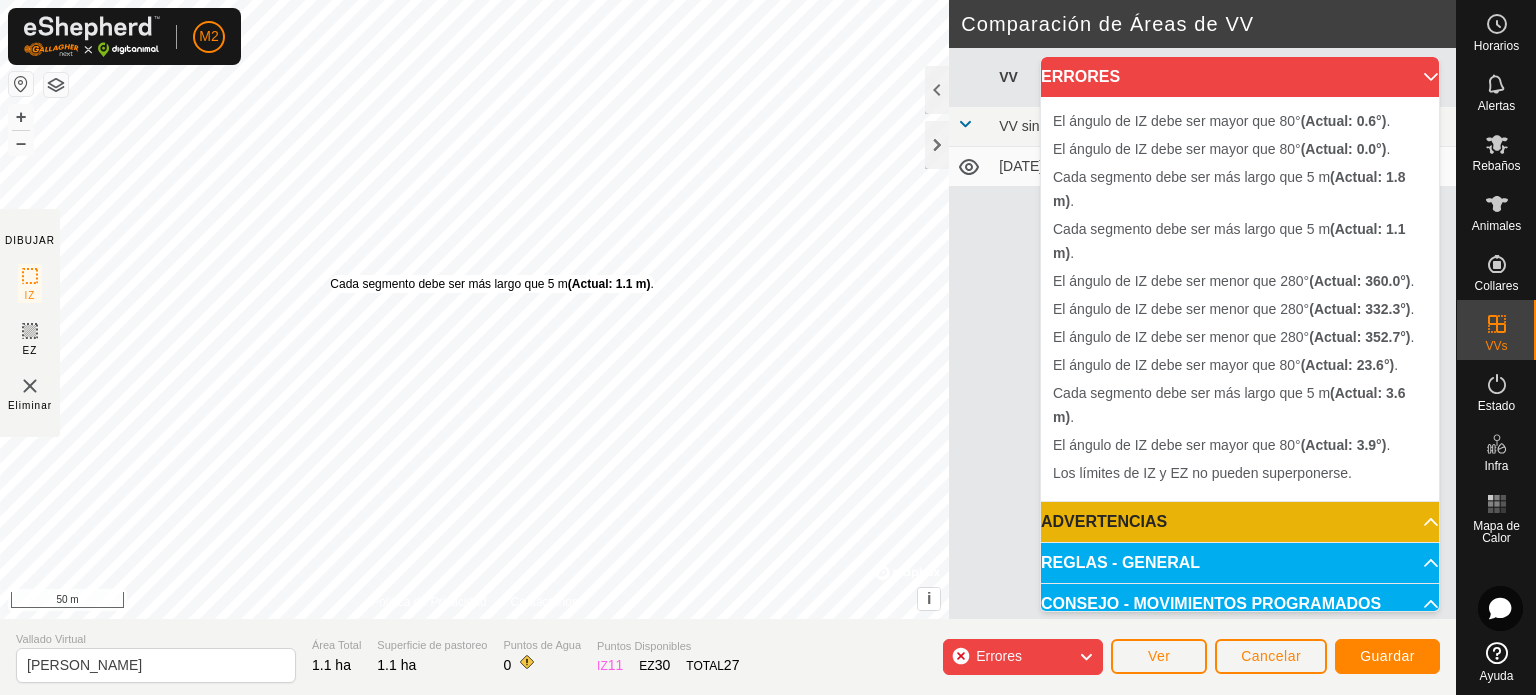 click on "Cada segmento debe ser más largo que 5 m  (Actual: 1.1 m) ." at bounding box center (491, 284) 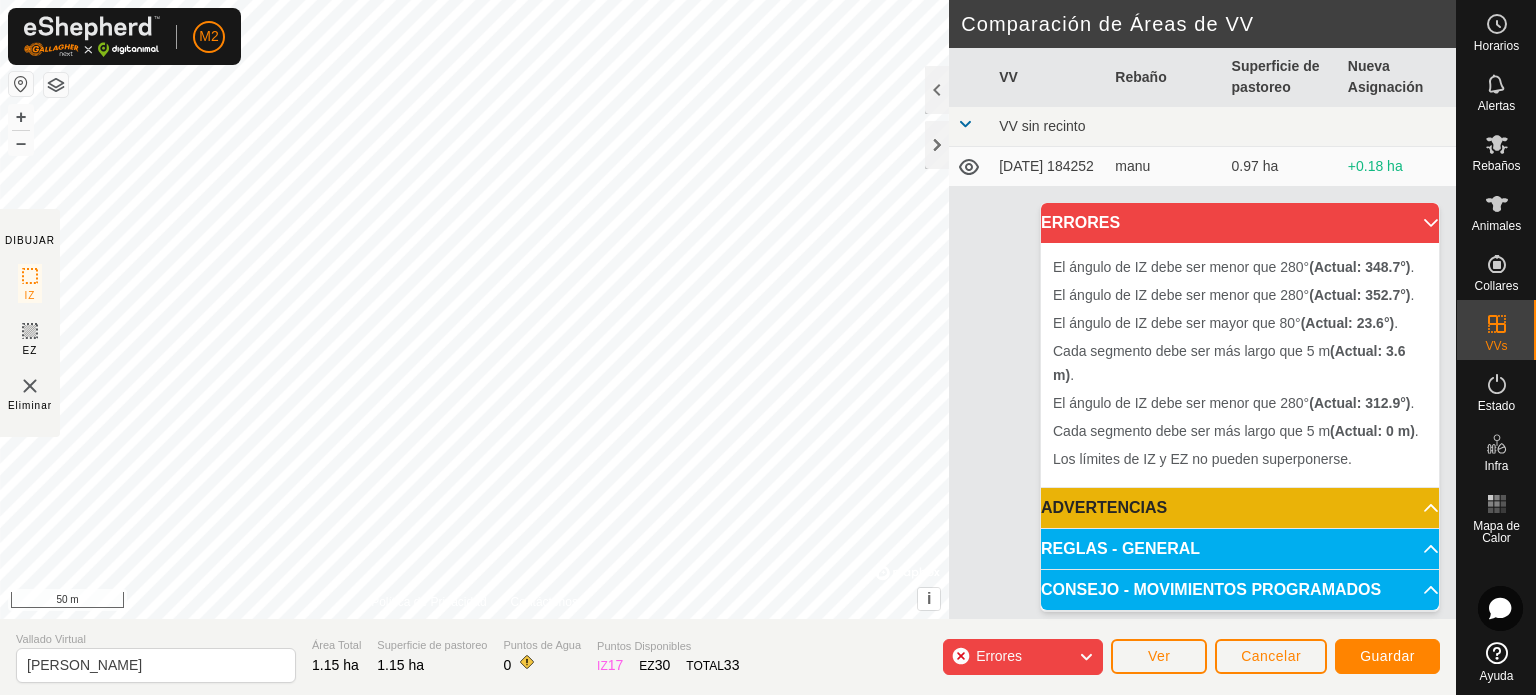 click on "El ángulo de IZ debe ser menor que 280°  (Actual: 348.7°) ." at bounding box center (376, 328) 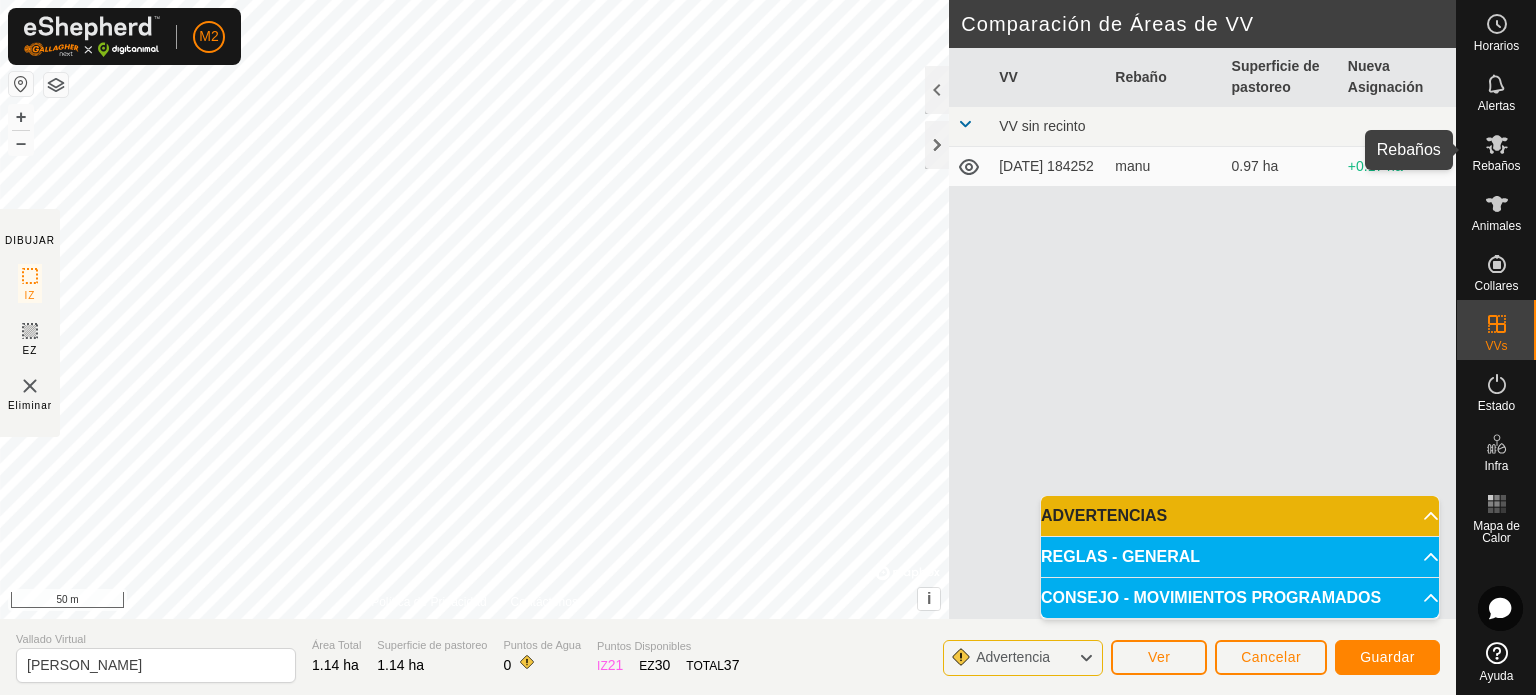click on "Rebaños" at bounding box center (1496, 166) 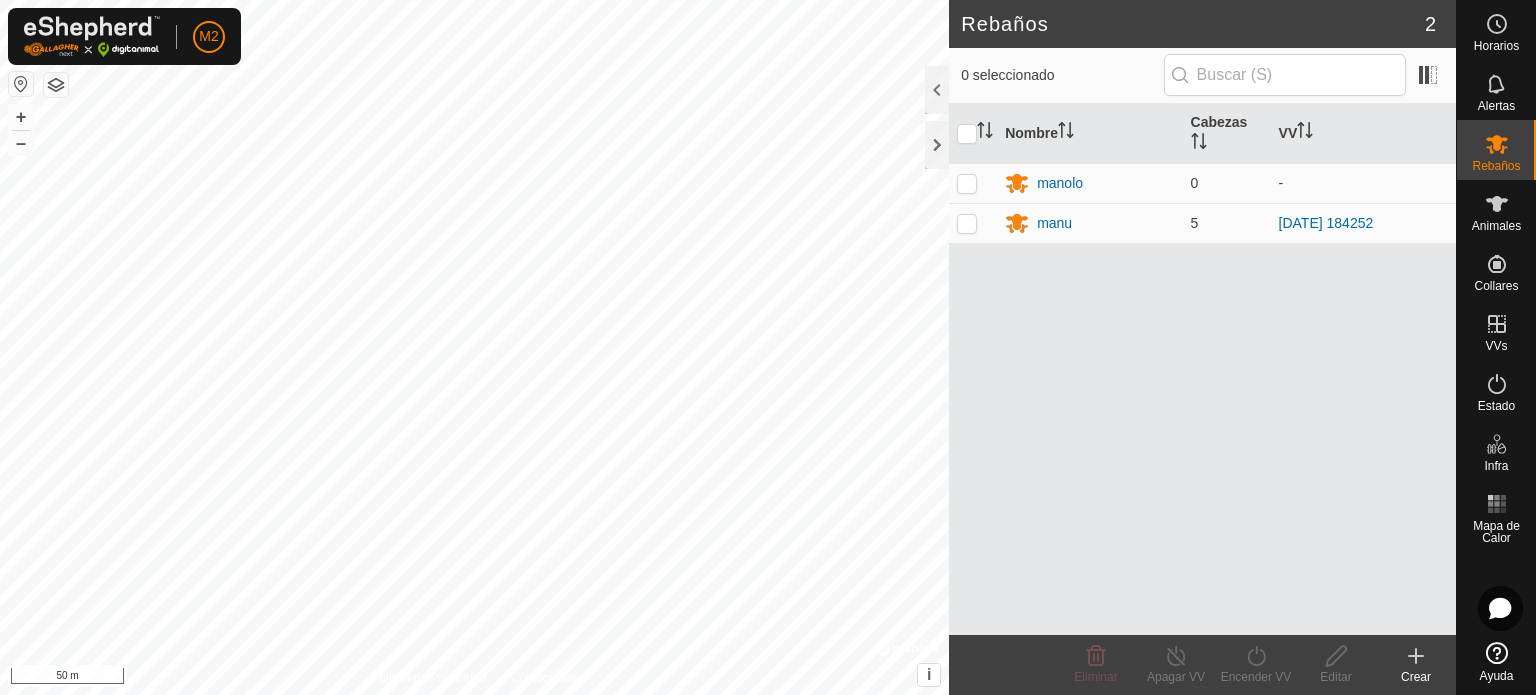 click on "Rebaños" at bounding box center [1496, 166] 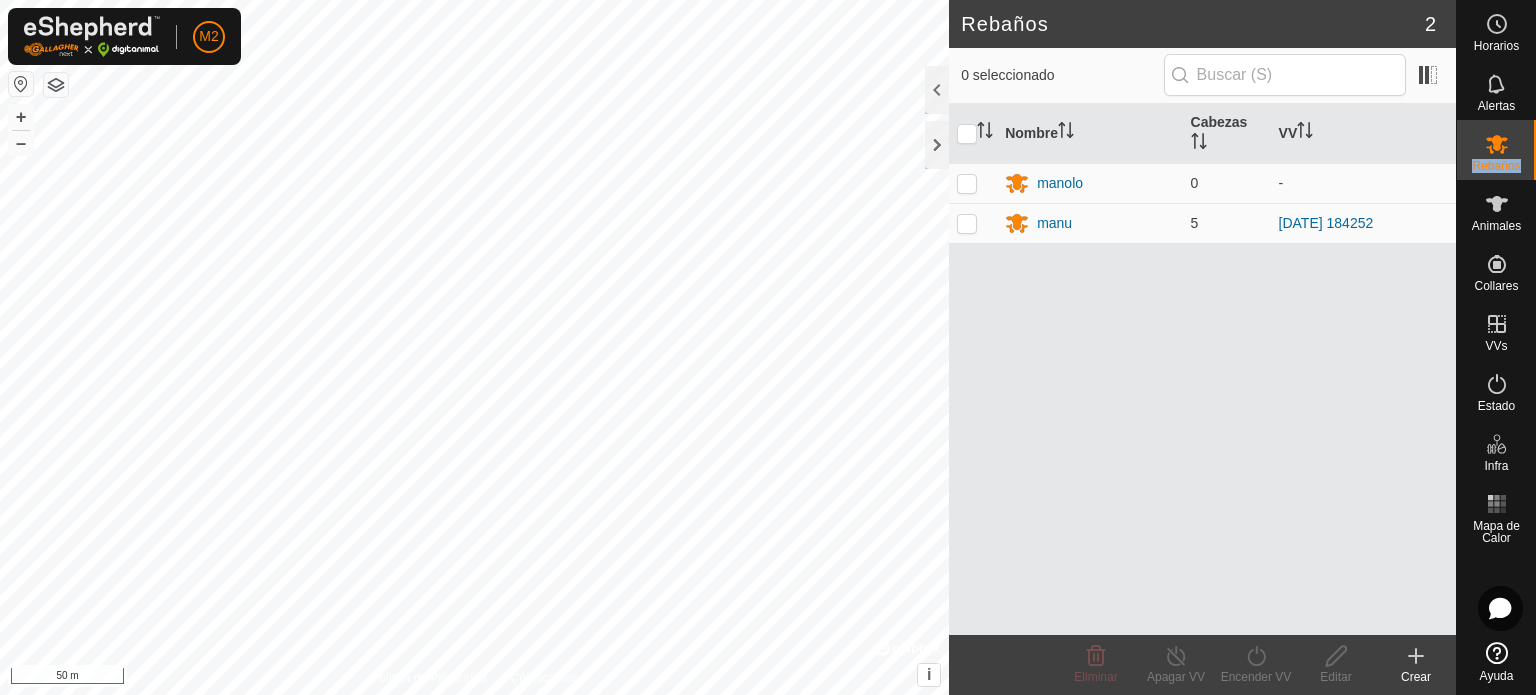 click on "Rebaños" at bounding box center (1496, 166) 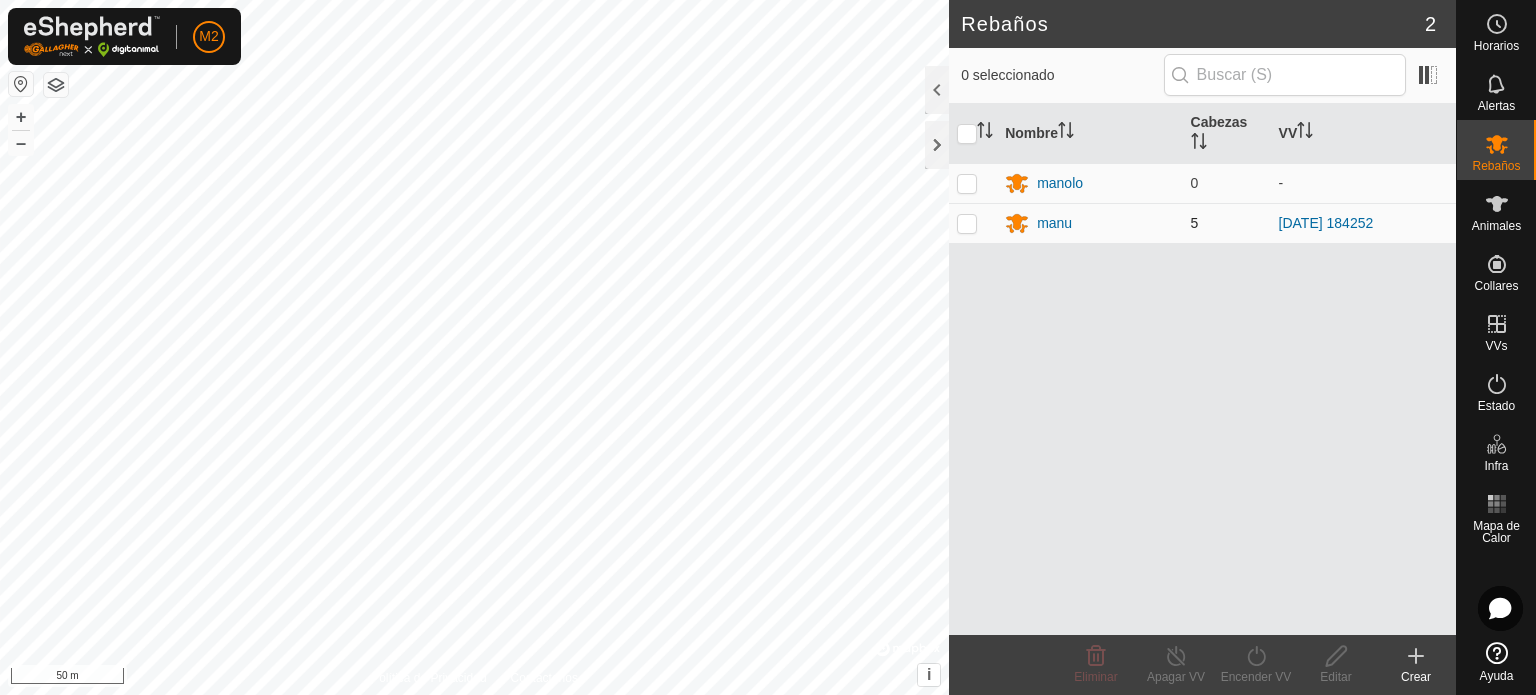 click at bounding box center (967, 223) 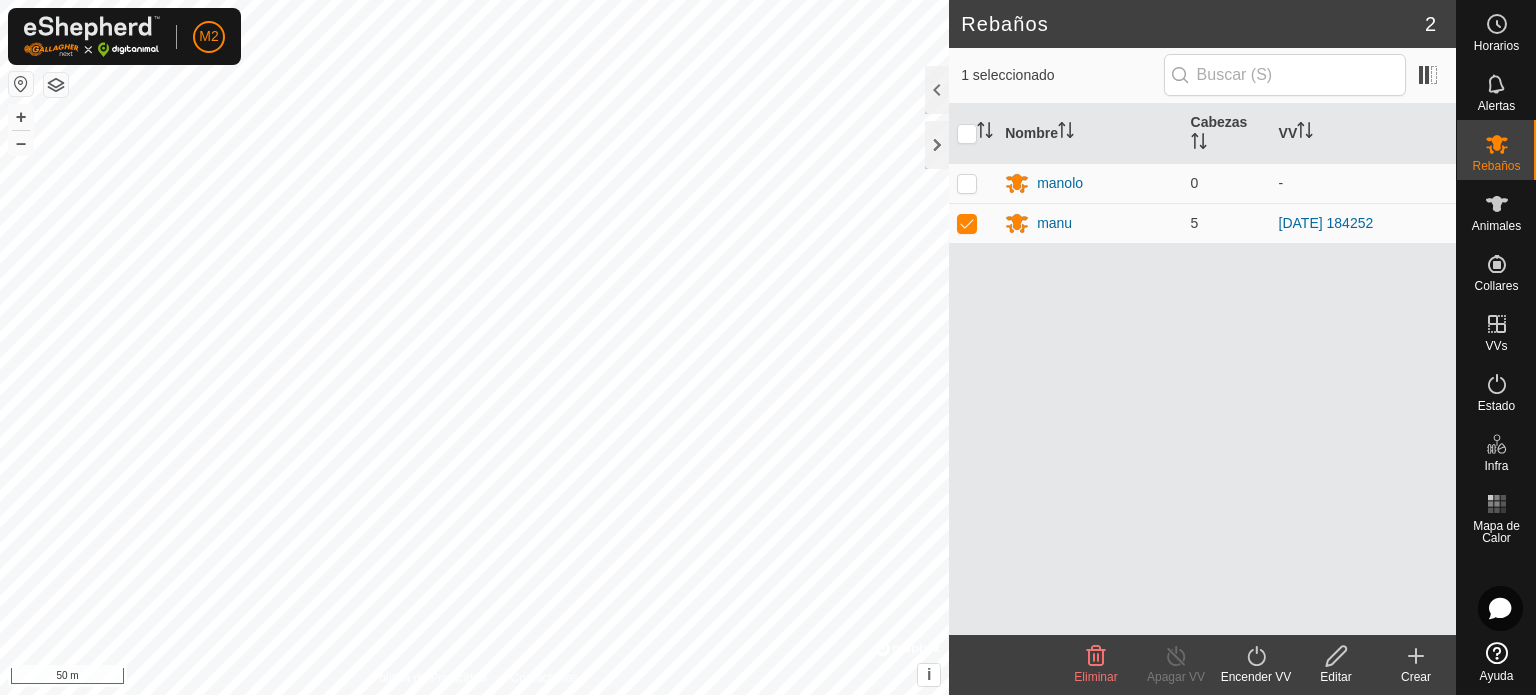 click 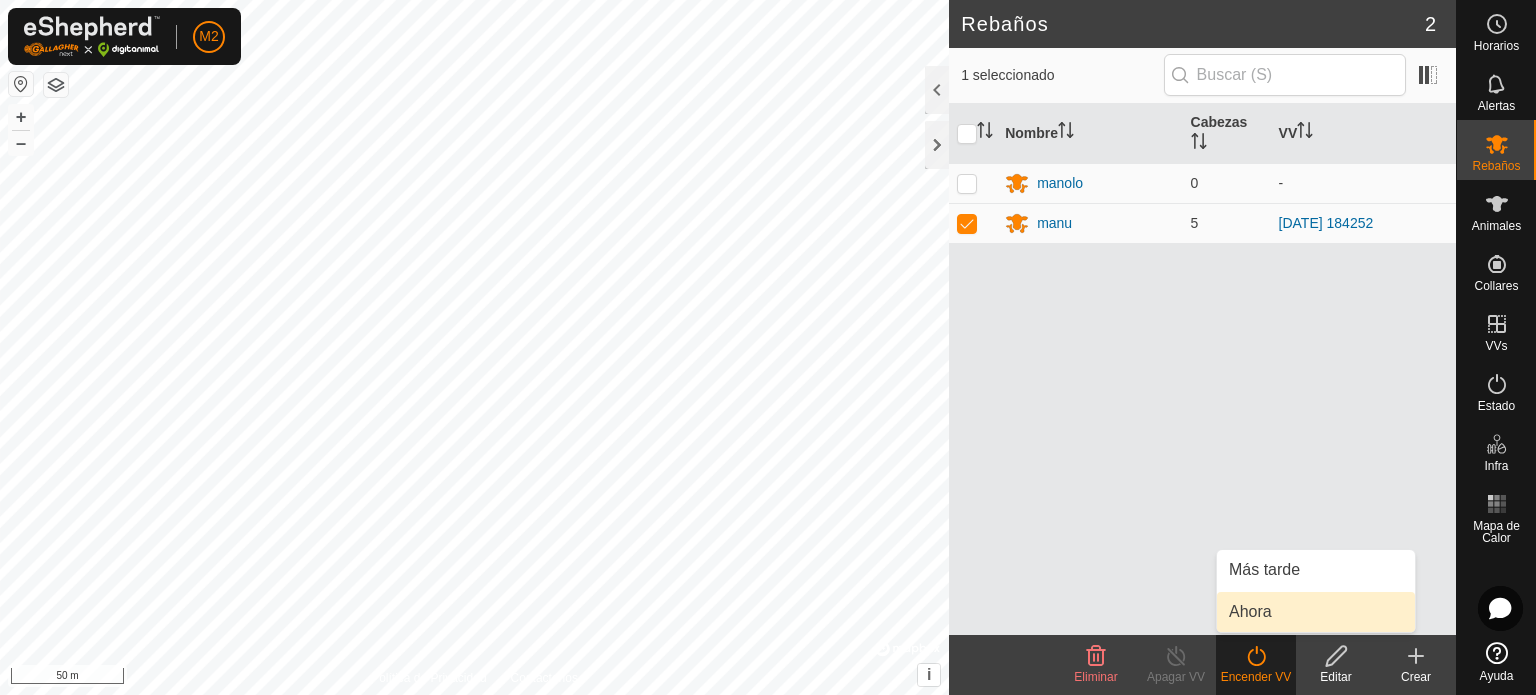 click on "Ahora" at bounding box center [1316, 612] 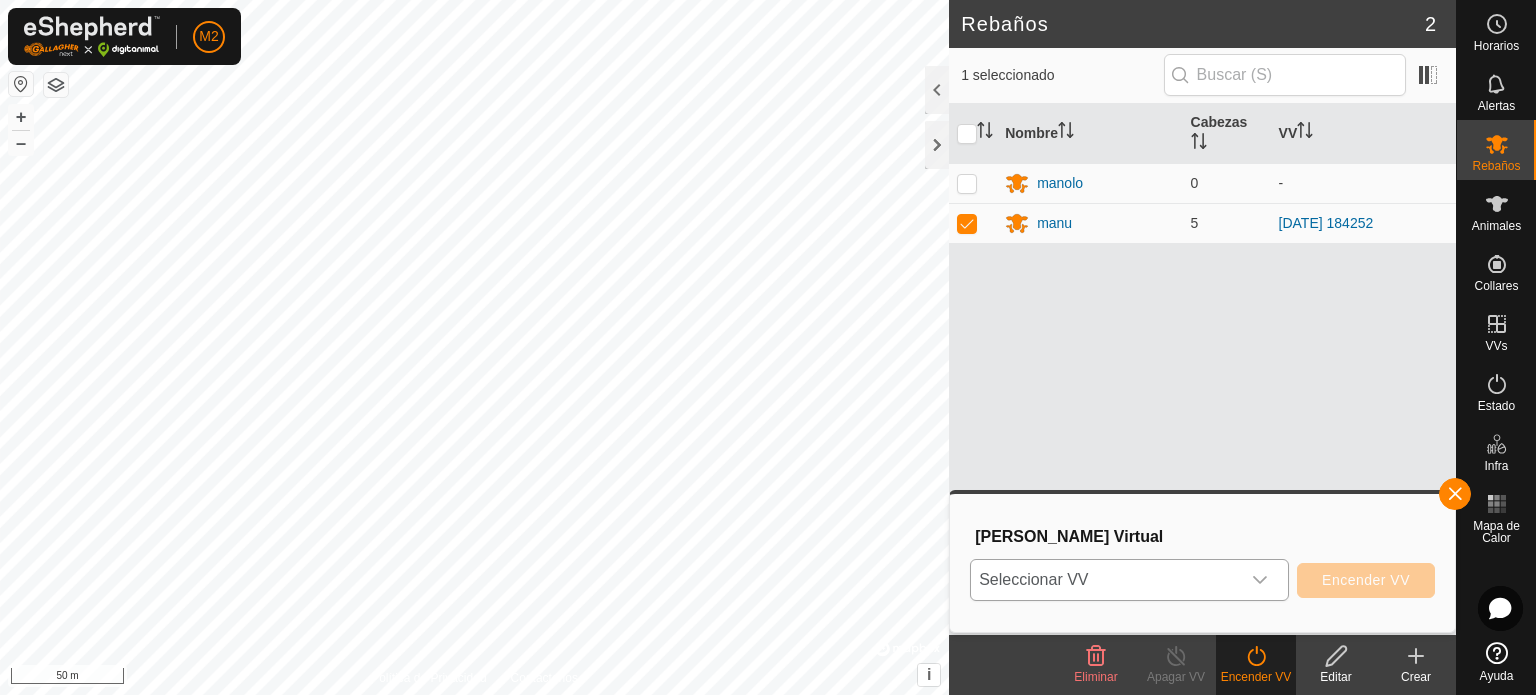 click 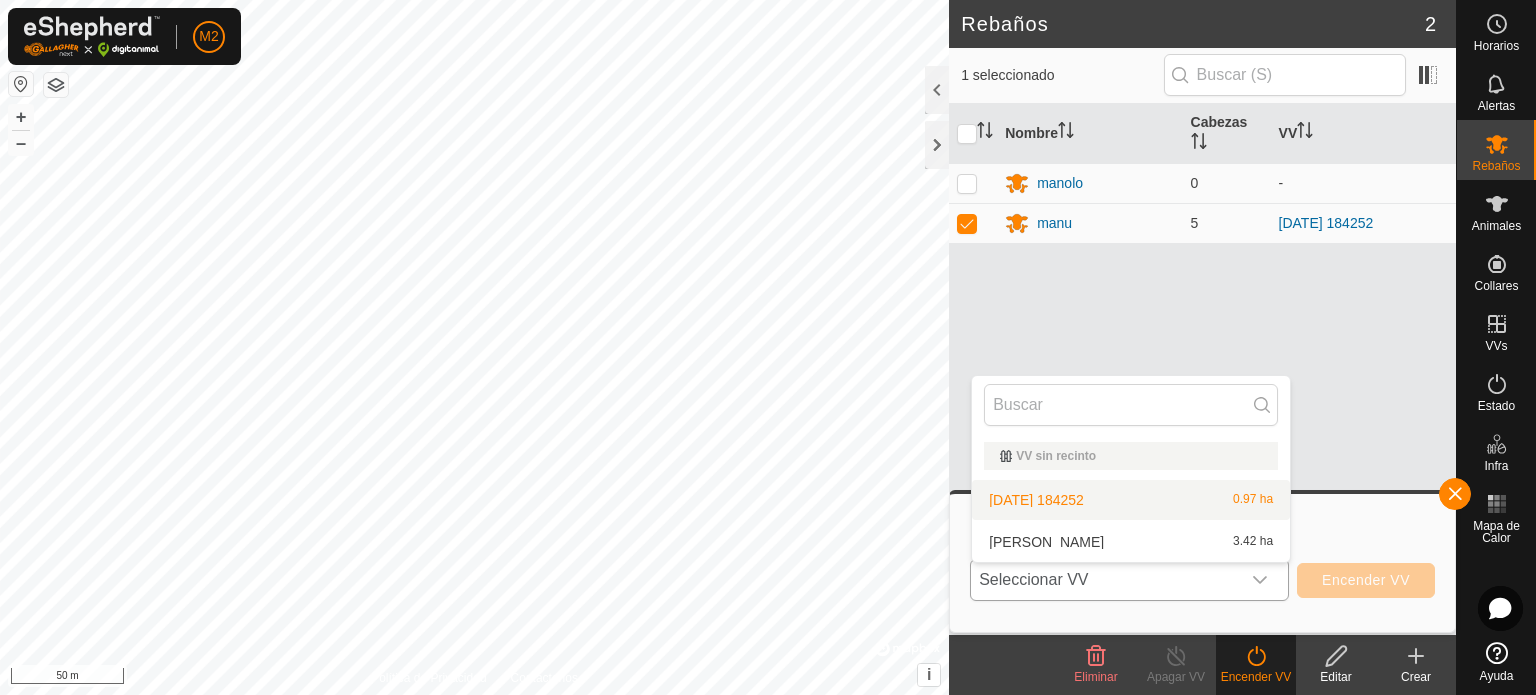 click on "[DATE] 184252  0.97 ha" at bounding box center [1131, 500] 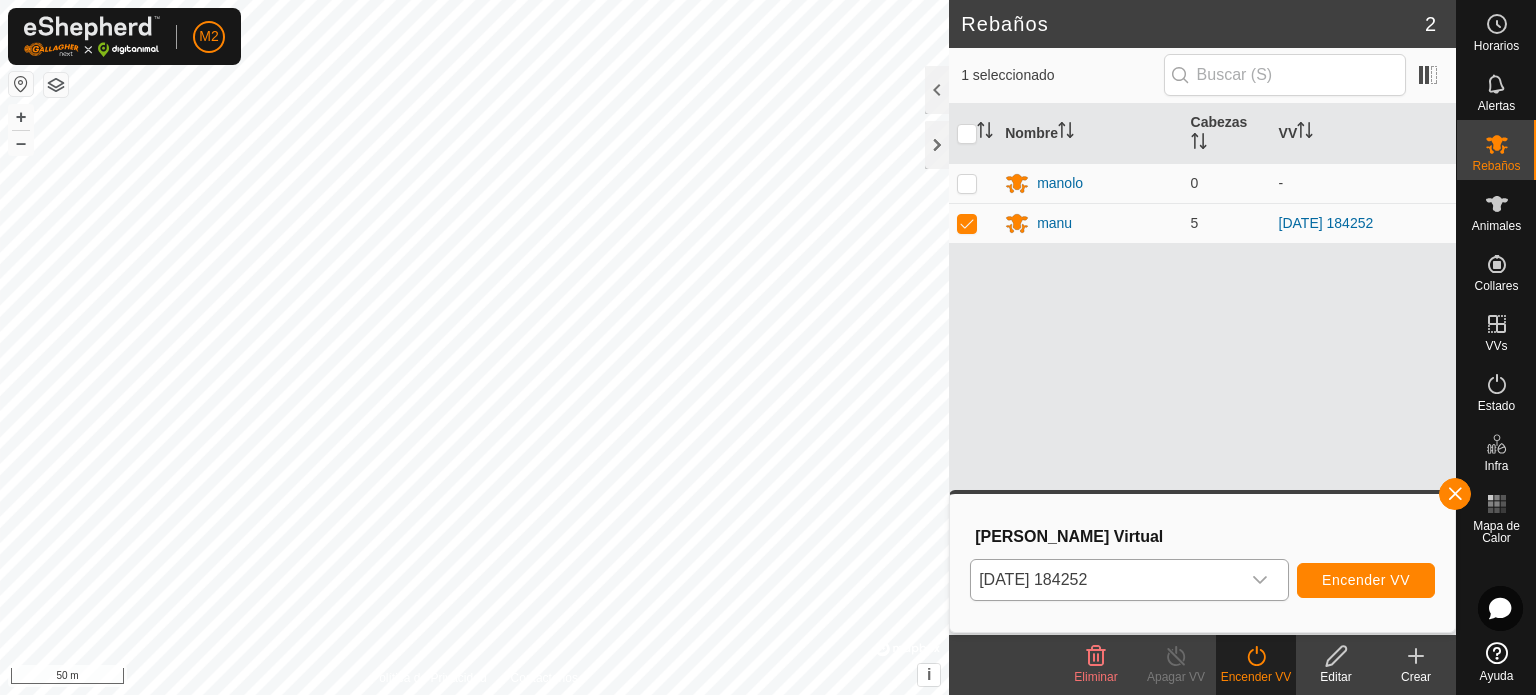 click 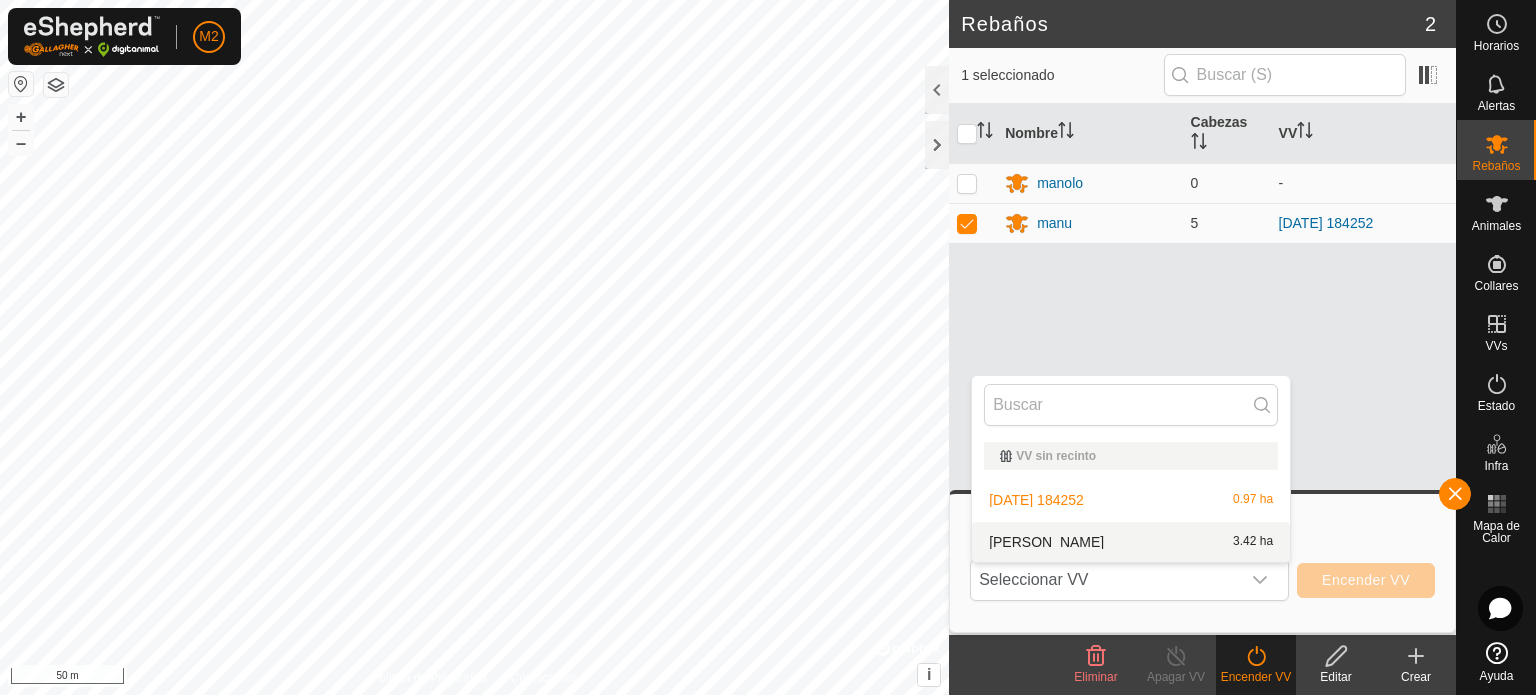 click on "[PERSON_NAME]  3.42 ha" at bounding box center [1131, 542] 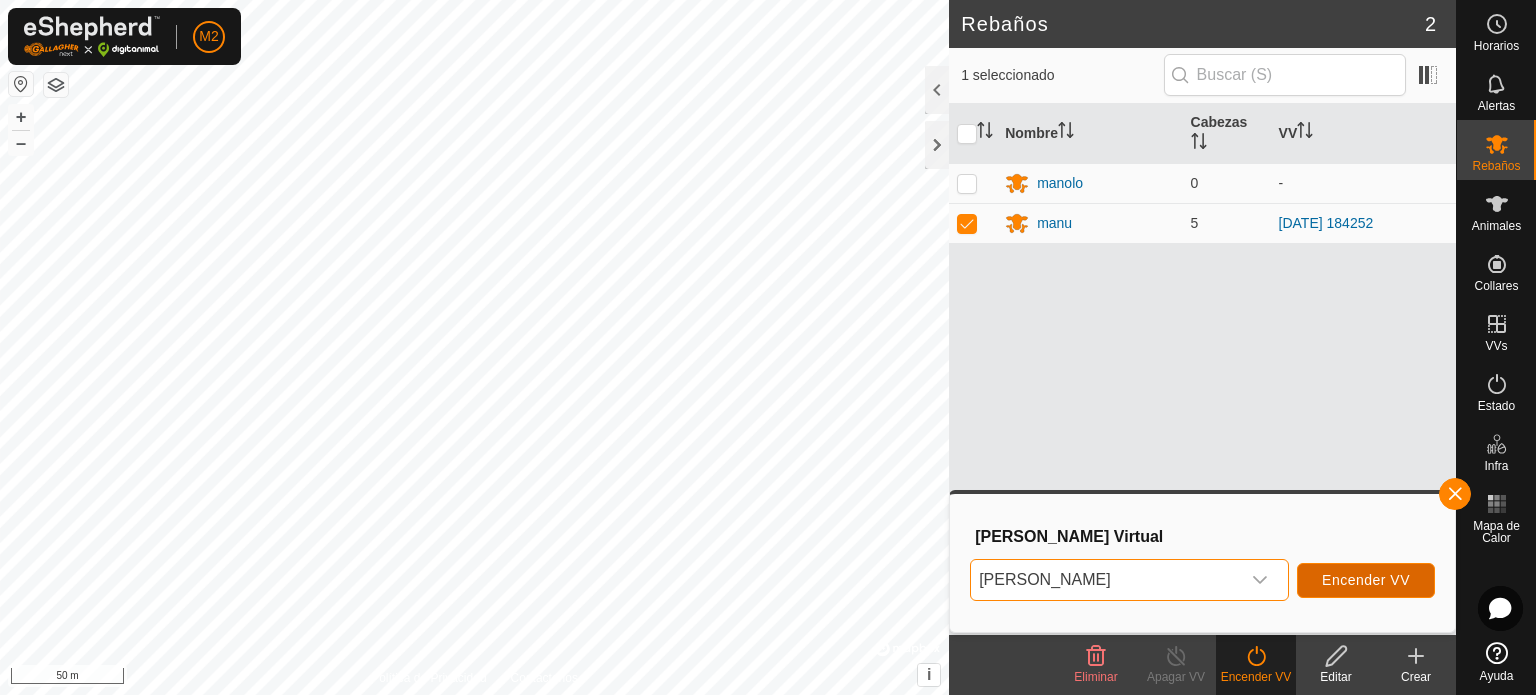click on "Encender VV" at bounding box center (1366, 580) 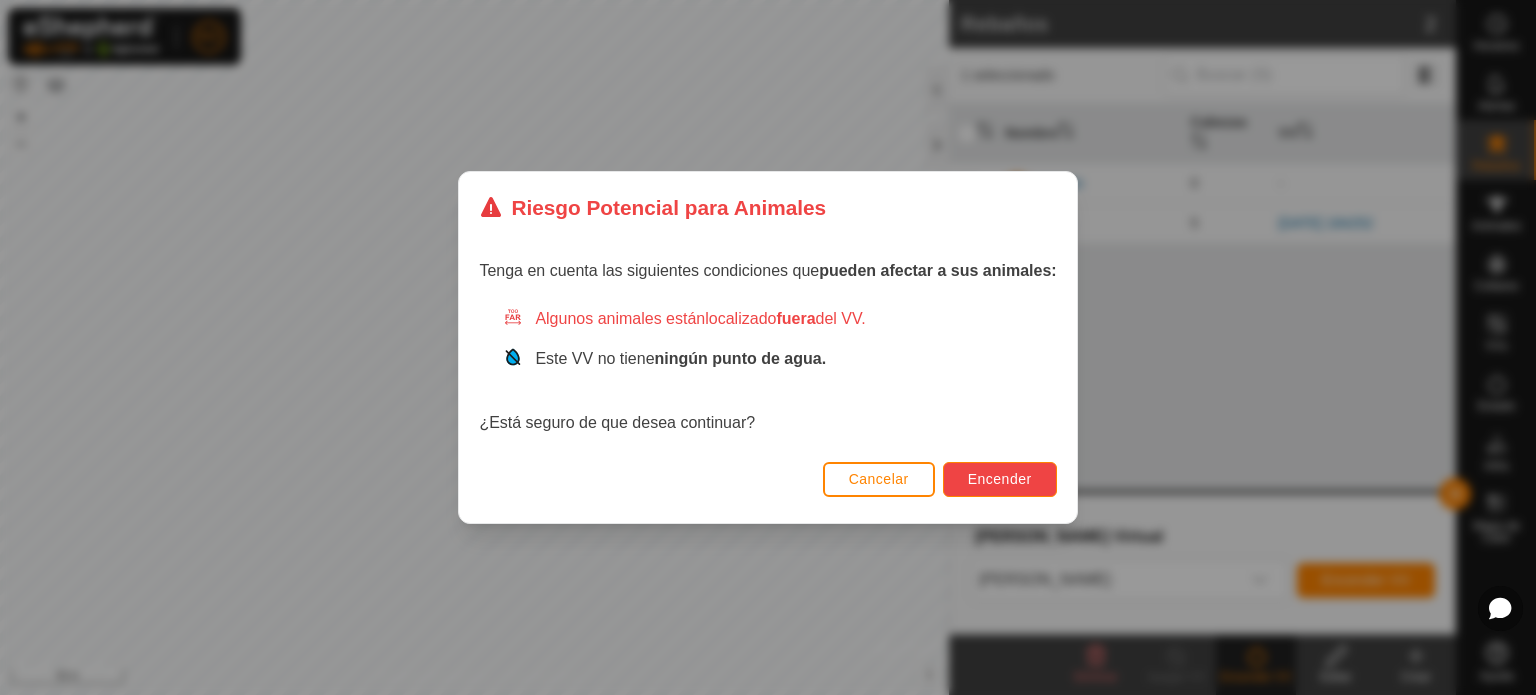 click on "Encender" at bounding box center [1000, 479] 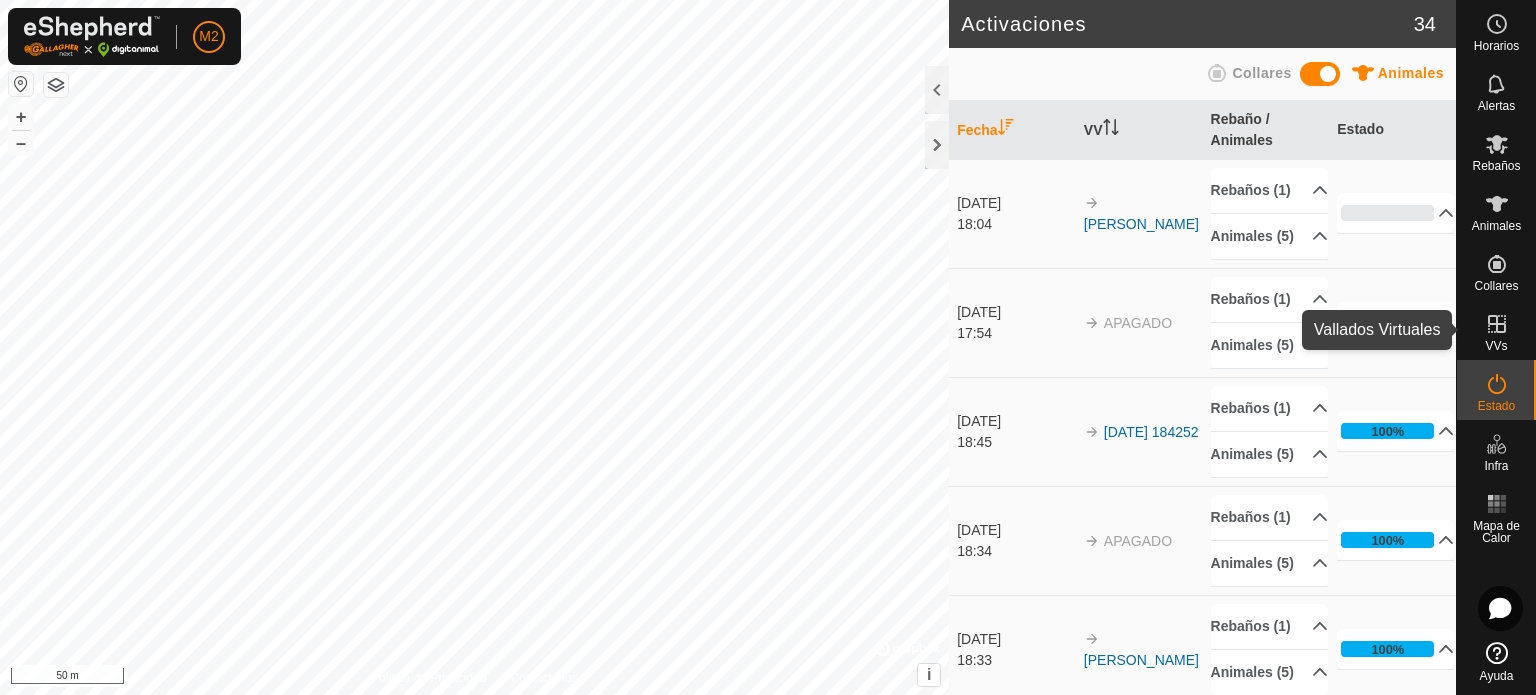 click 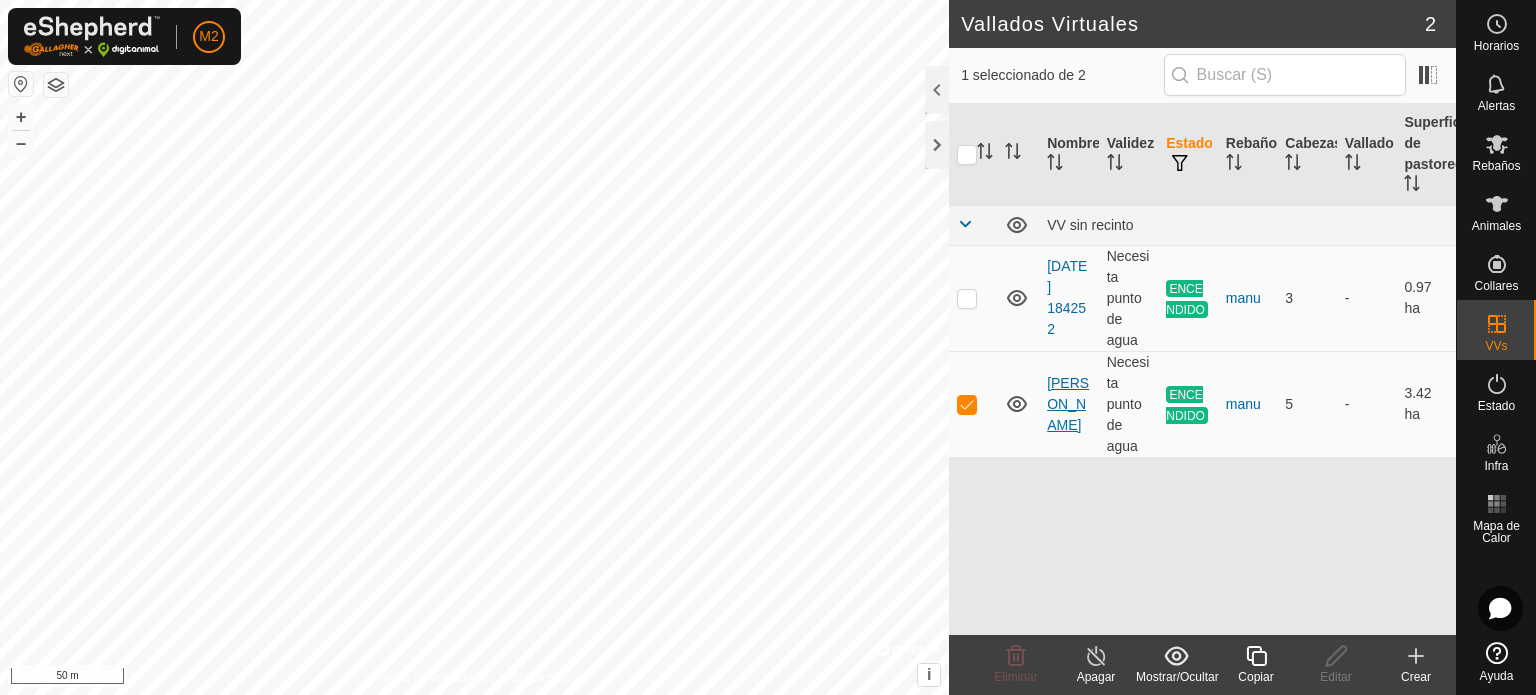 click on "[PERSON_NAME]" at bounding box center [1068, 404] 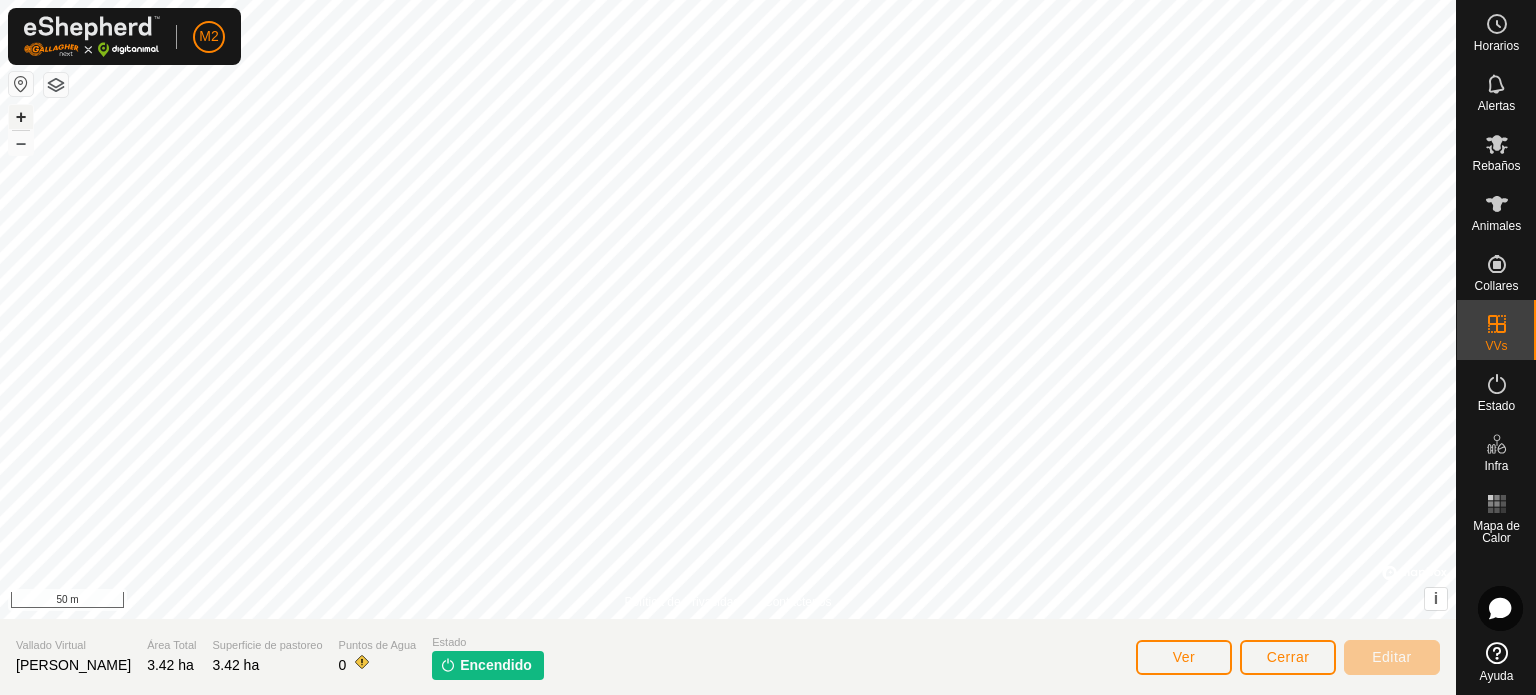 click on "+" at bounding box center (21, 117) 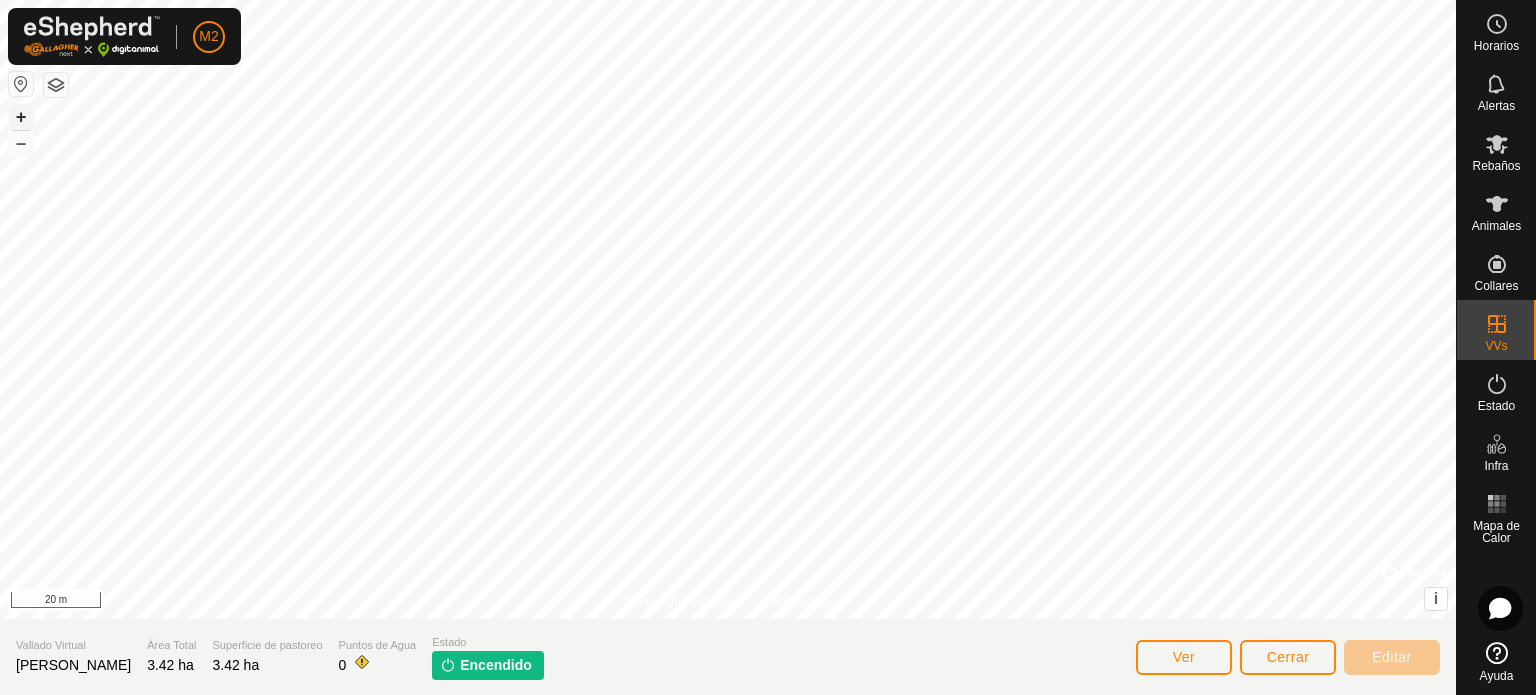 click on "+" at bounding box center (21, 117) 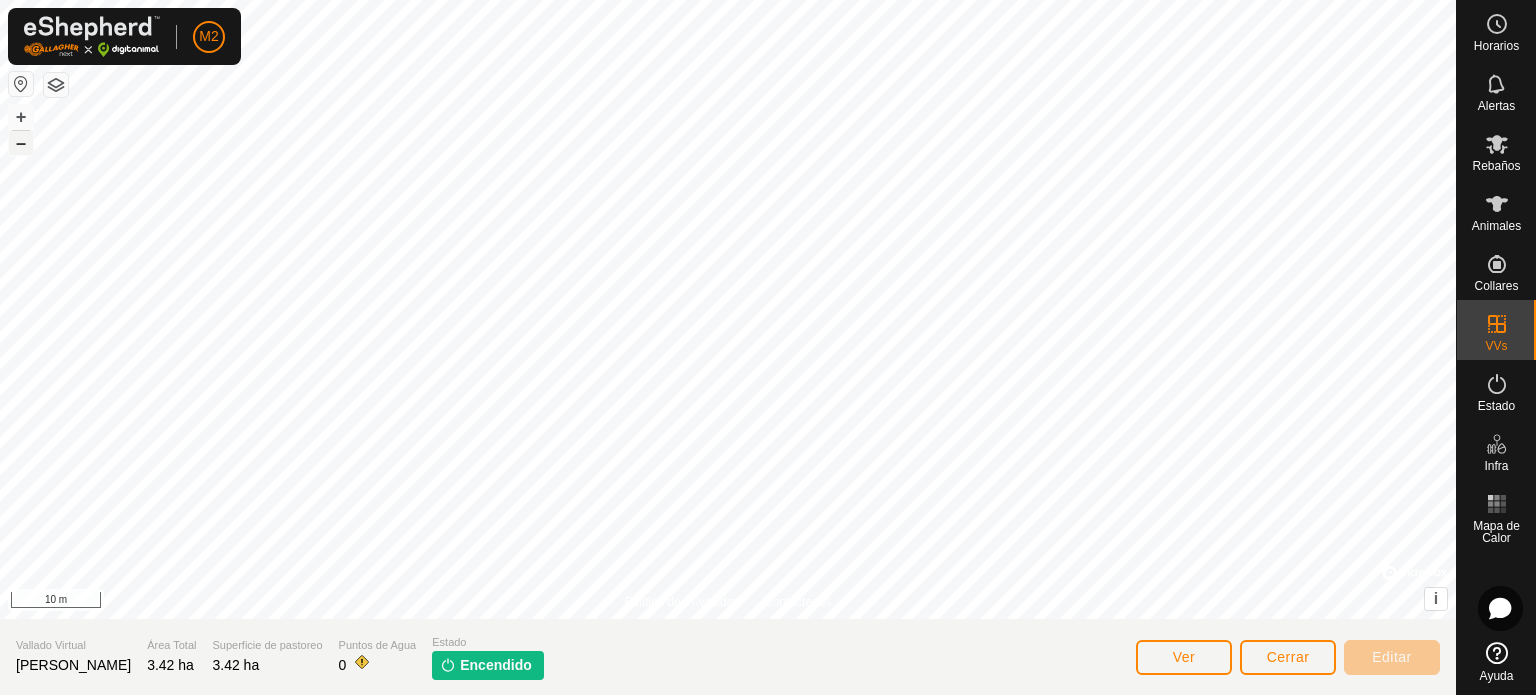 click on "–" at bounding box center (21, 143) 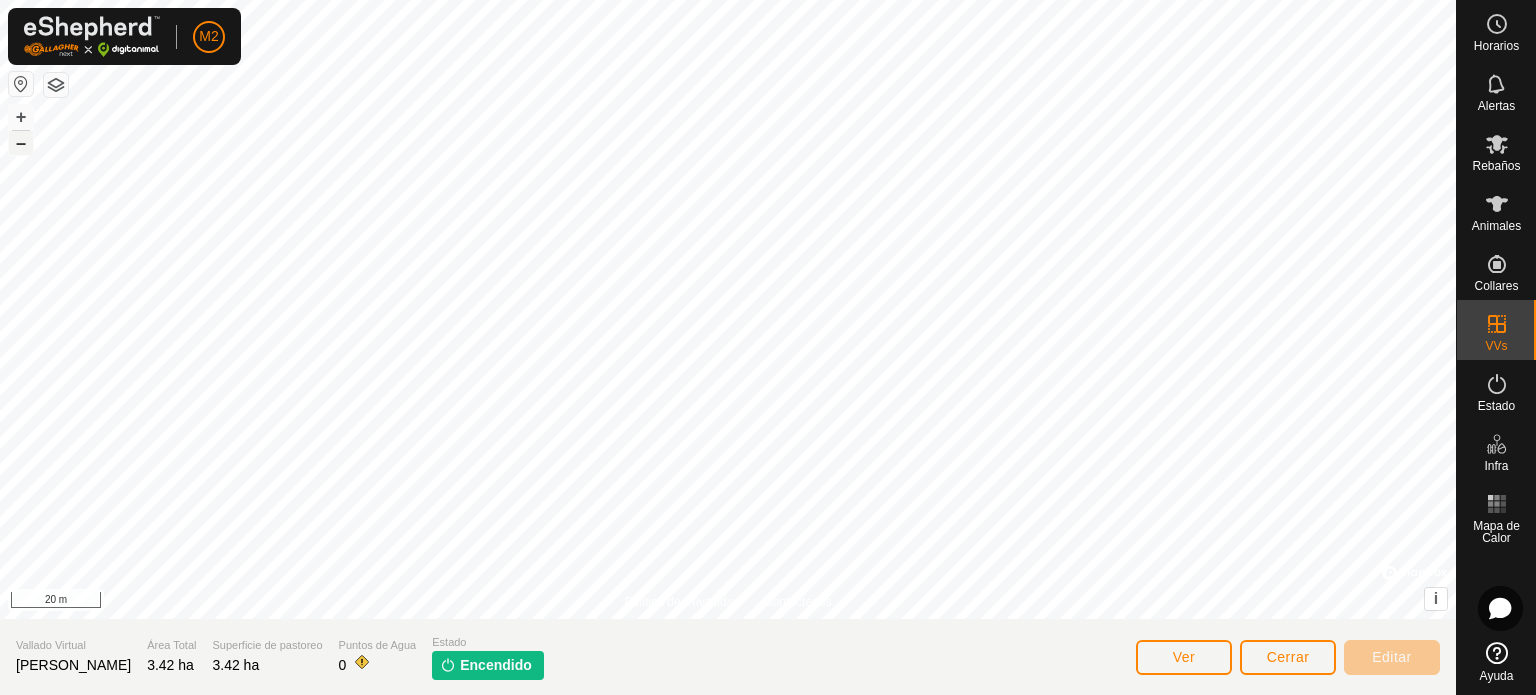 click on "–" at bounding box center (21, 143) 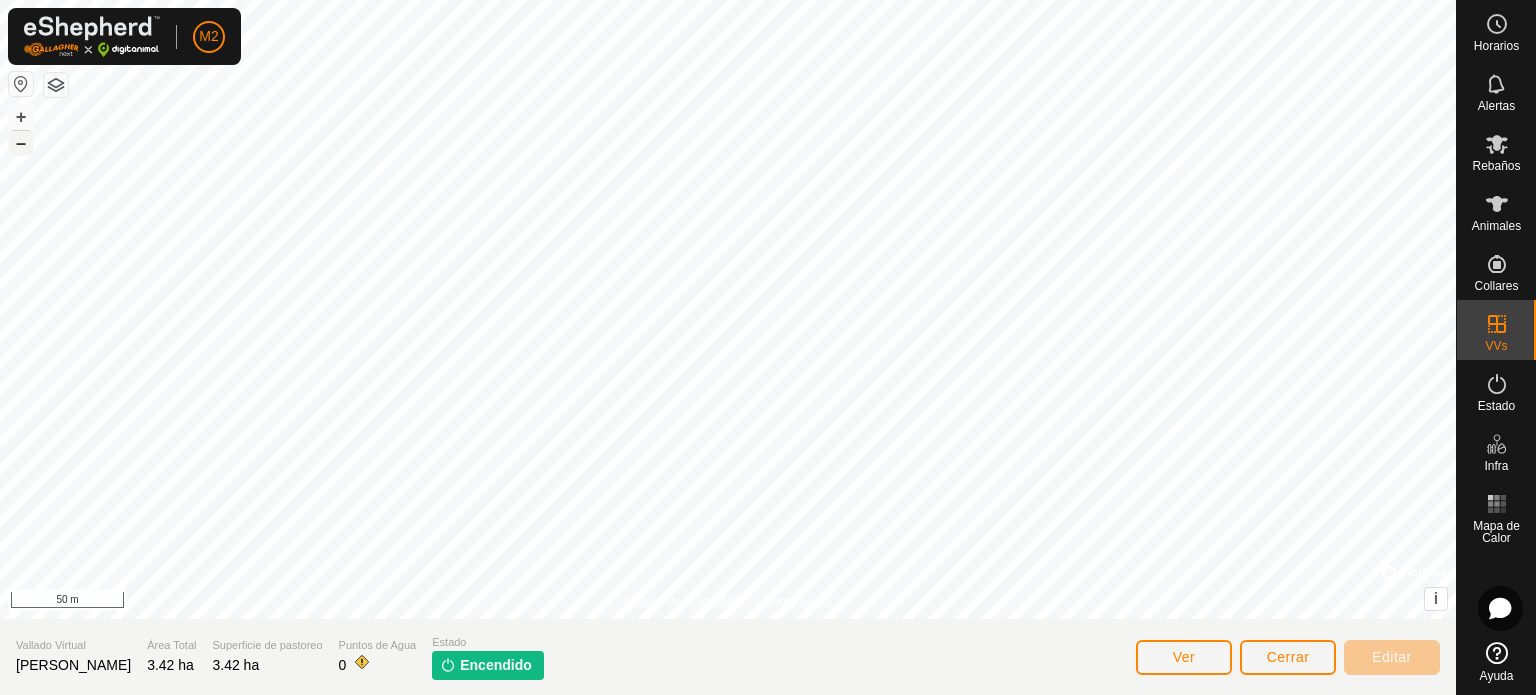 click on "–" at bounding box center [21, 143] 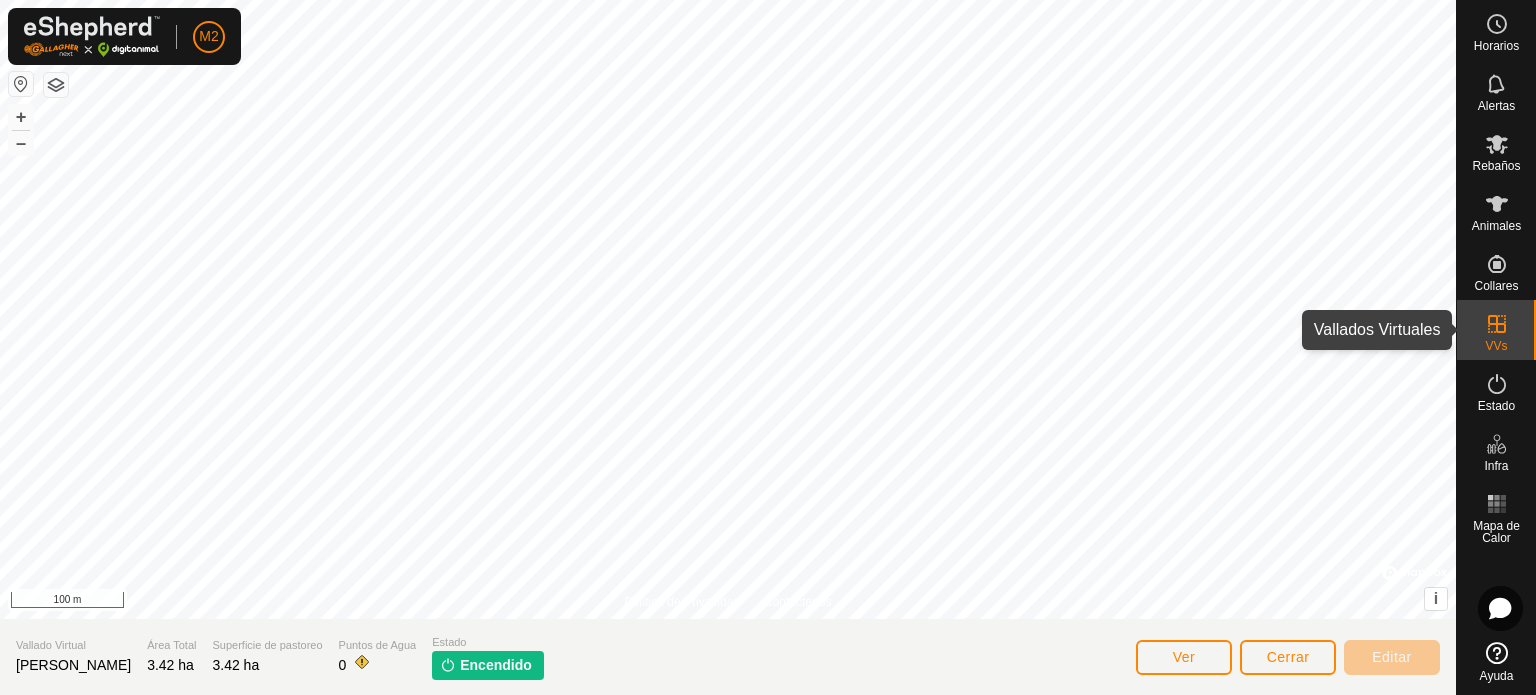 click 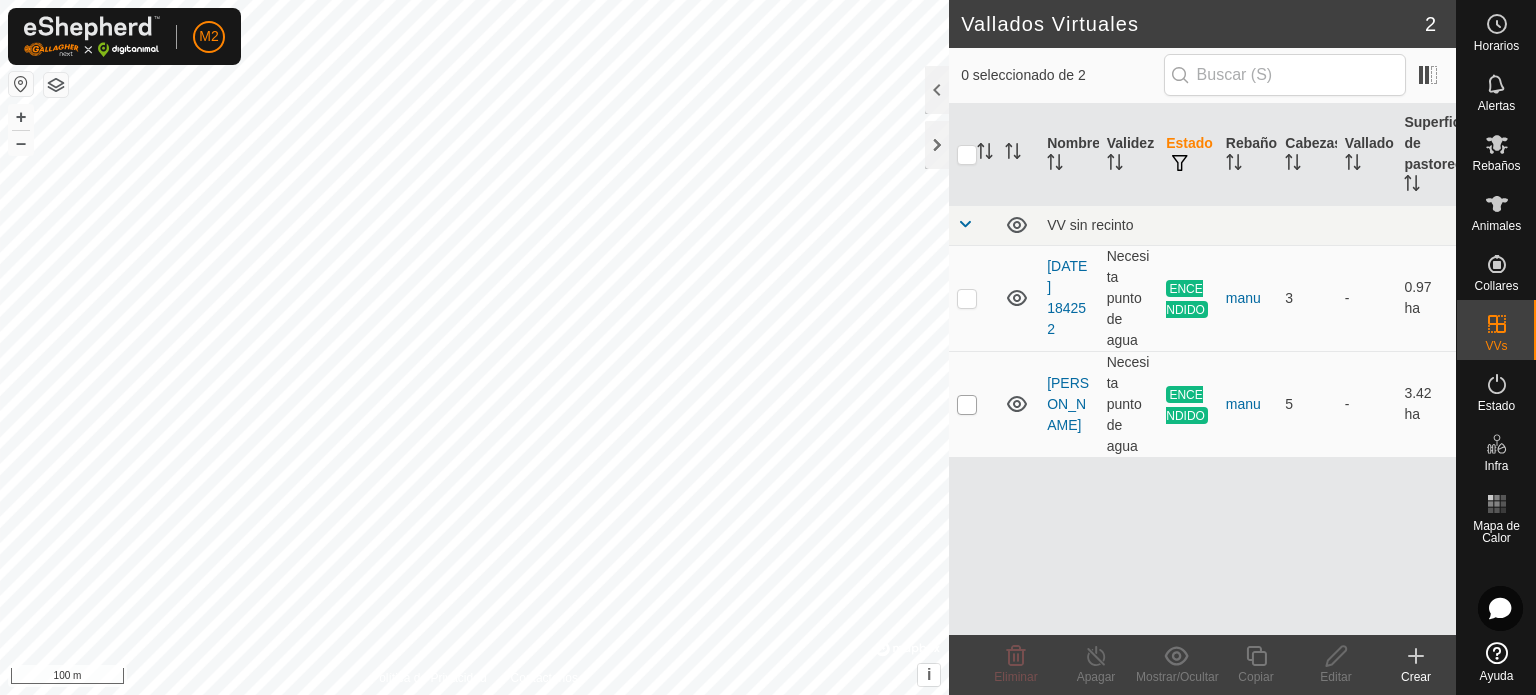 click at bounding box center [967, 405] 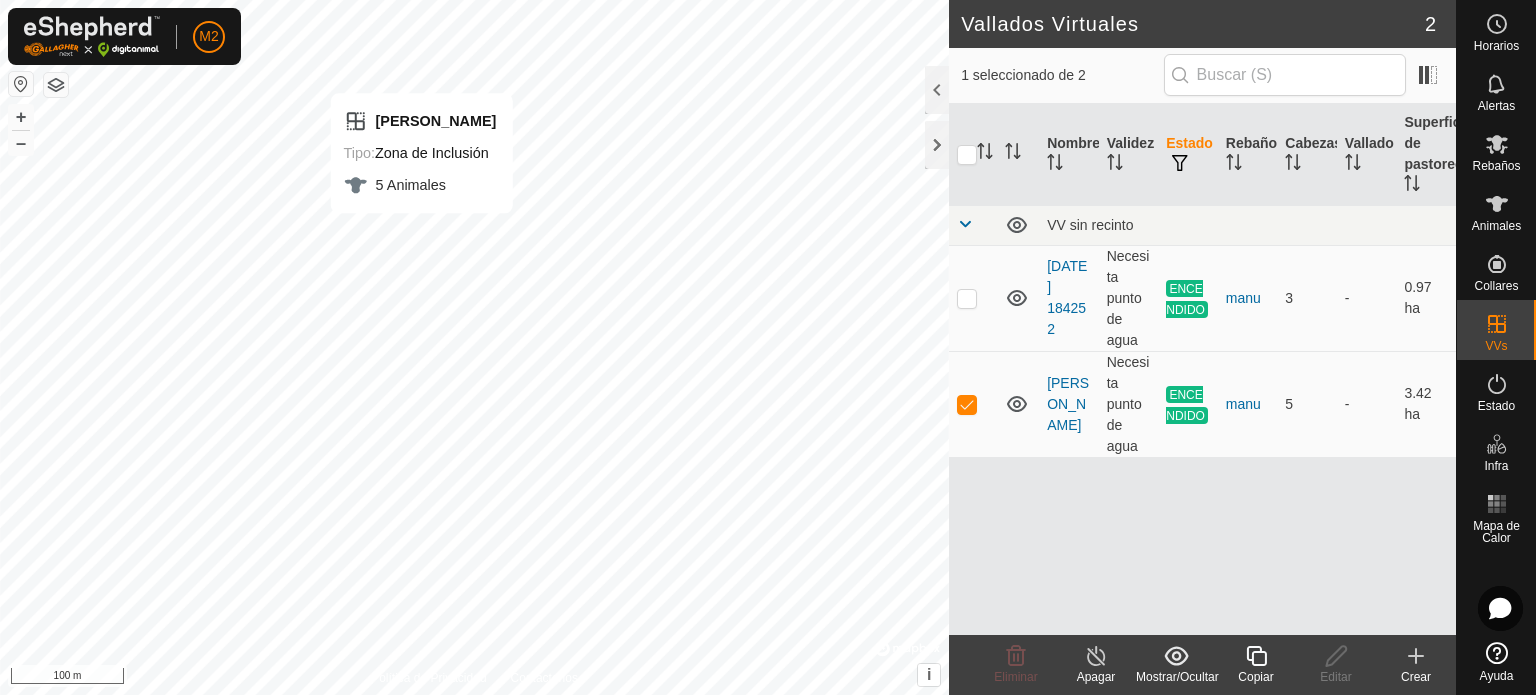 click on "Crear" 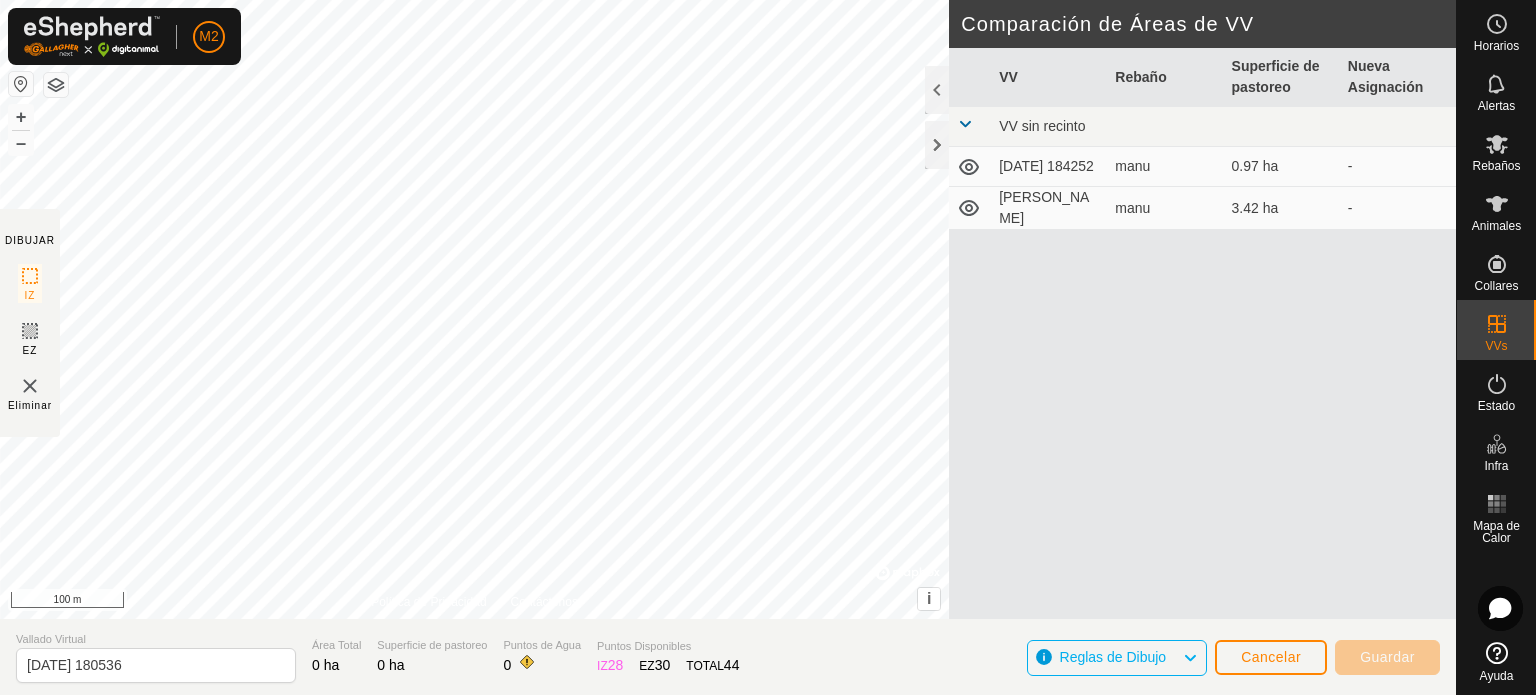 click 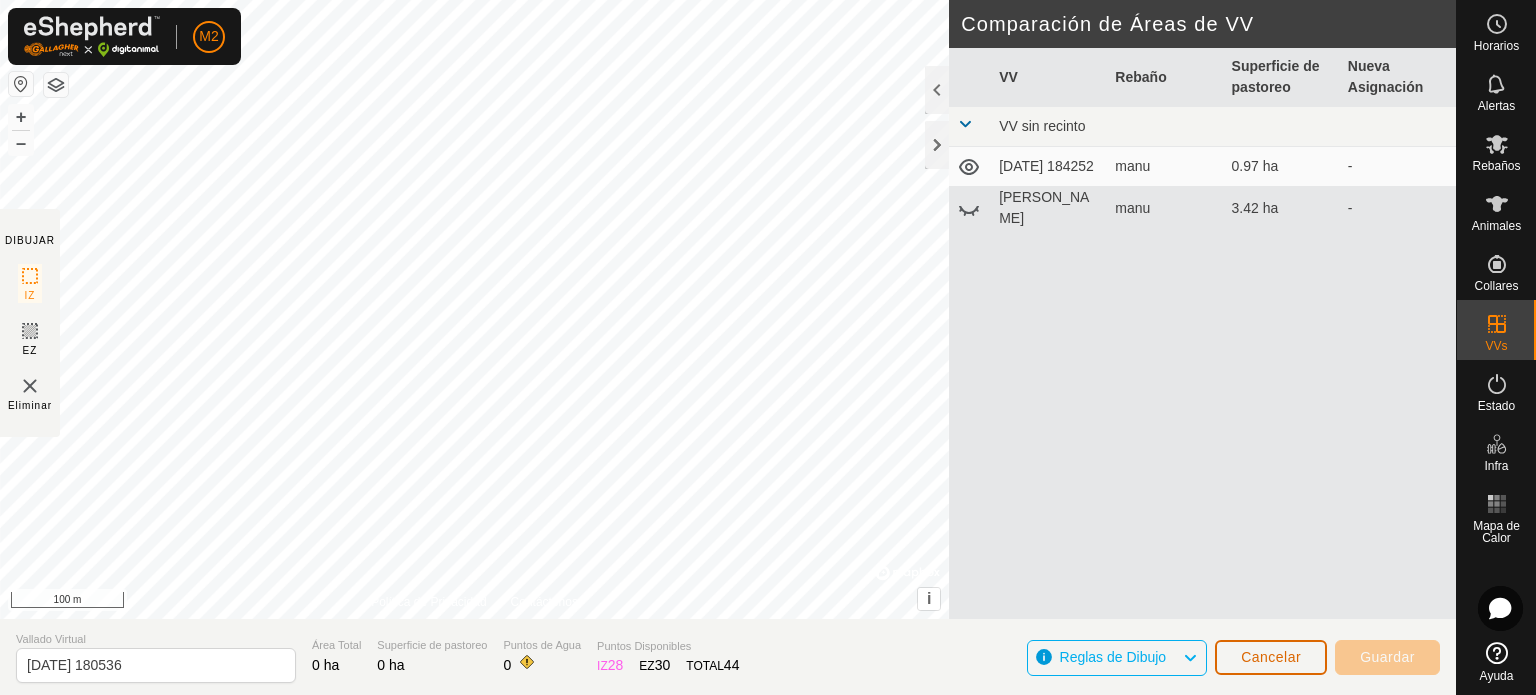 click on "Cancelar" 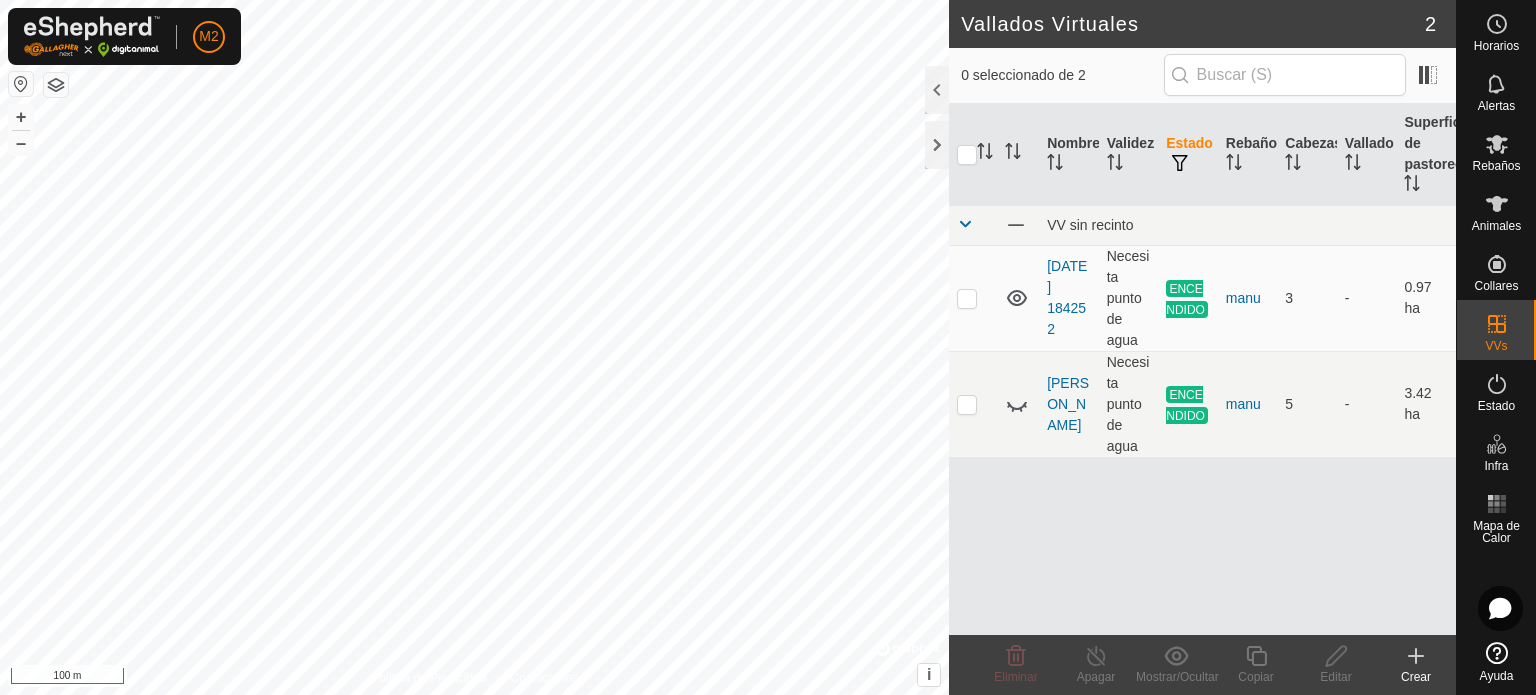 click 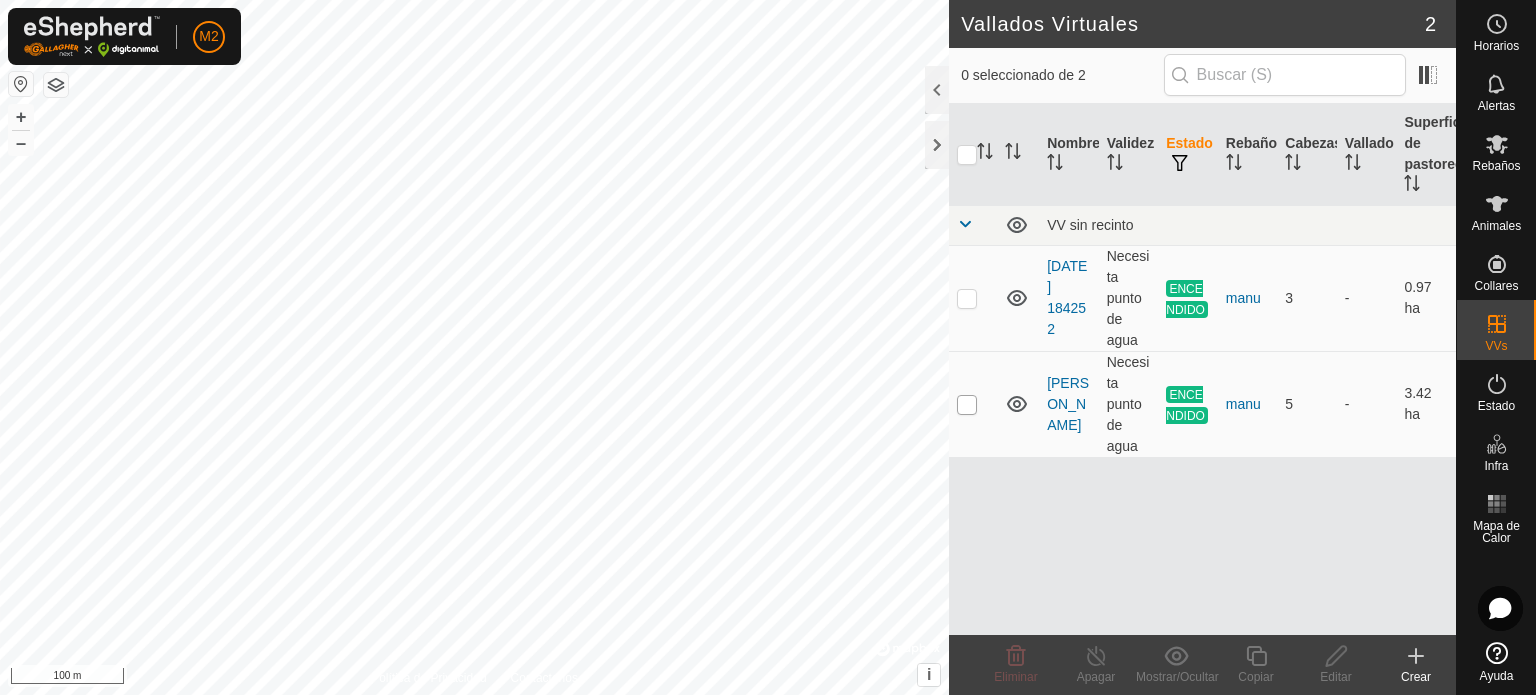click at bounding box center [967, 405] 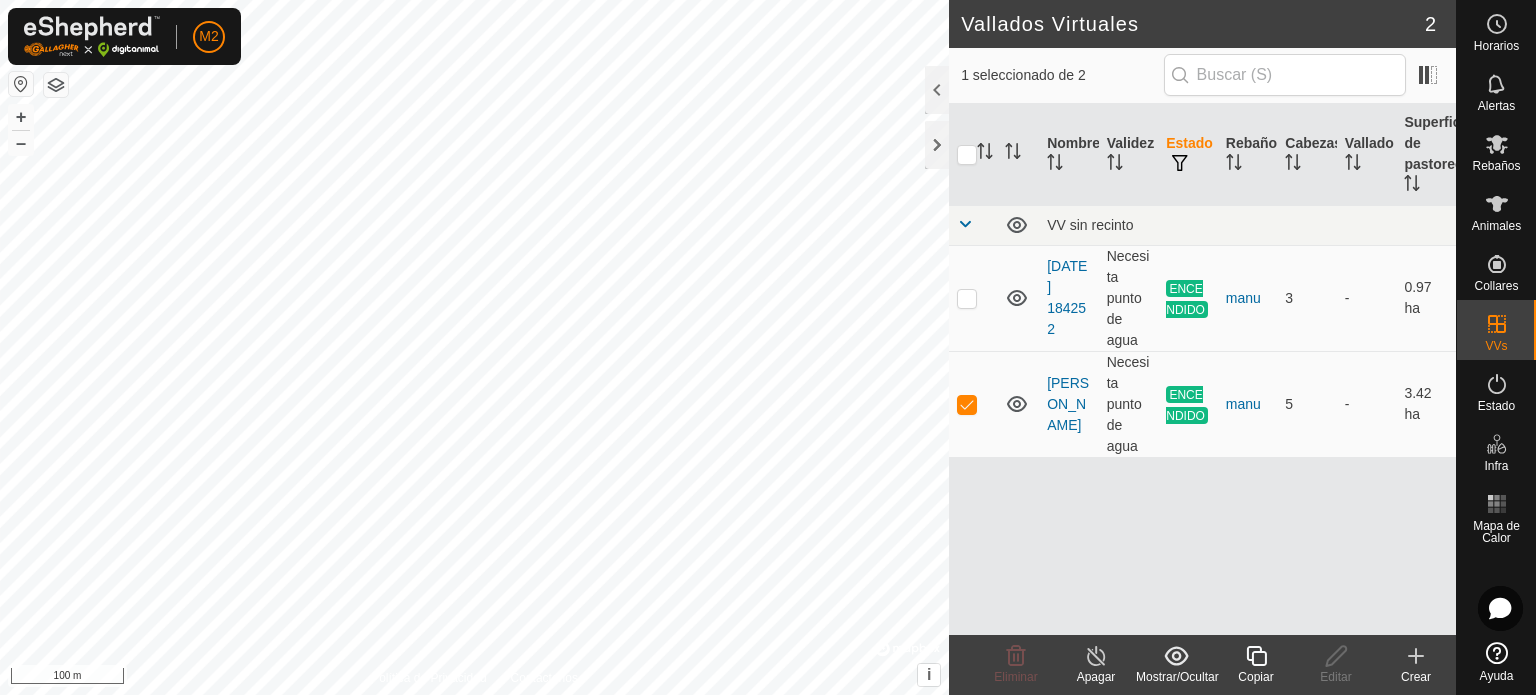 click 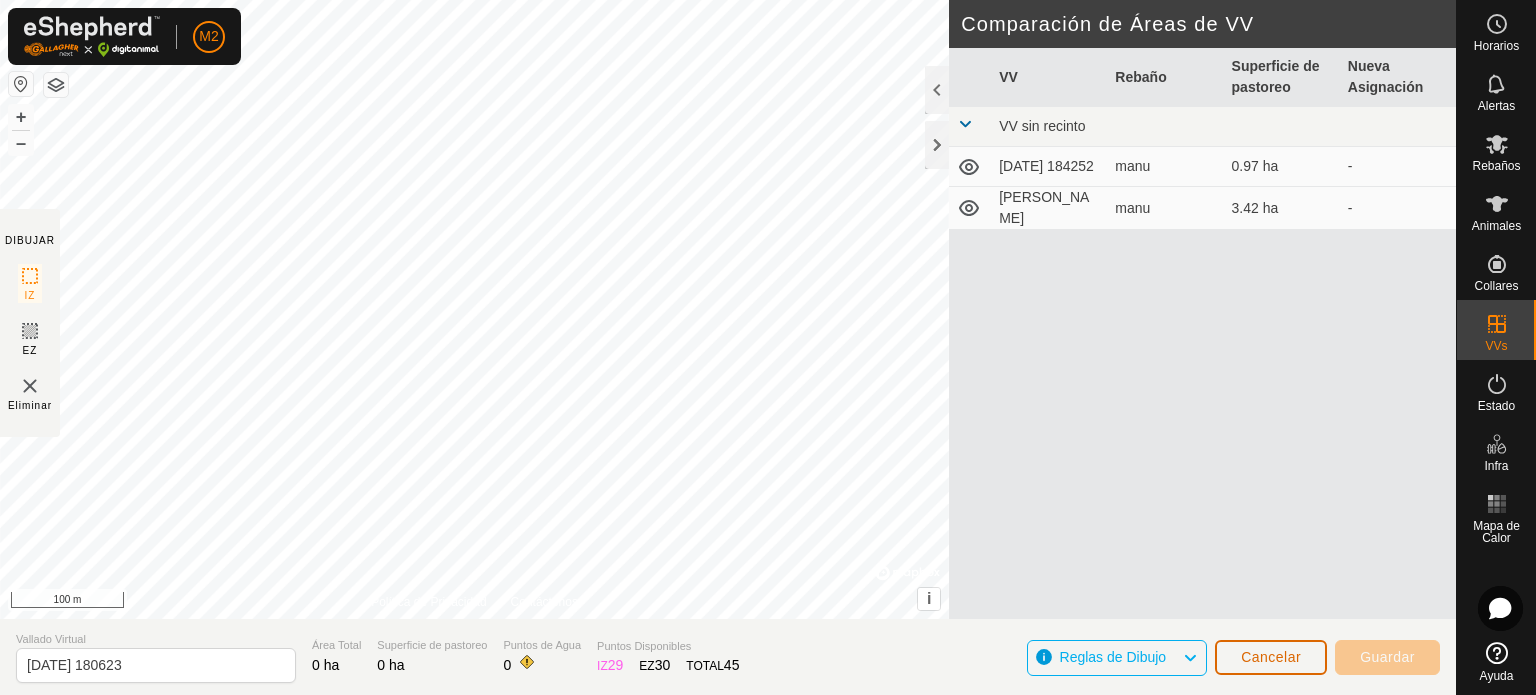 click on "Cancelar" 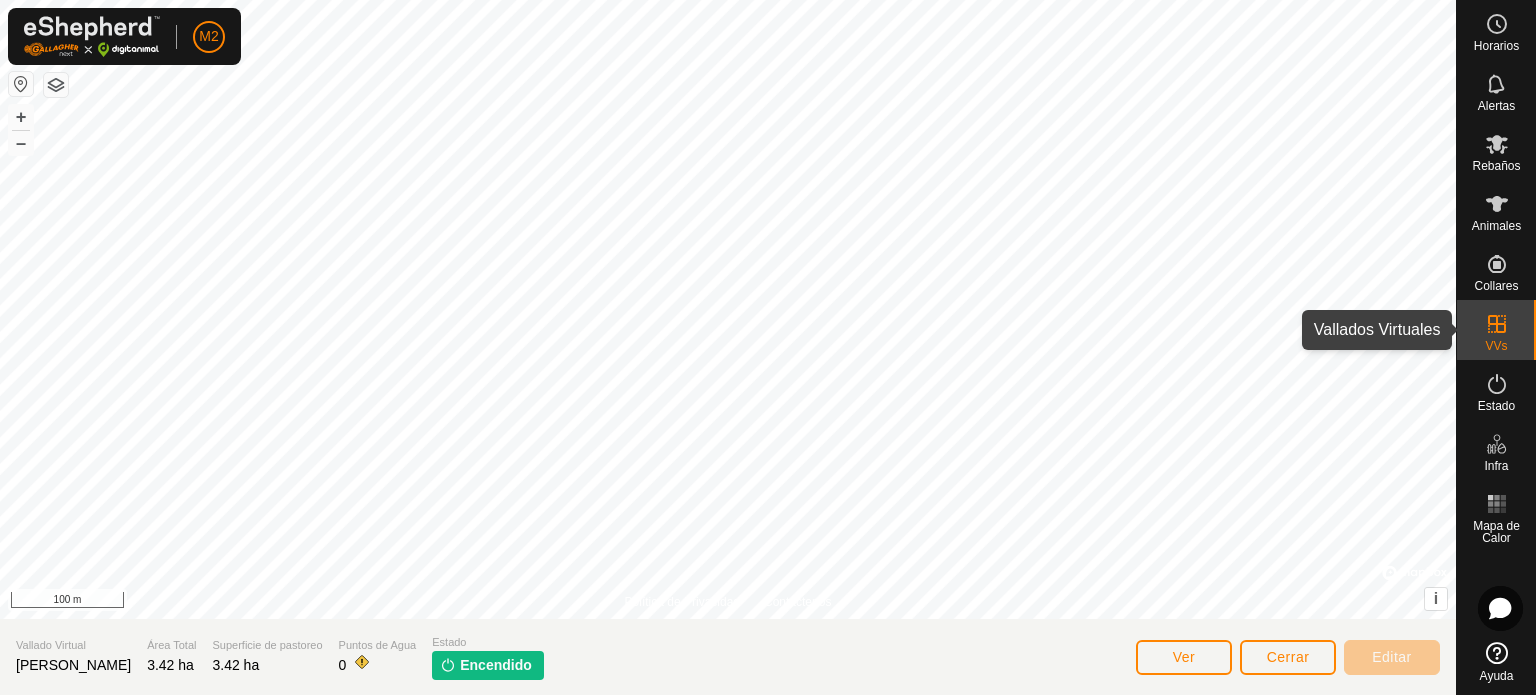 click on "VVs" at bounding box center (1496, 346) 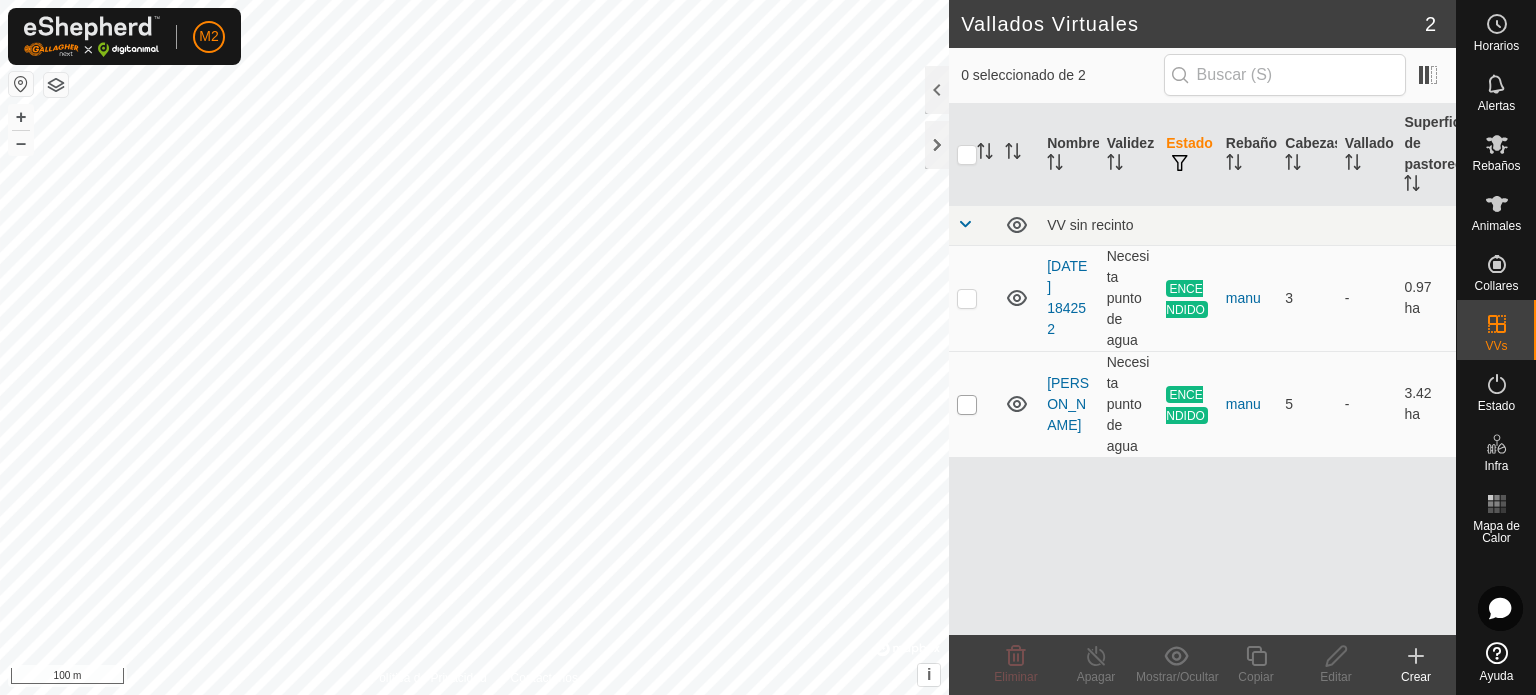 click at bounding box center [967, 405] 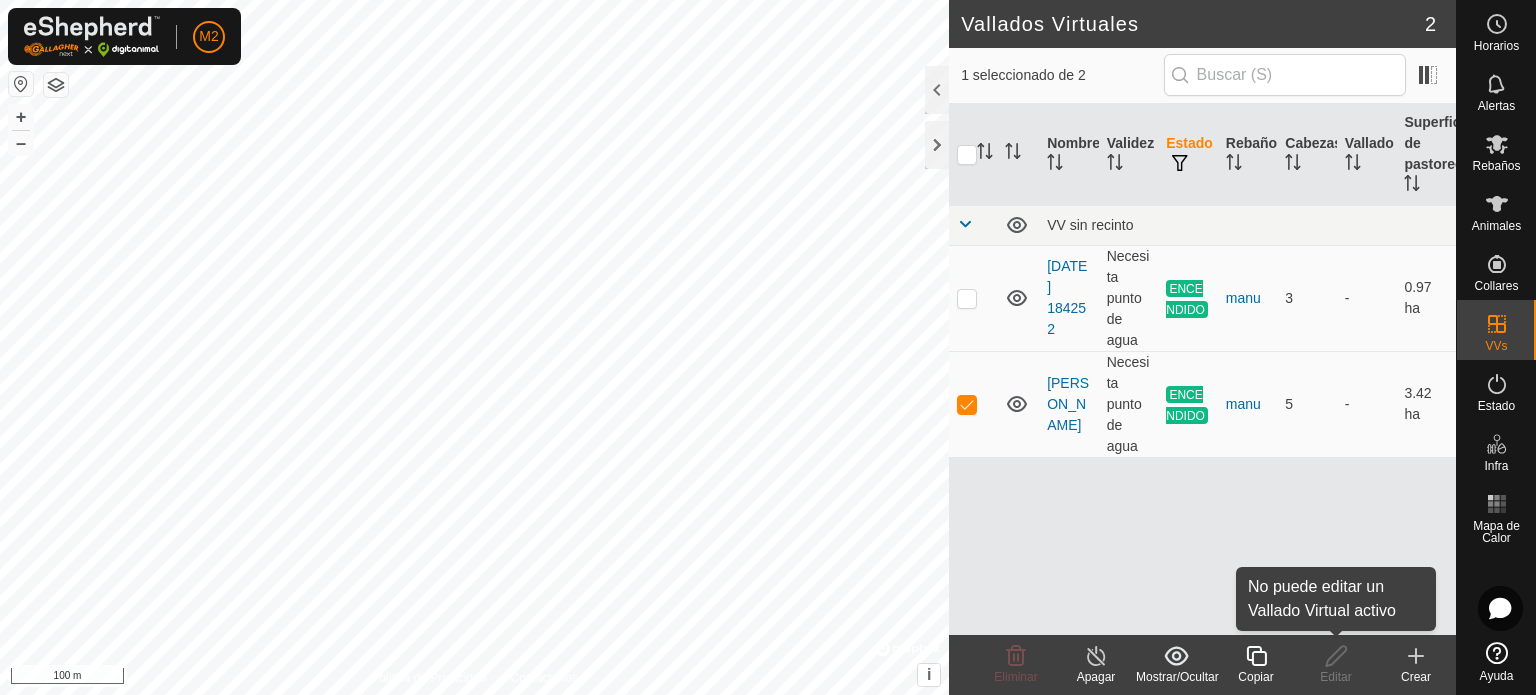 click 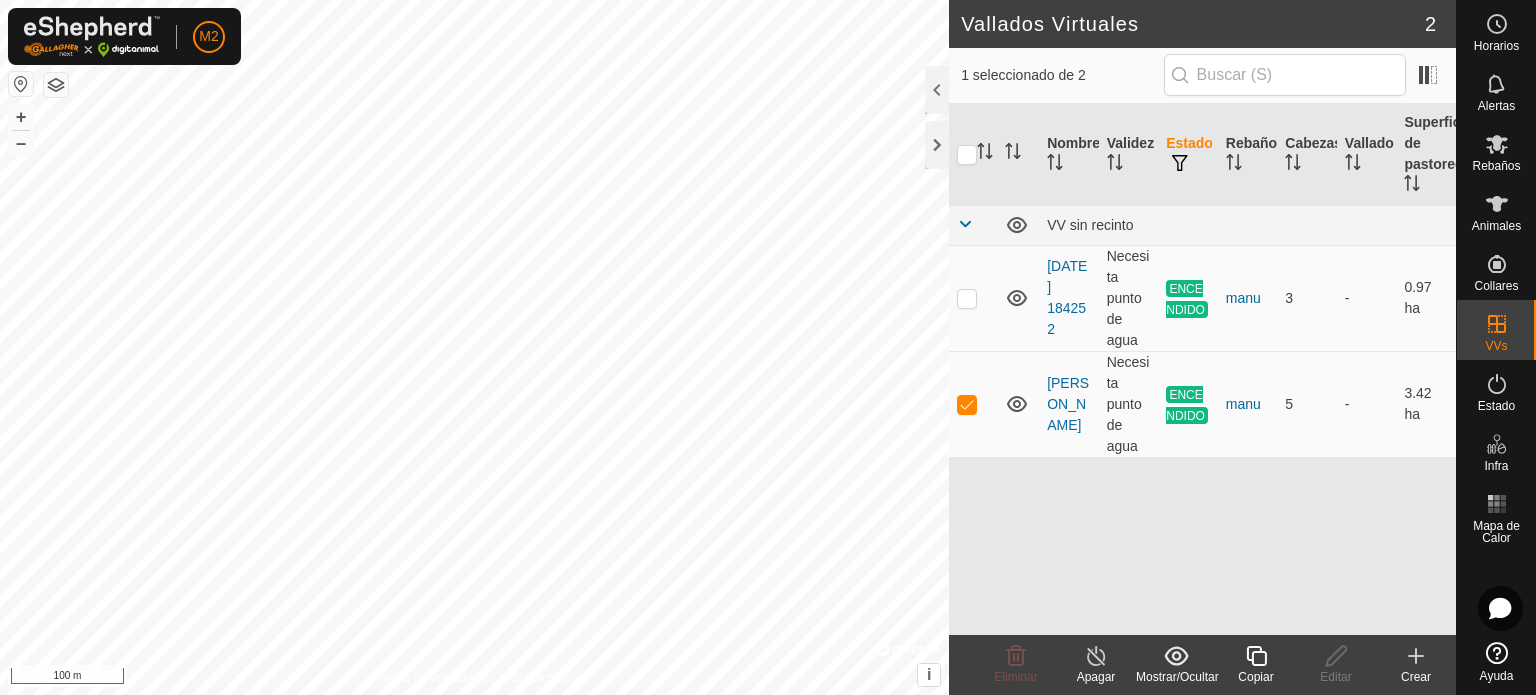 click 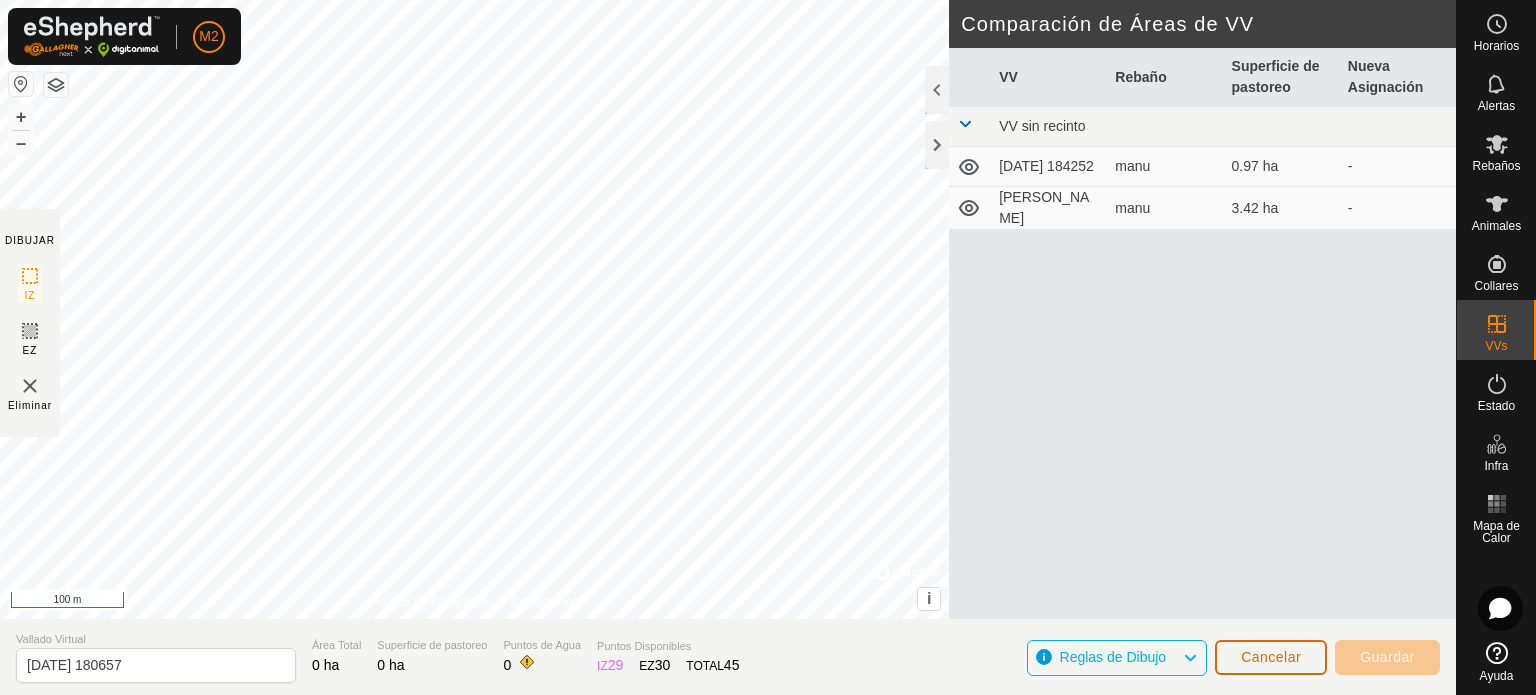 click on "Cancelar" 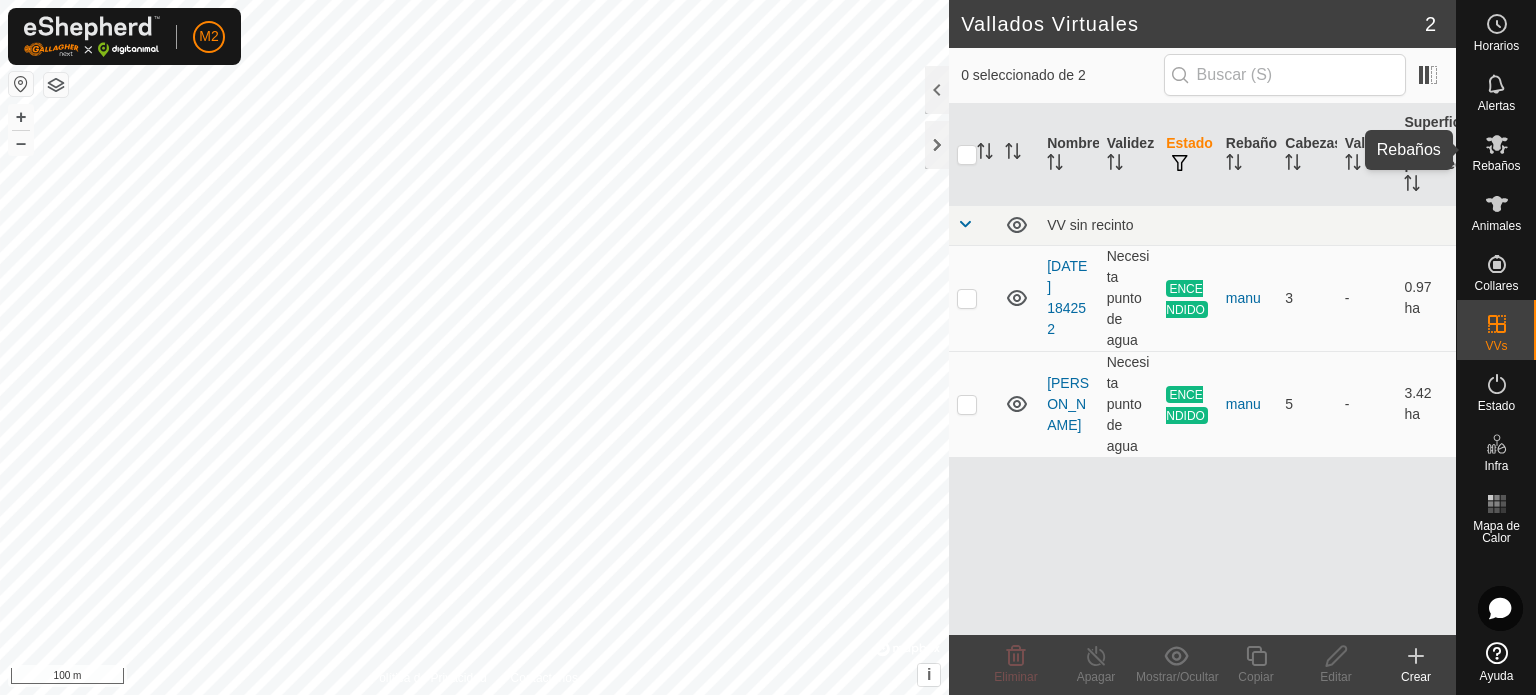 click on "Rebaños" at bounding box center (1496, 166) 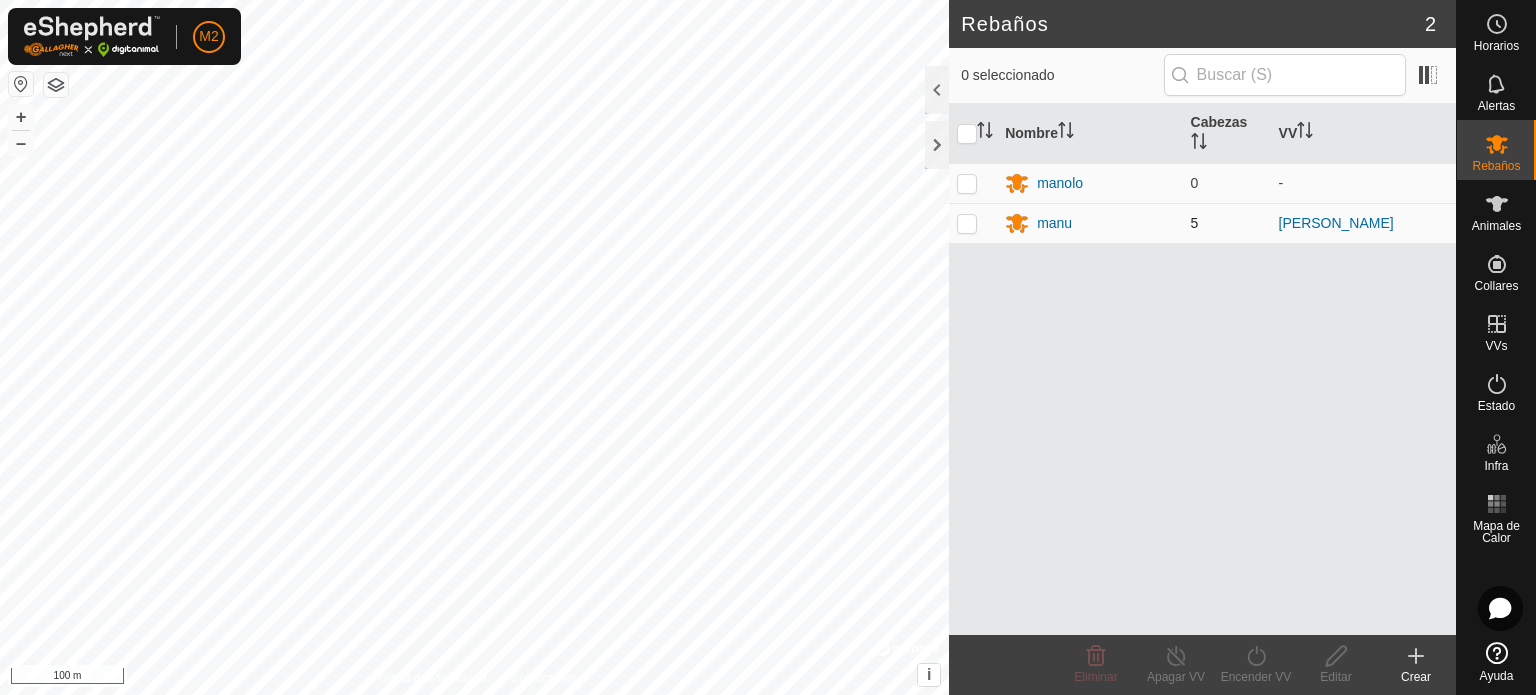 click at bounding box center [967, 223] 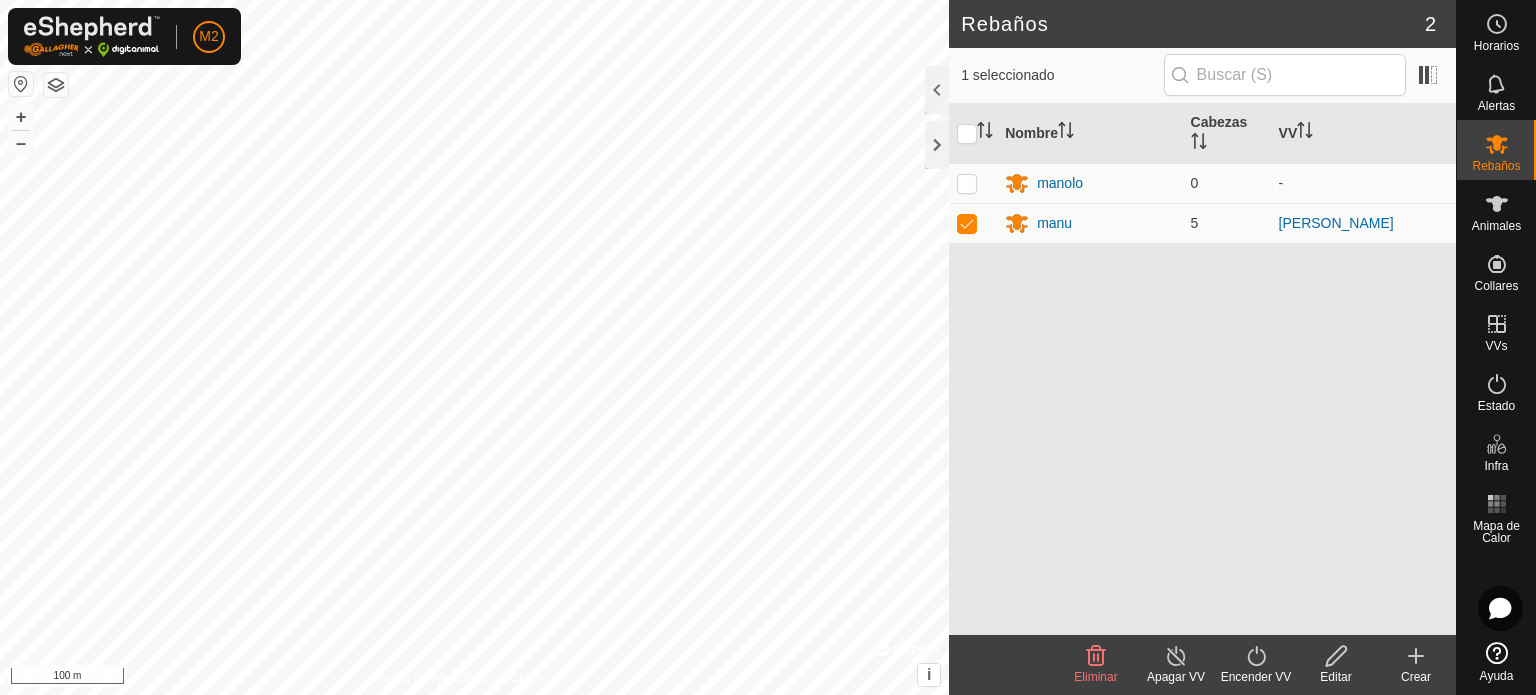 click 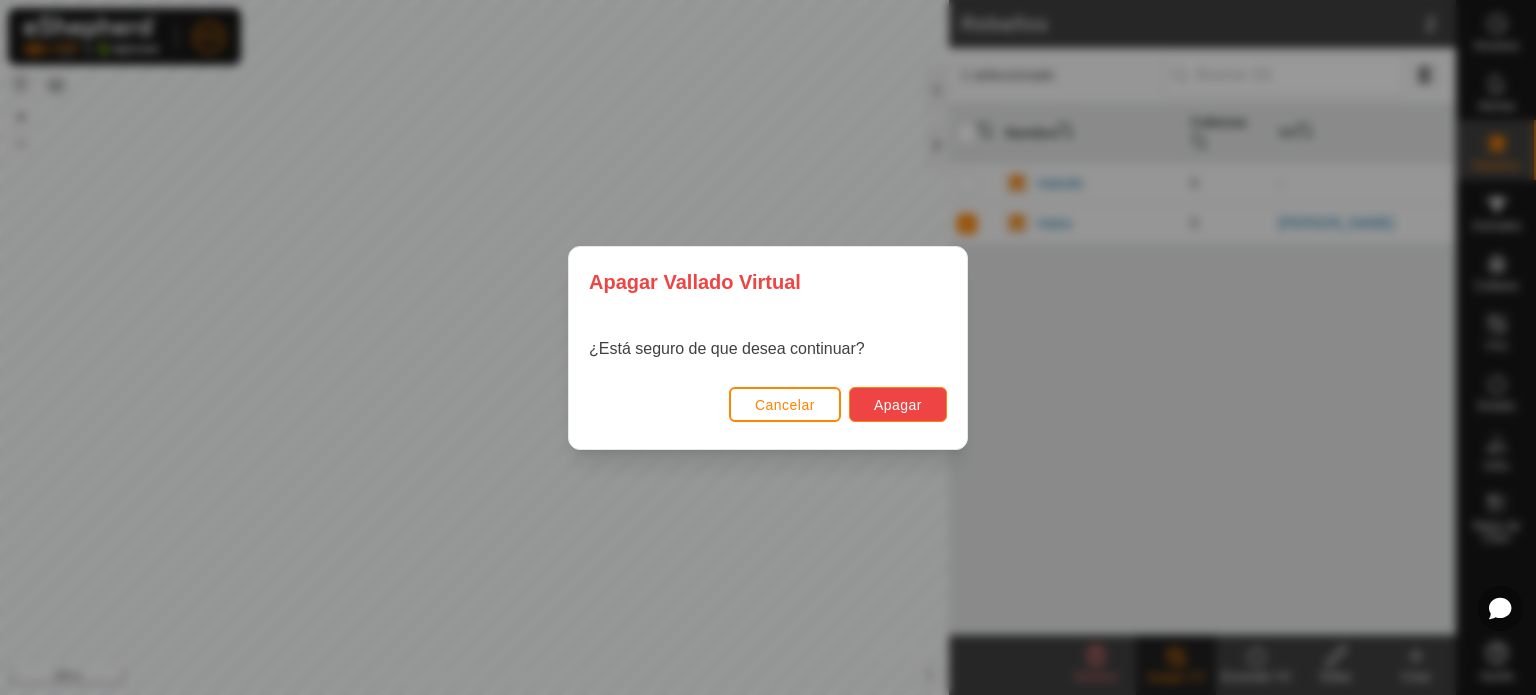 click on "Apagar" at bounding box center (898, 405) 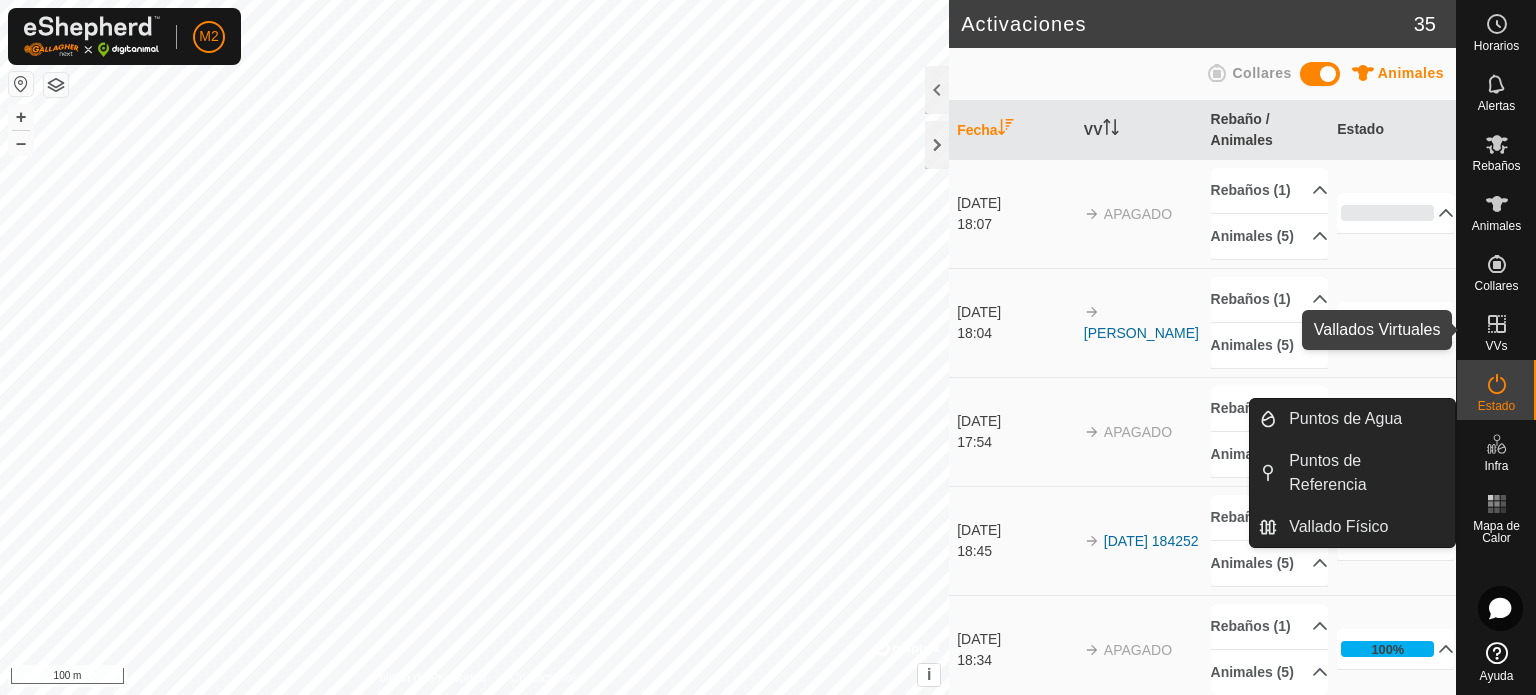 click 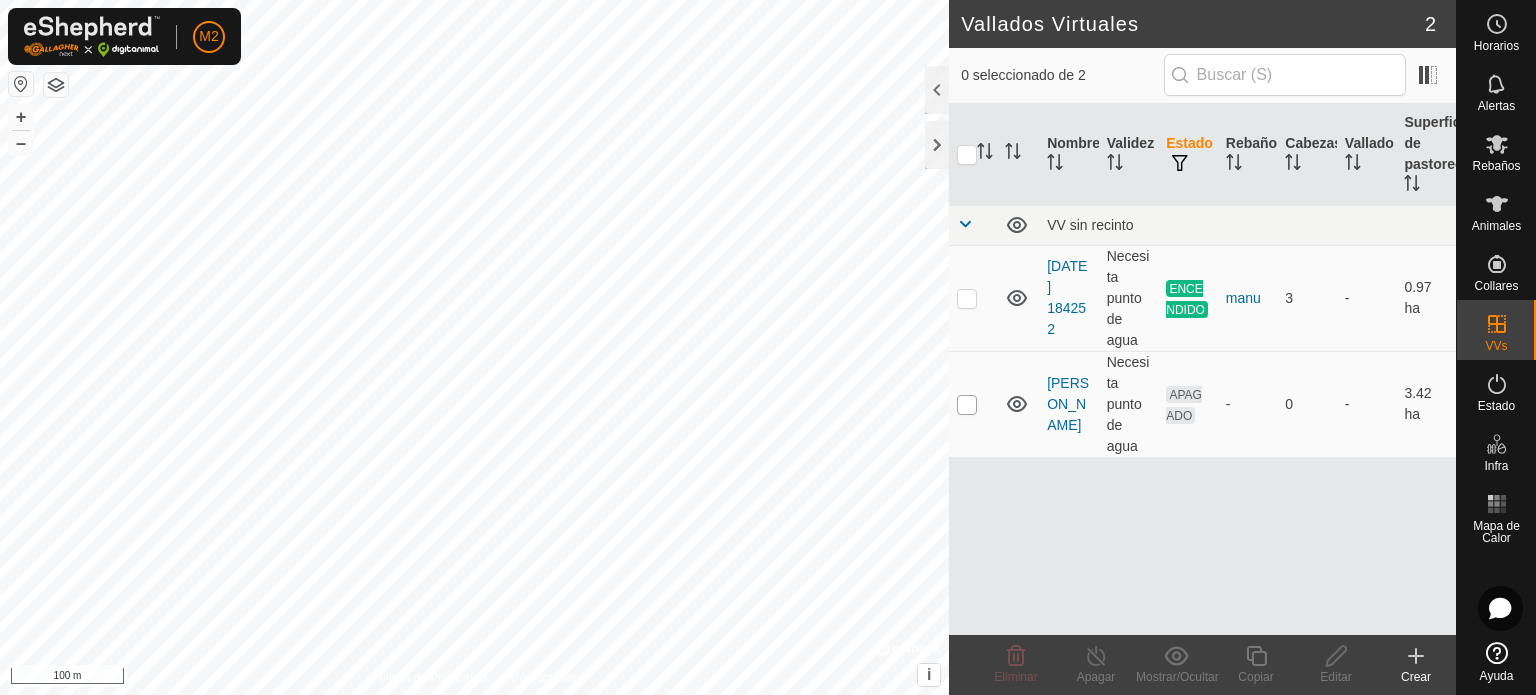 click at bounding box center (967, 405) 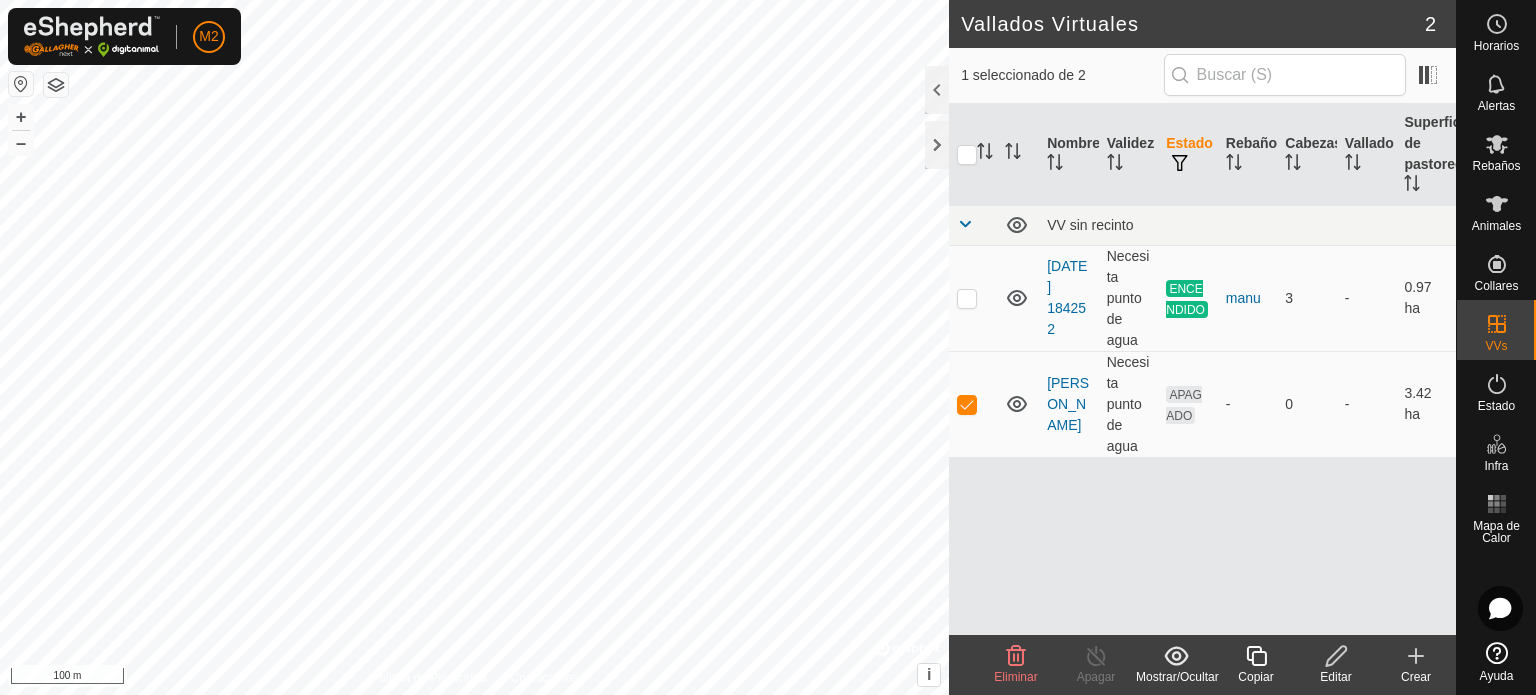 click 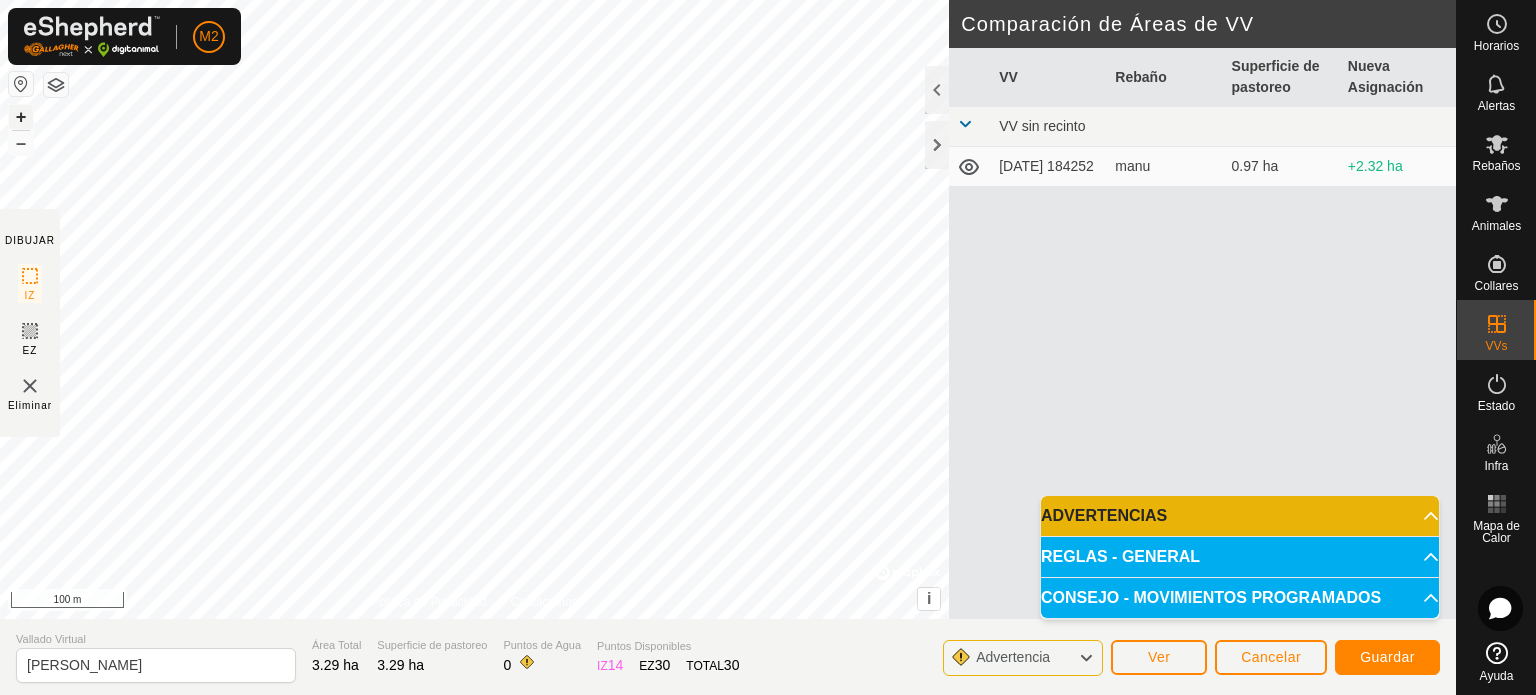 click on "+" at bounding box center (21, 117) 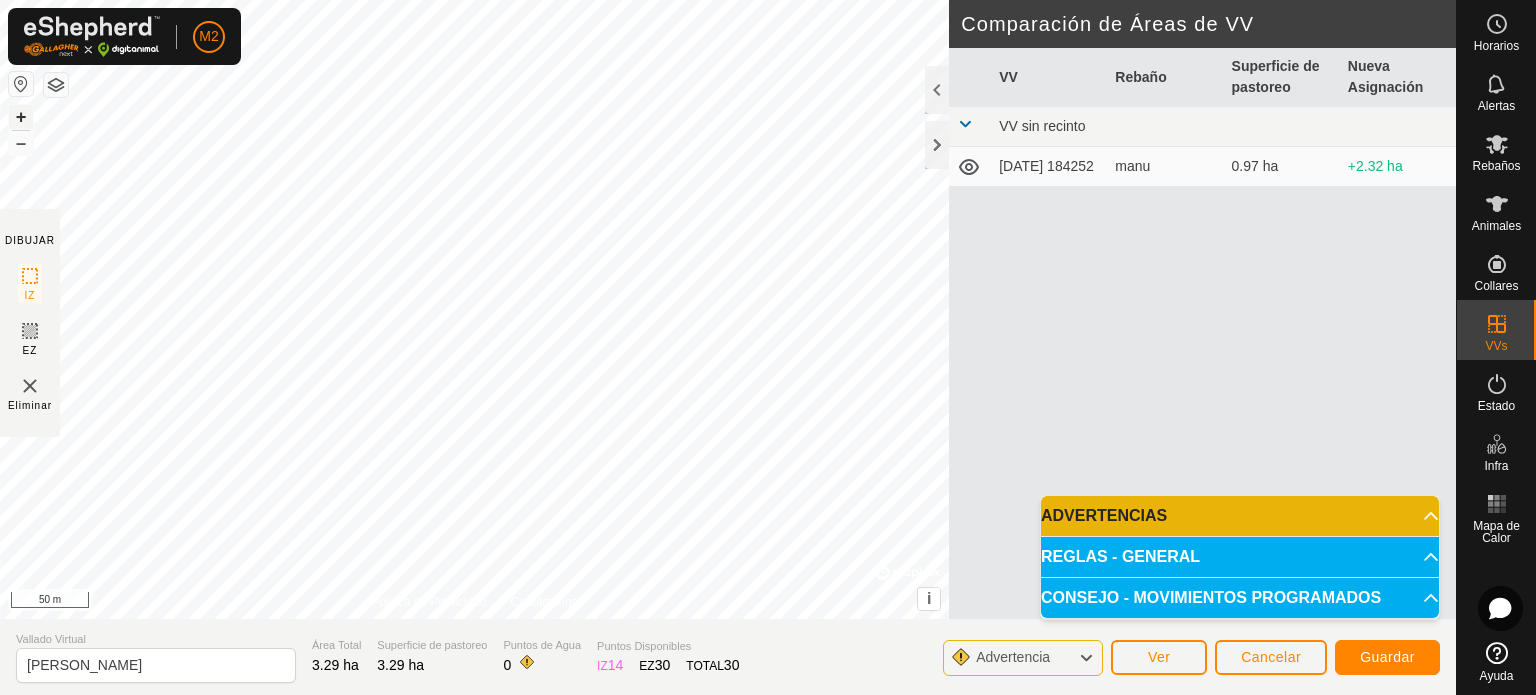 click on "+" at bounding box center [21, 117] 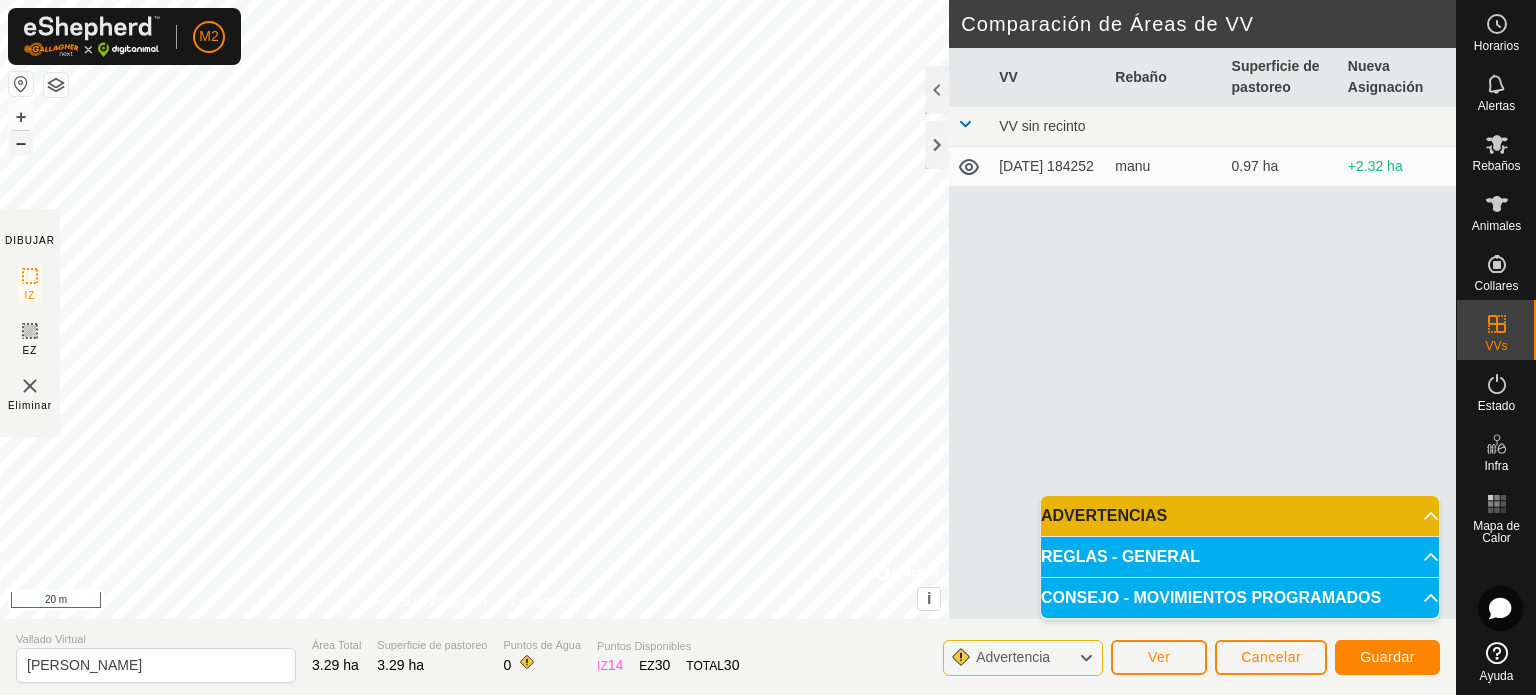 click on "–" at bounding box center [21, 143] 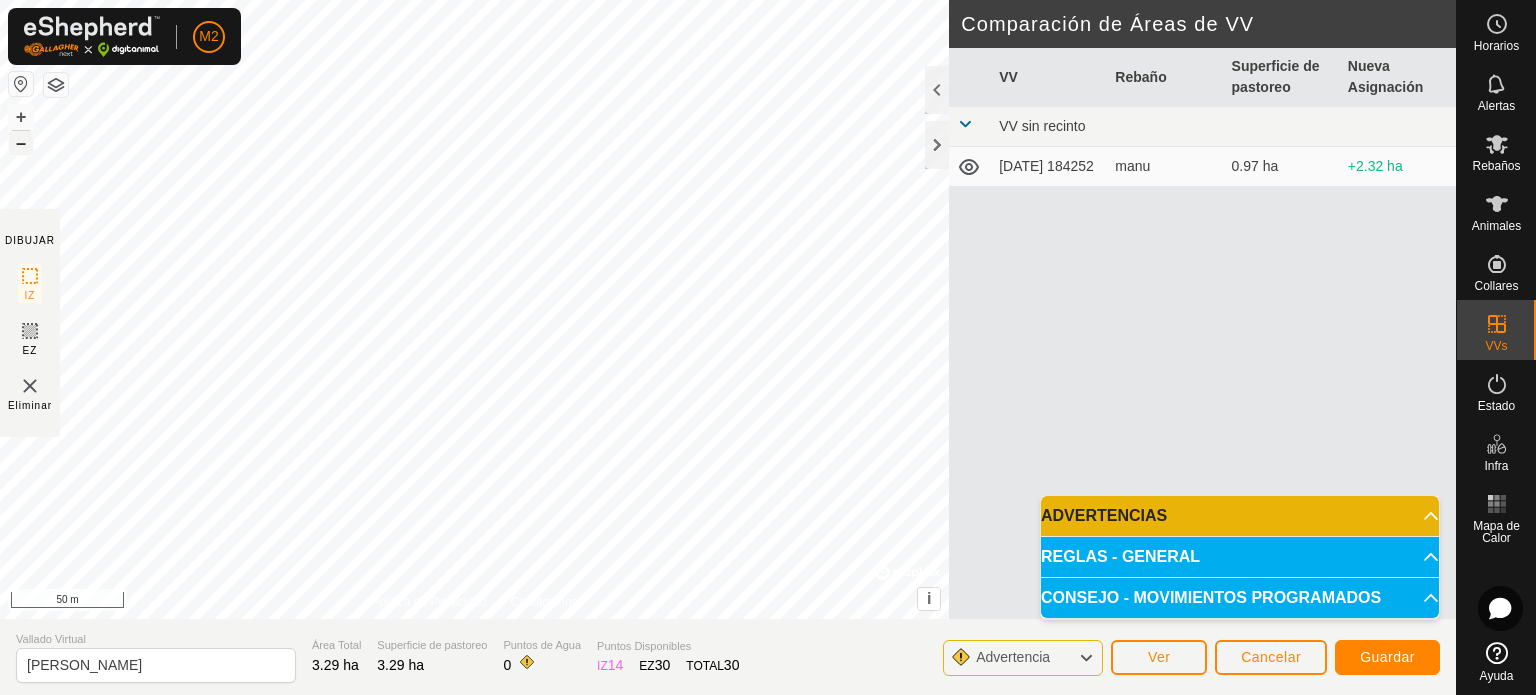 click on "+ – ⇧ i ©  Mapbox , ©  OpenStreetMap ,  Improve this map 50 m" at bounding box center (474, 309) 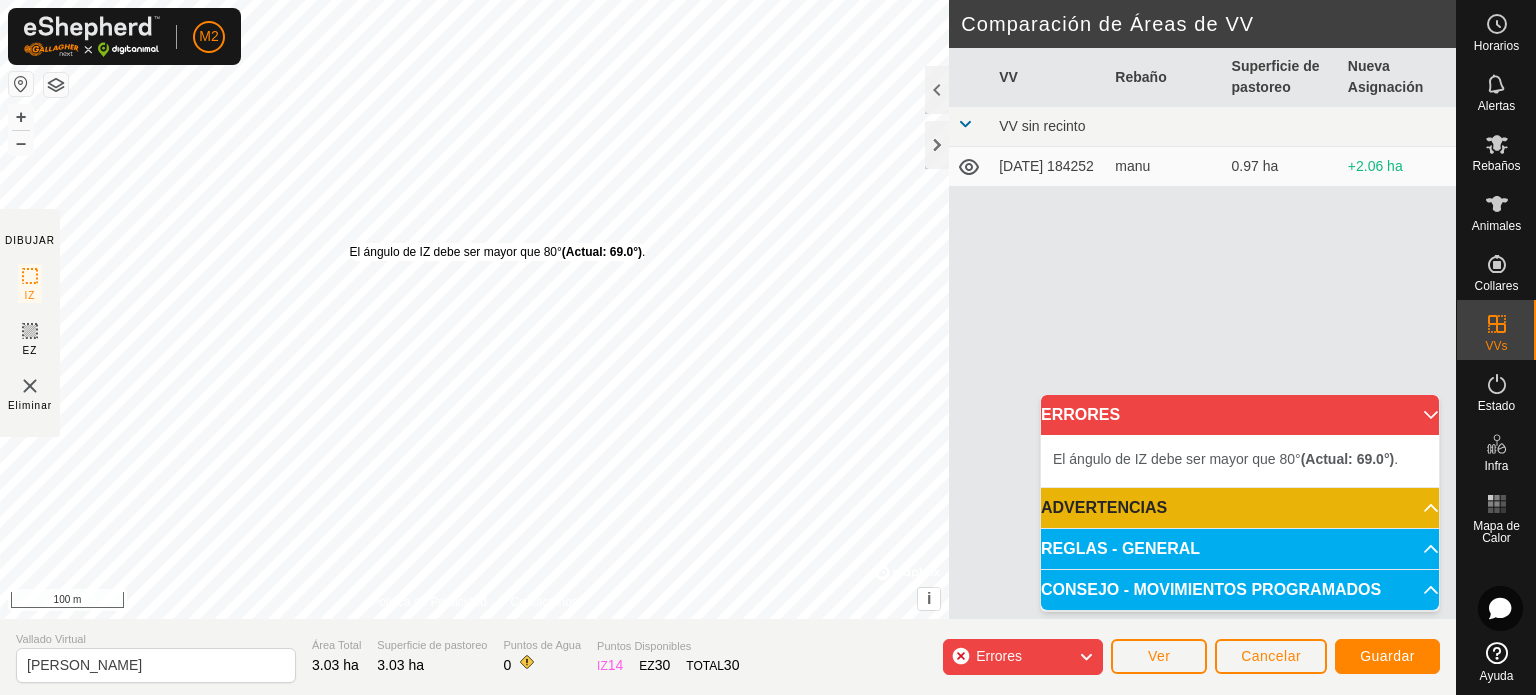 click on "El ángulo de IZ debe ser mayor que 80°  (Actual: 69.0°) ." at bounding box center (498, 252) 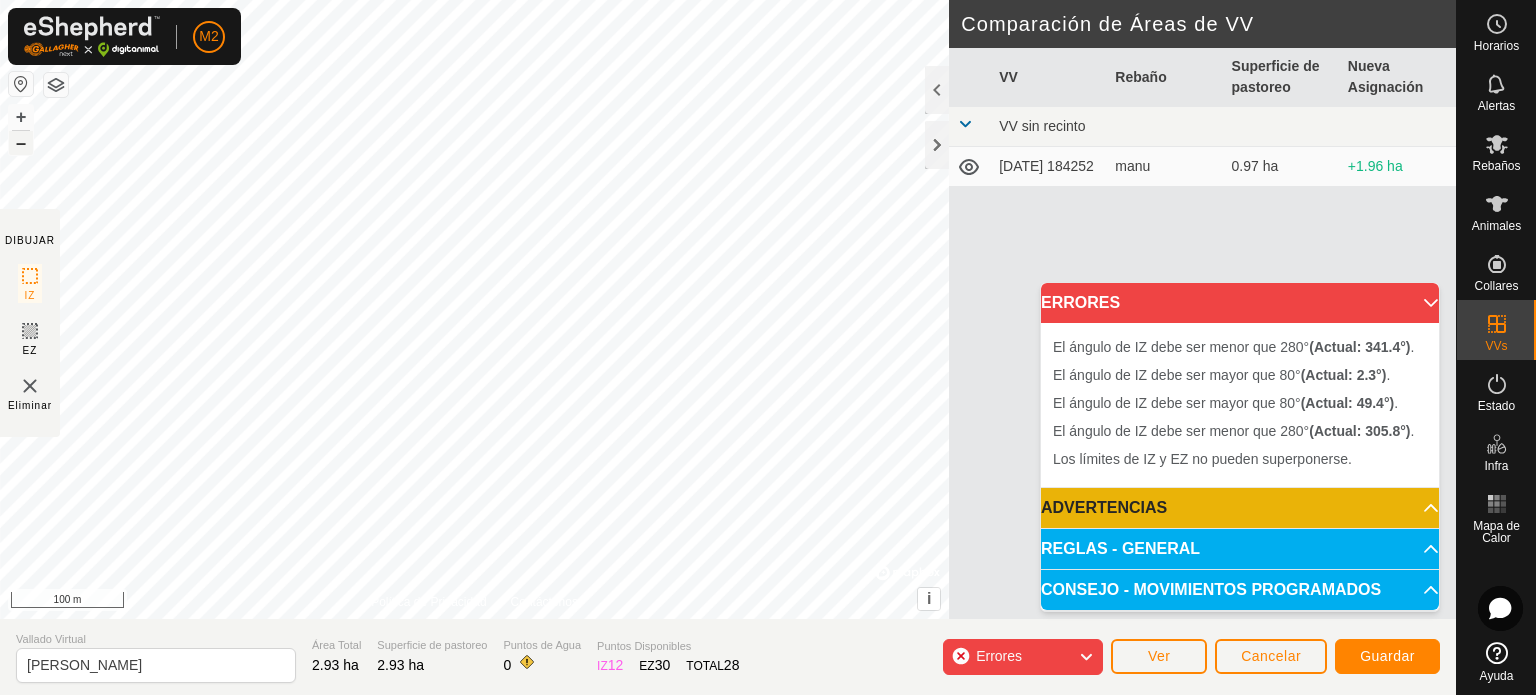 click on "–" at bounding box center (21, 143) 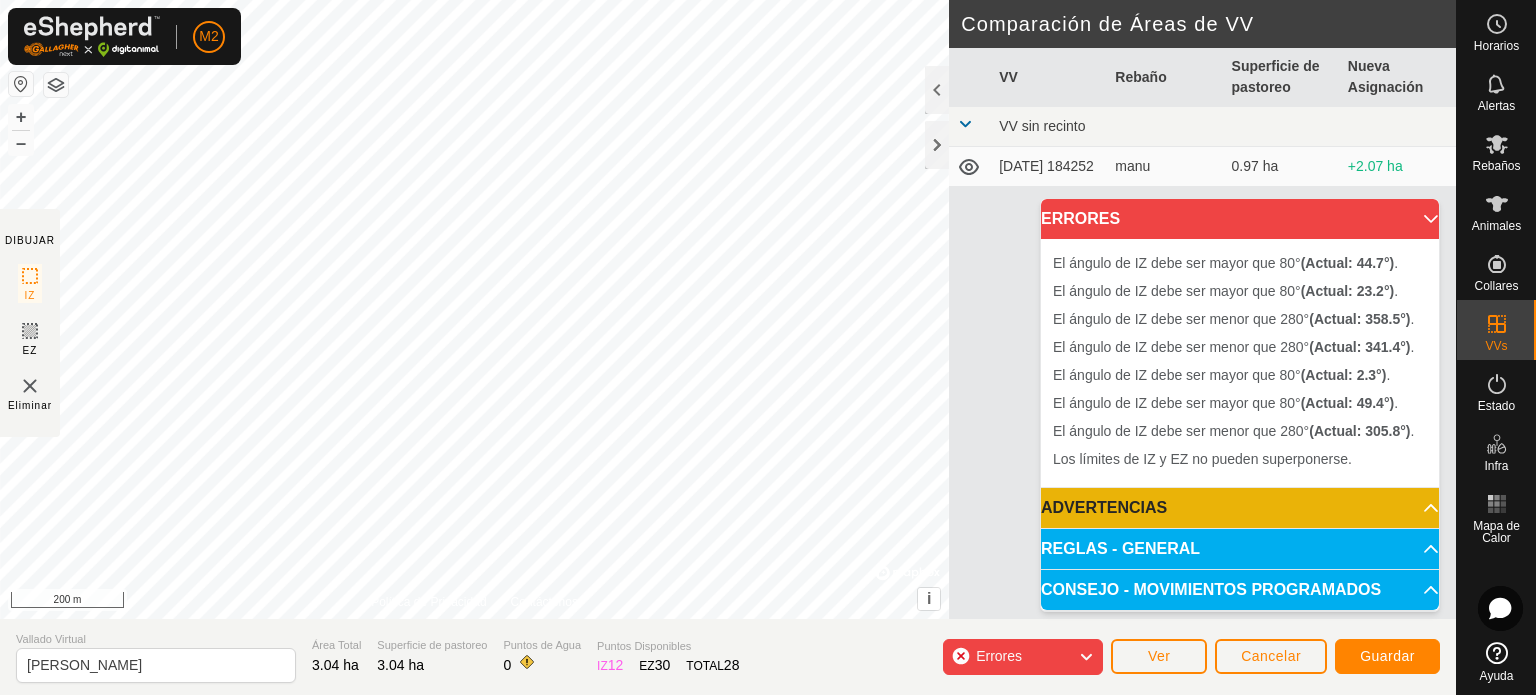 click on "El ángulo de IZ debe ser mayor que 80°  (Actual: 2.3°) ." at bounding box center [318, 421] 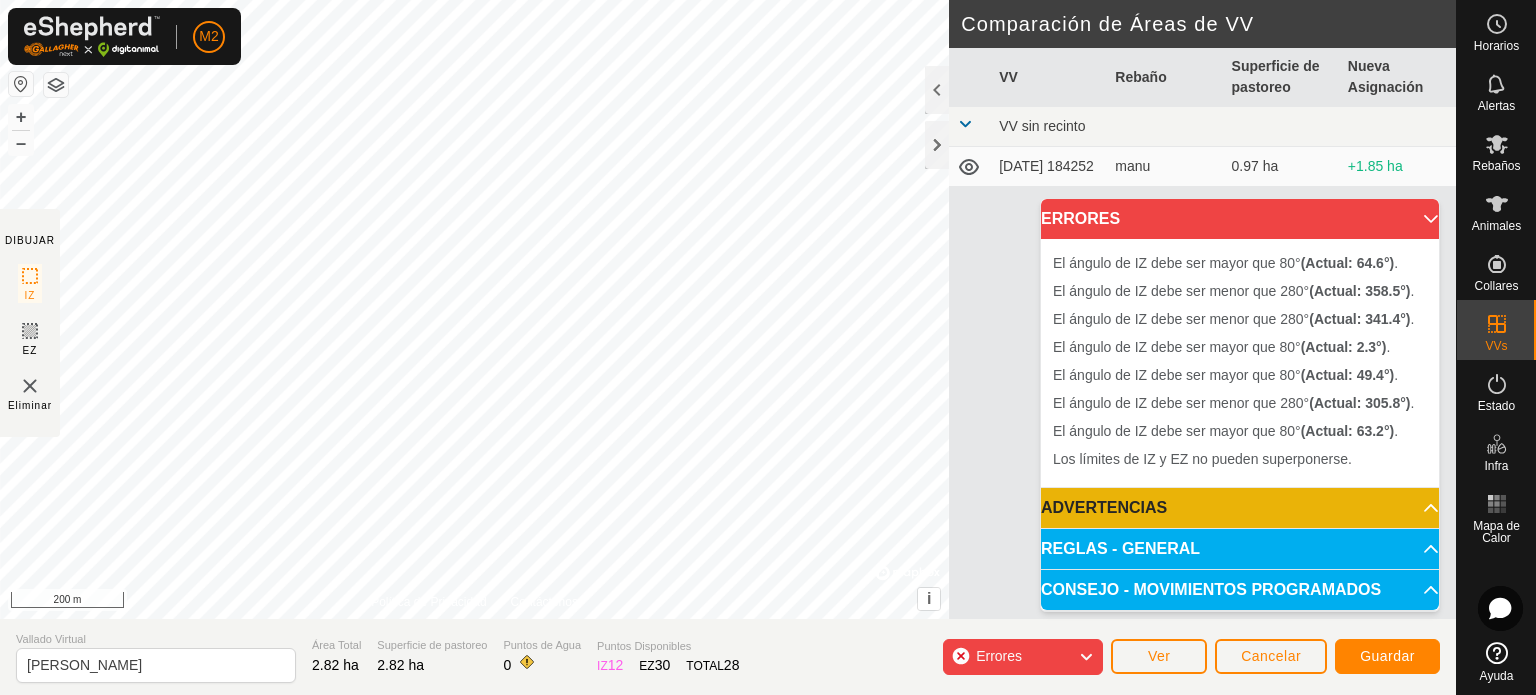 drag, startPoint x: 314, startPoint y: 422, endPoint x: 314, endPoint y: 438, distance: 16 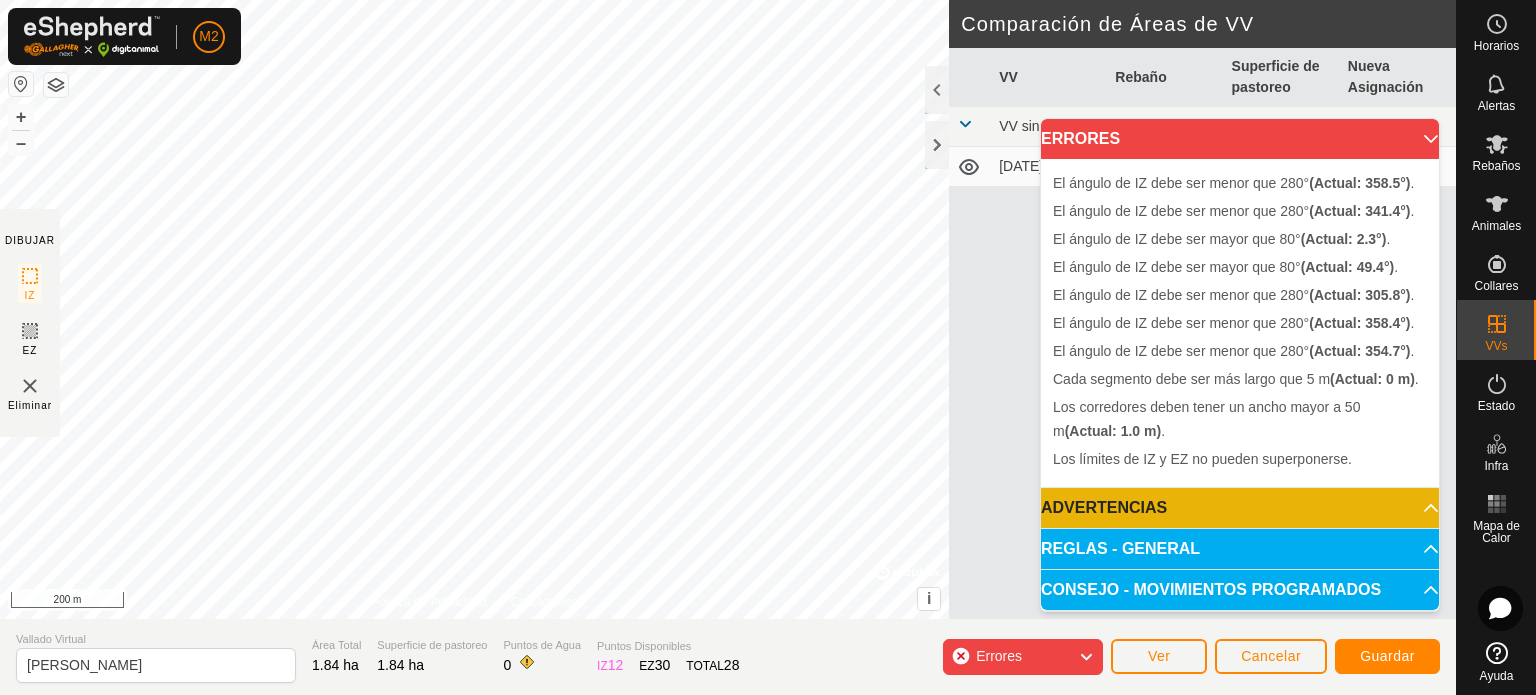 click on "El ángulo de IZ debe ser menor que 280°  (Actual: 358.4°) . + – ⇧ i ©  Mapbox , ©  OpenStreetMap ,  Improve this map 200 m" at bounding box center (474, 309) 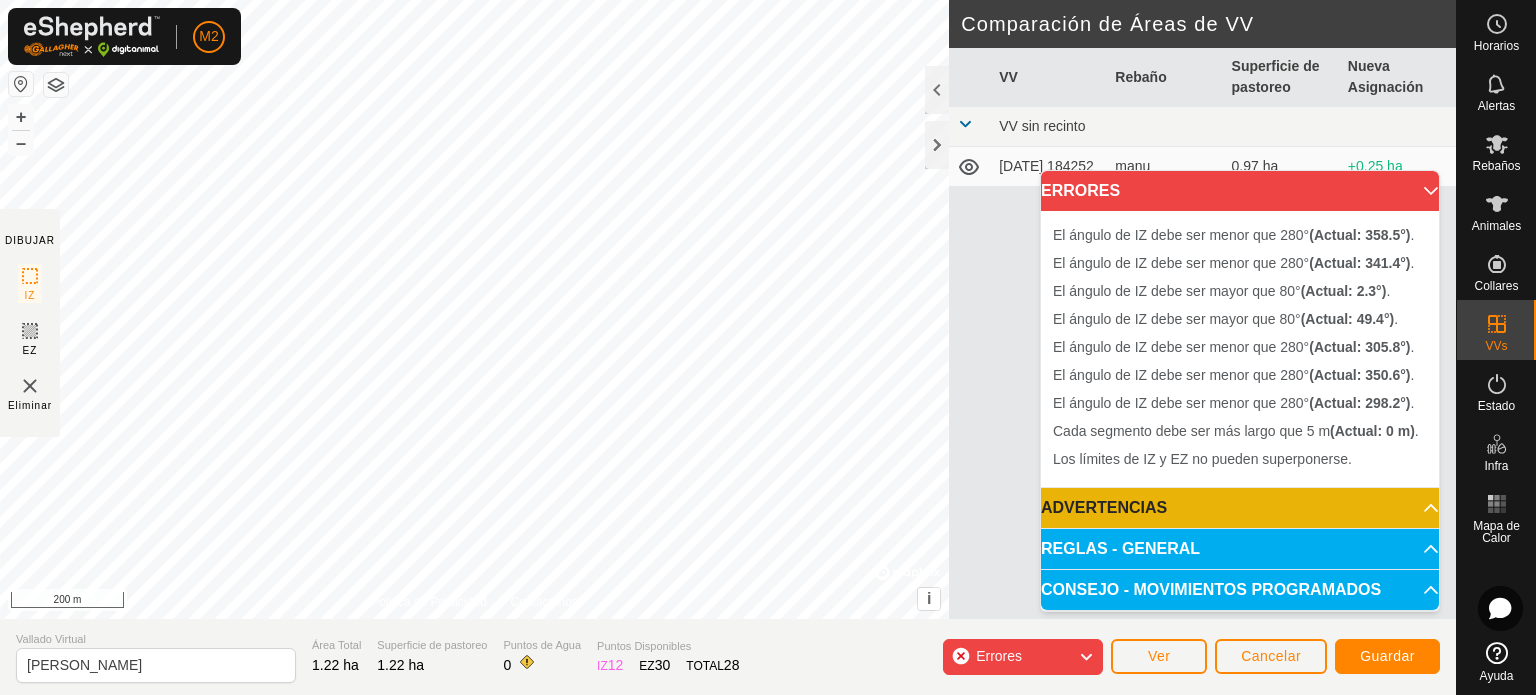 click on "El ángulo de IZ debe ser menor que 280°  (Actual: 350.6°) . + – ⇧ i ©  Mapbox , ©  OpenStreetMap ,  Improve this map 200 m" at bounding box center (474, 309) 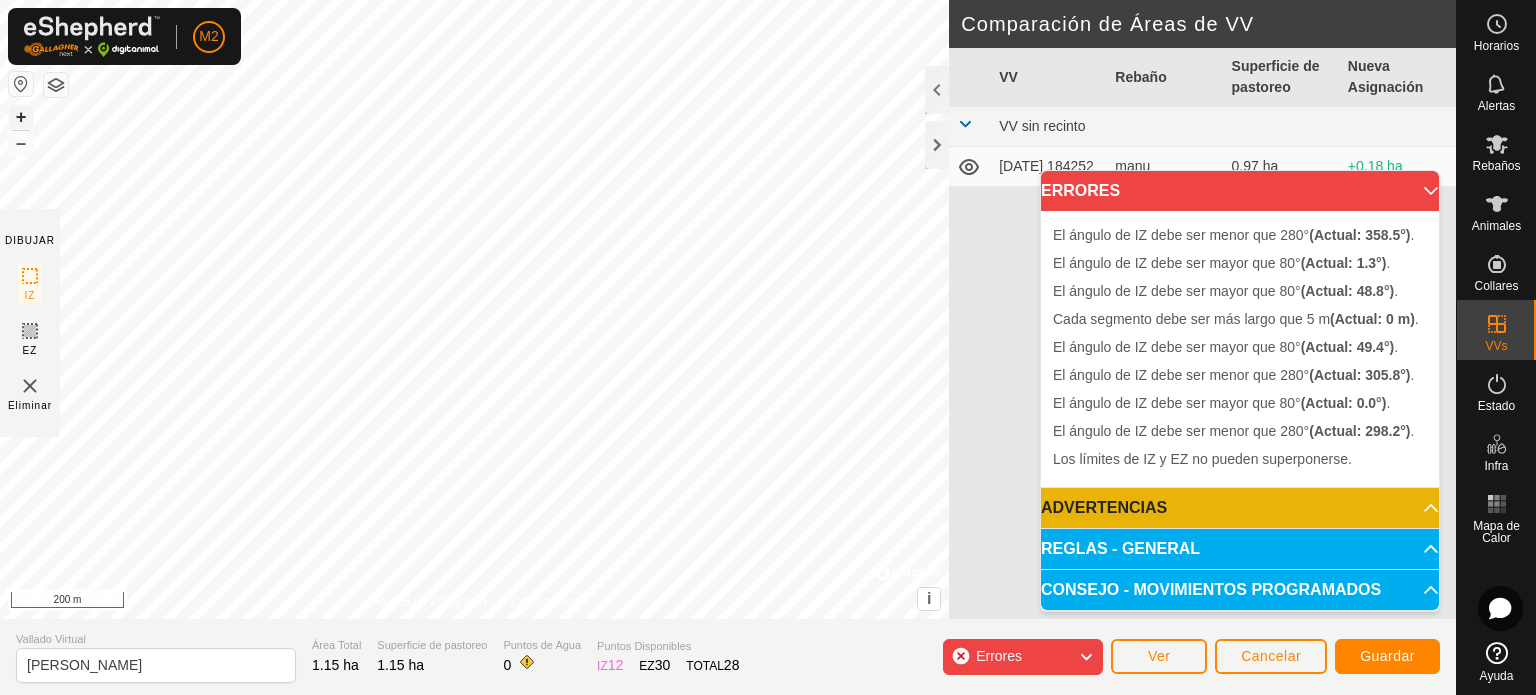 click on "+" at bounding box center [21, 117] 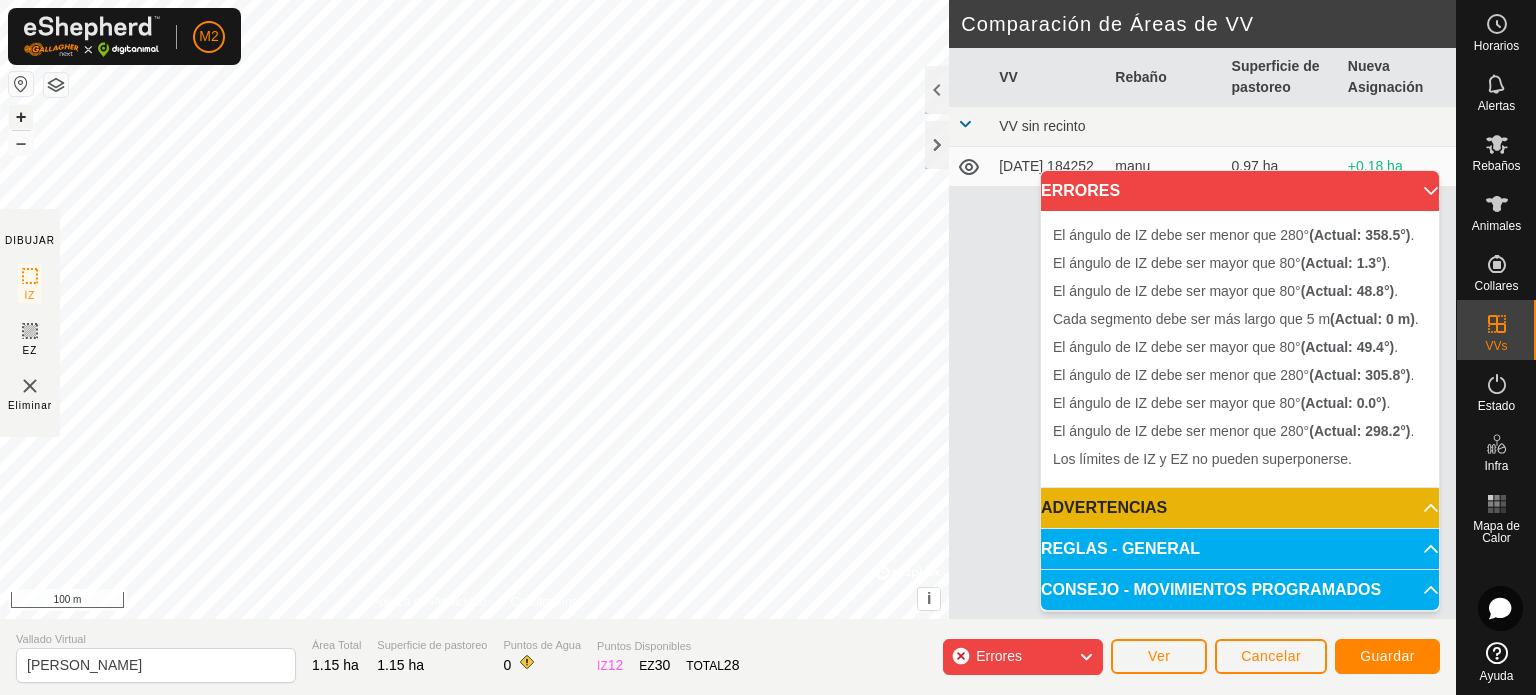 click on "+" at bounding box center [21, 117] 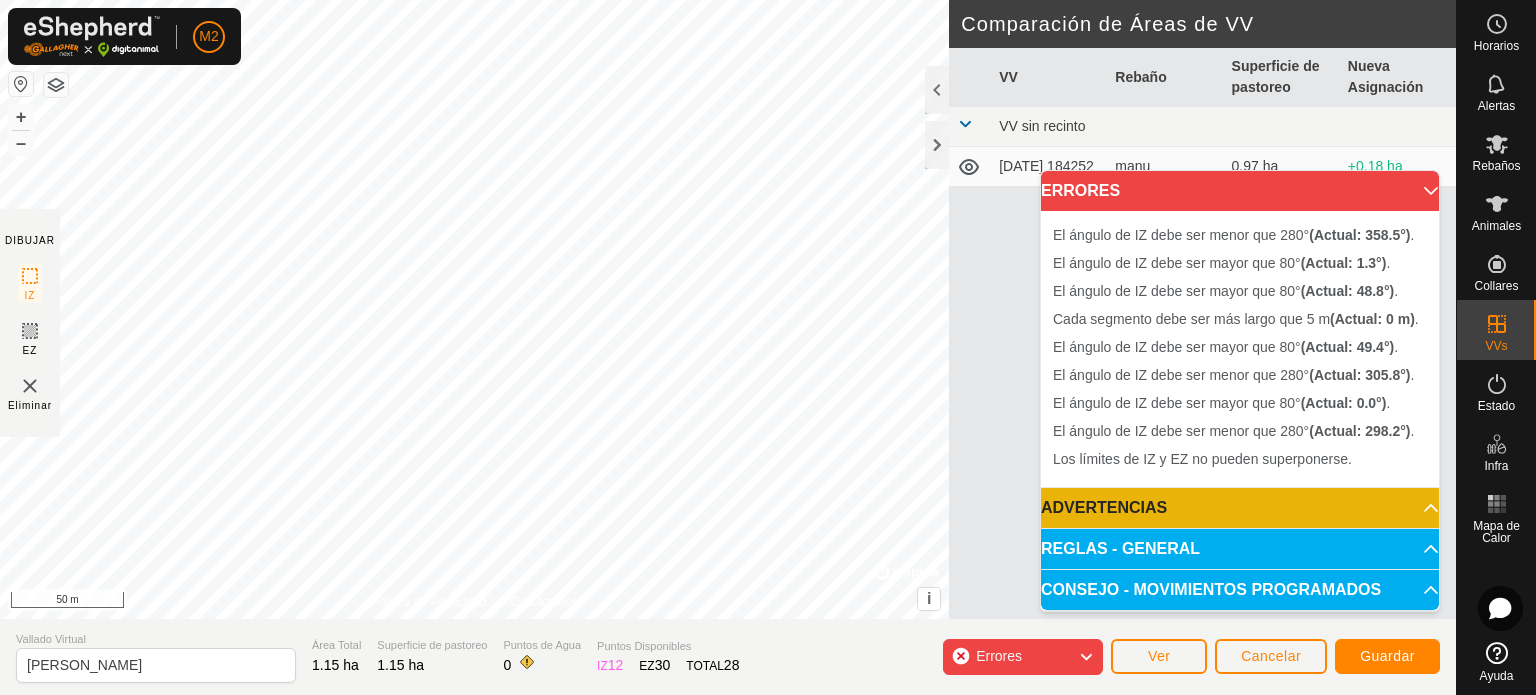 click on "El ángulo de IZ debe ser mayor que 80°  (Actual: 0.0°) . + – ⇧ i ©  Mapbox , ©  OpenStreetMap ,  Improve this map 50 m" at bounding box center [474, 309] 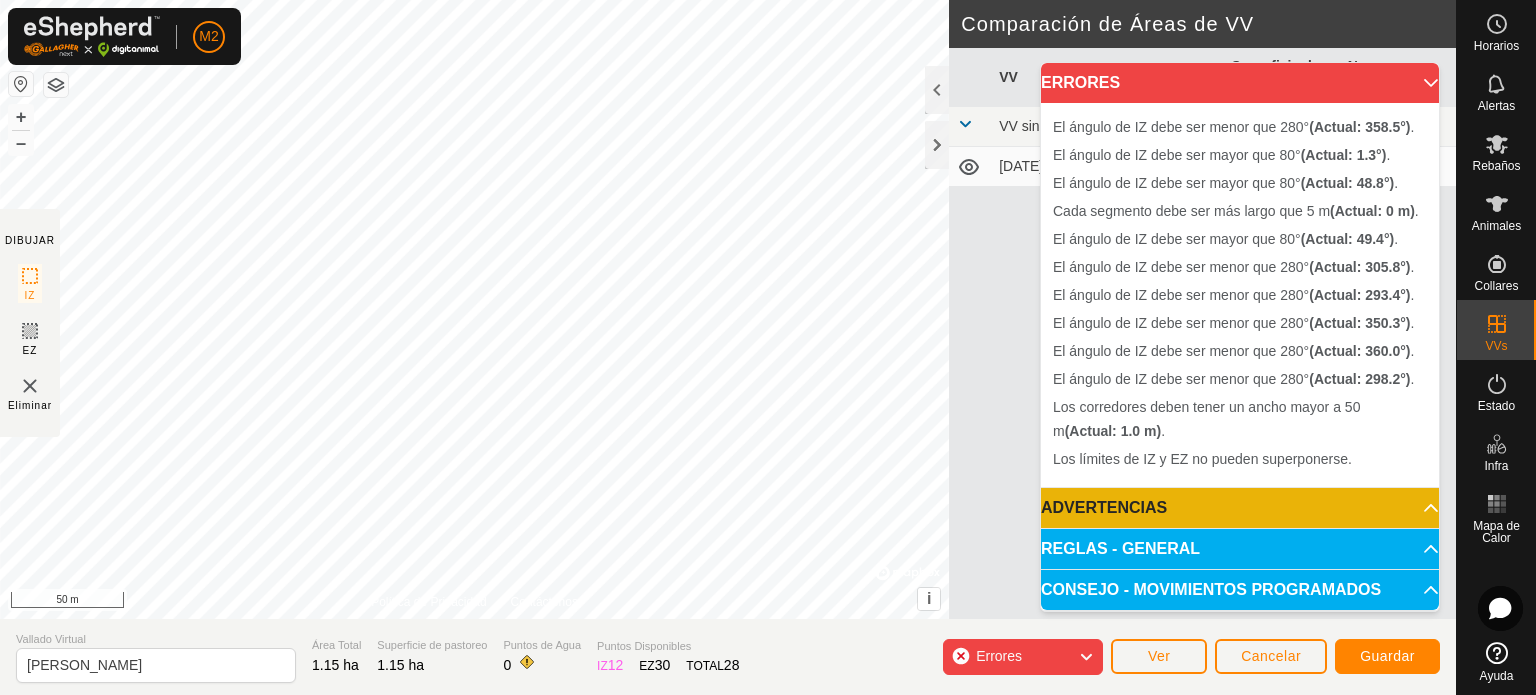click on "El ángulo de IZ debe ser menor que 280°  (Actual: 305.8°) . + – ⇧ i ©  Mapbox , ©  OpenStreetMap ,  Improve this map 50 m" at bounding box center (474, 309) 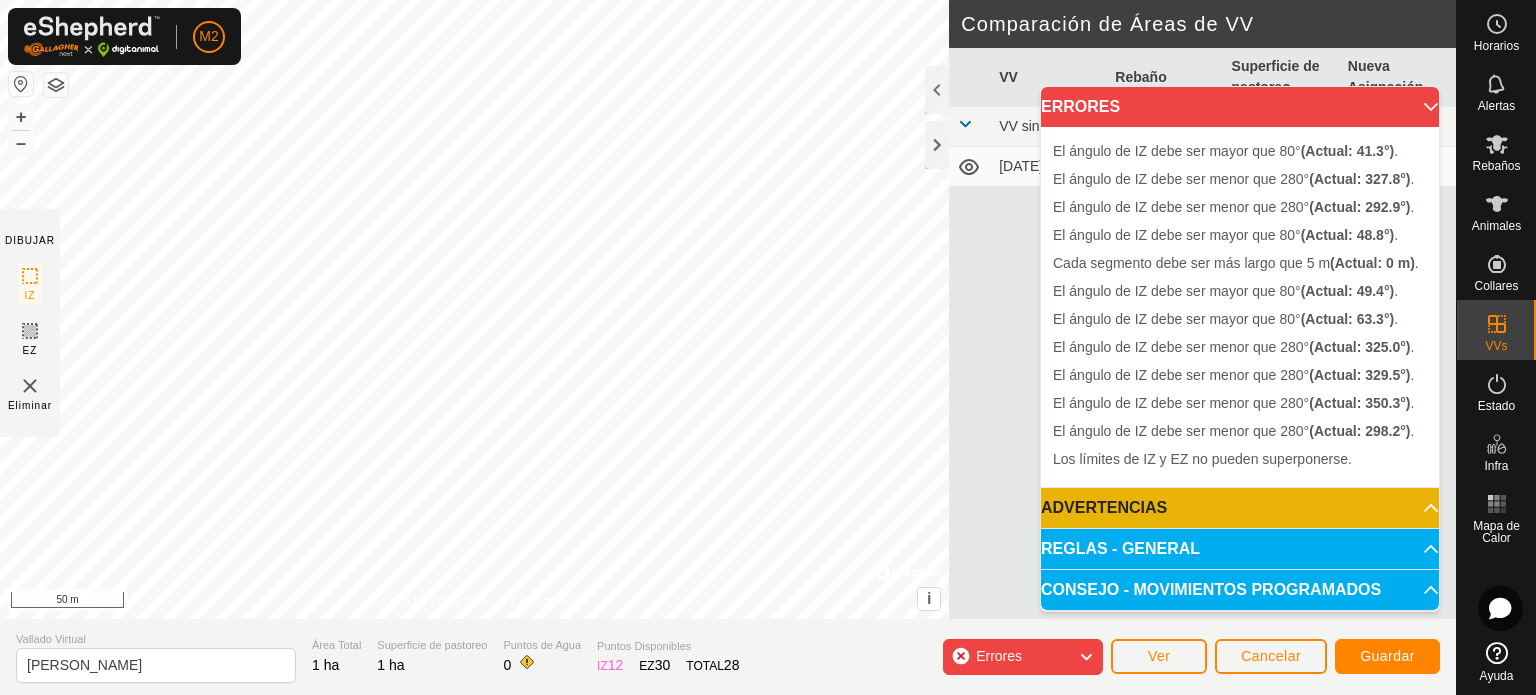 click on "El ángulo de IZ debe ser menor que 280°  (Actual: 350.3°) . + – ⇧ i ©  Mapbox , ©  OpenStreetMap ,  Improve this map 50 m" at bounding box center (474, 309) 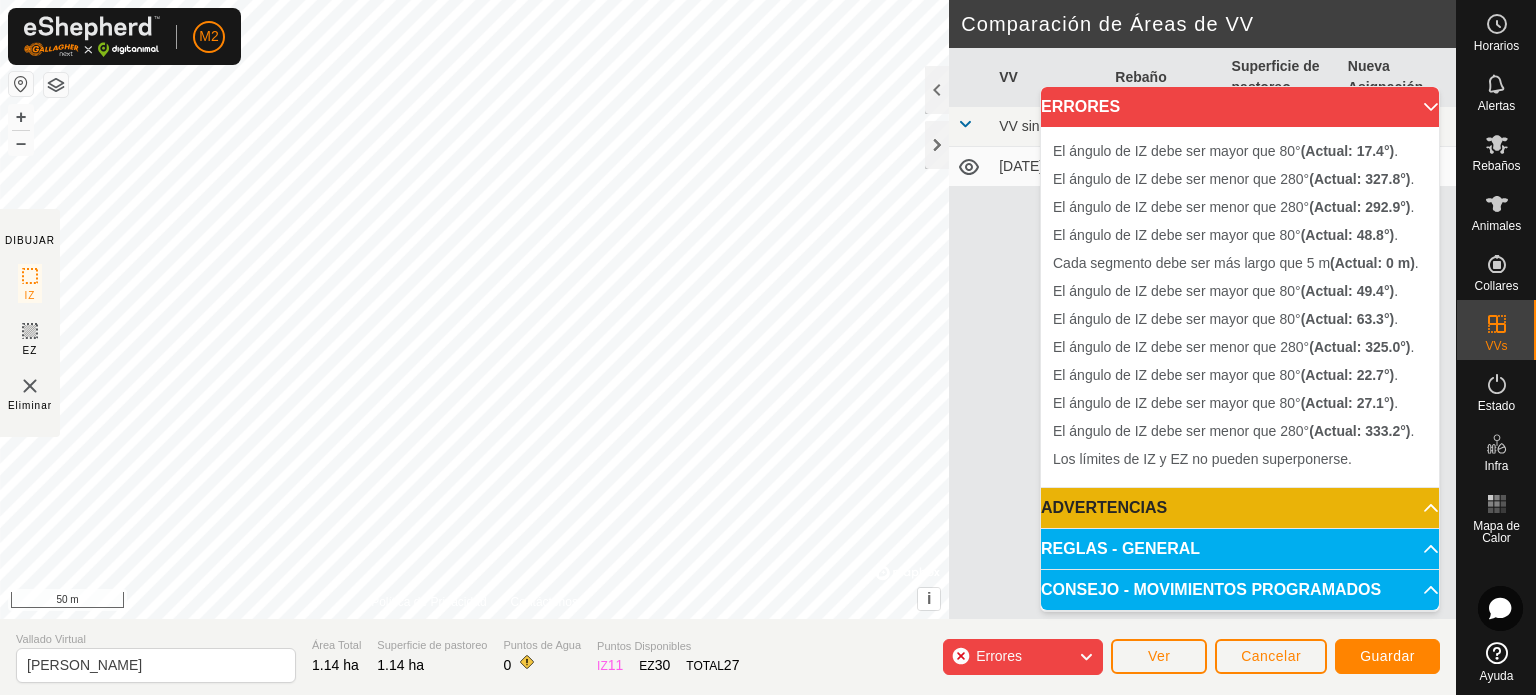 click on "El ángulo de IZ debe ser mayor que 80°  (Actual: 49.4°) . + – ⇧ i ©  Mapbox , ©  OpenStreetMap ,  Improve this map 50 m" at bounding box center [474, 309] 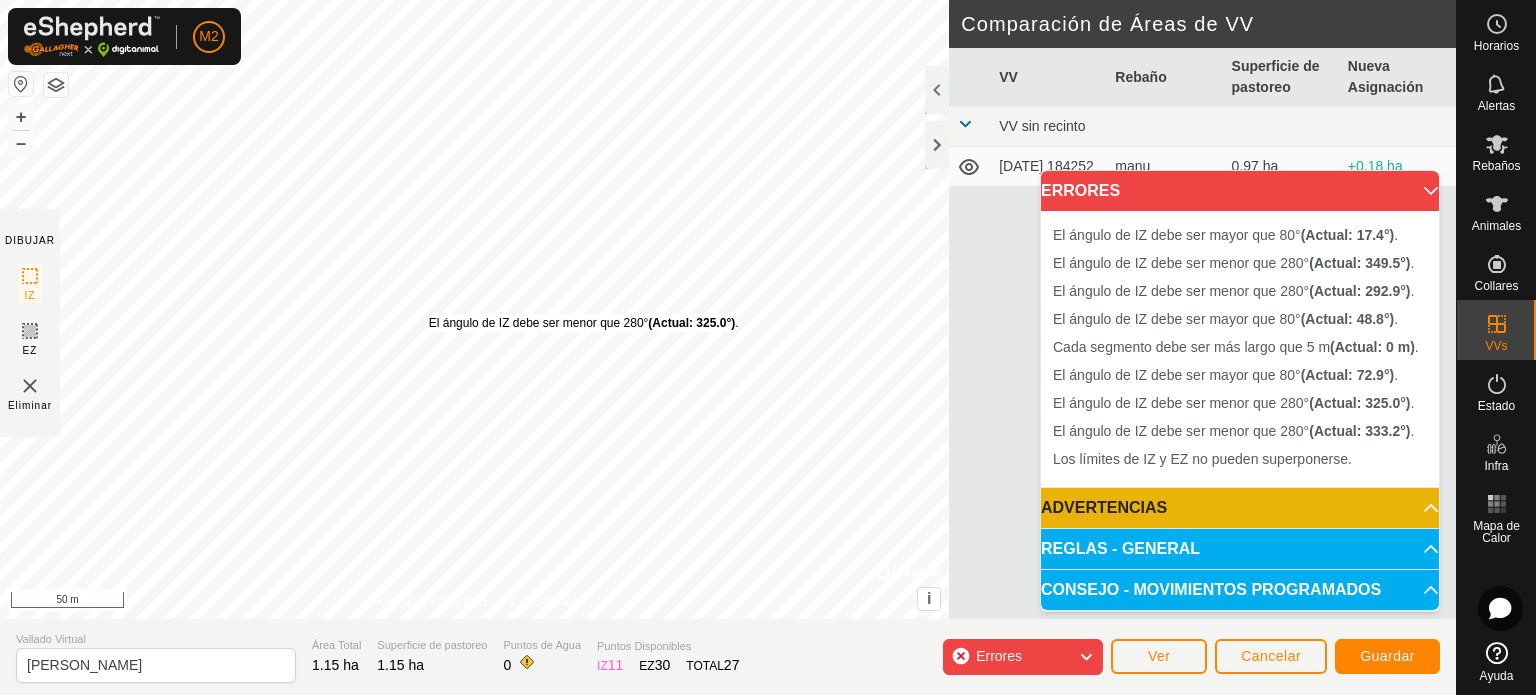 drag, startPoint x: 584, startPoint y: 179, endPoint x: 429, endPoint y: 314, distance: 205.54805 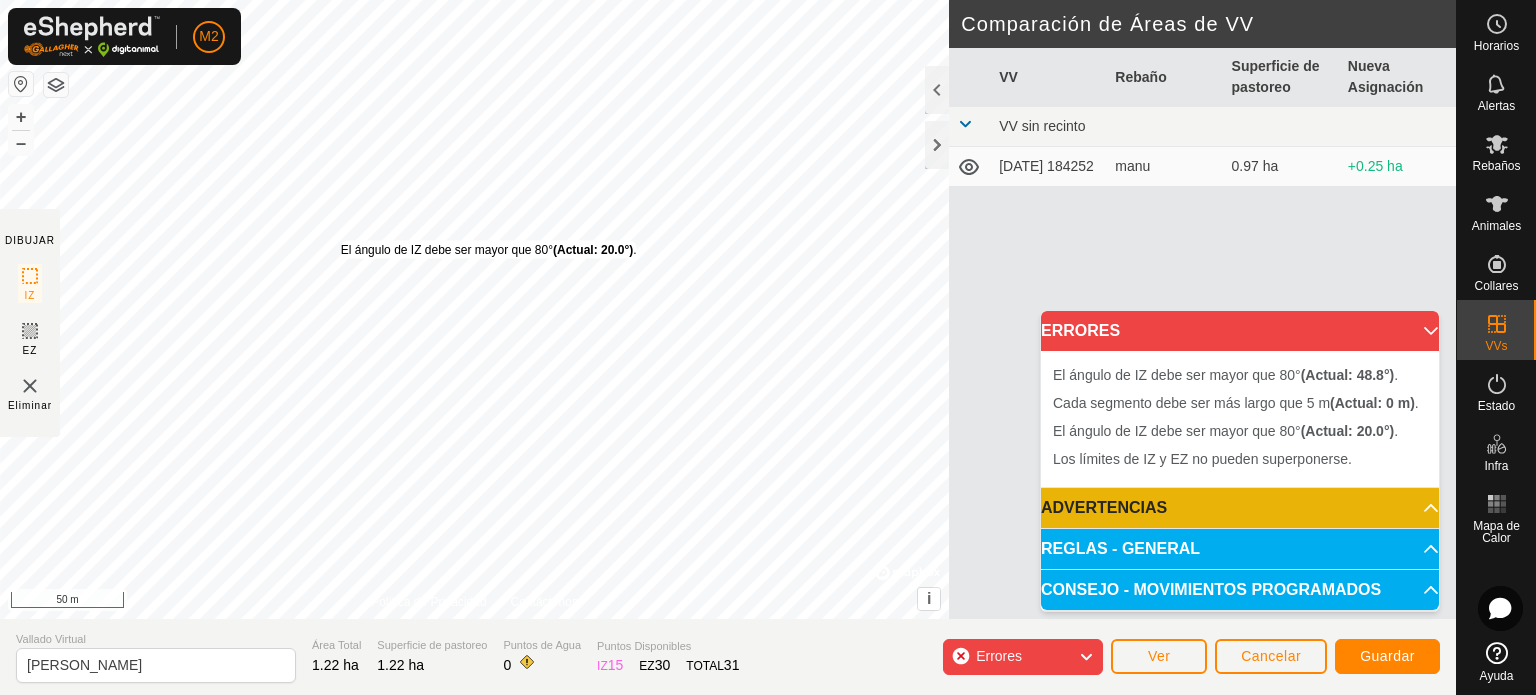 click on "El ángulo de IZ debe ser mayor que 80°  (Actual: 20.0°) ." at bounding box center [489, 250] 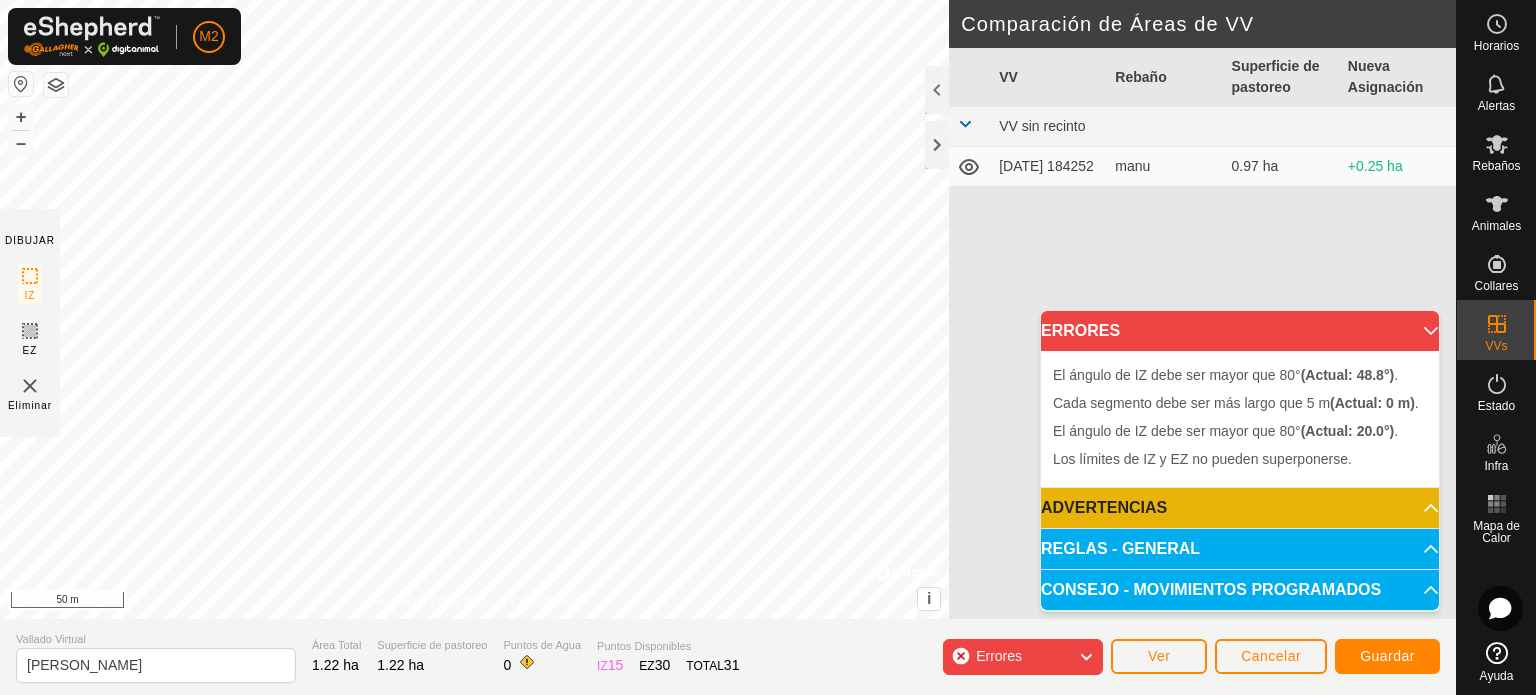 click on "El ángulo de IZ debe ser mayor que 80°  (Actual: 20.0°) . + – ⇧ i ©  Mapbox , ©  OpenStreetMap ,  Improve this map 50 m" at bounding box center [474, 309] 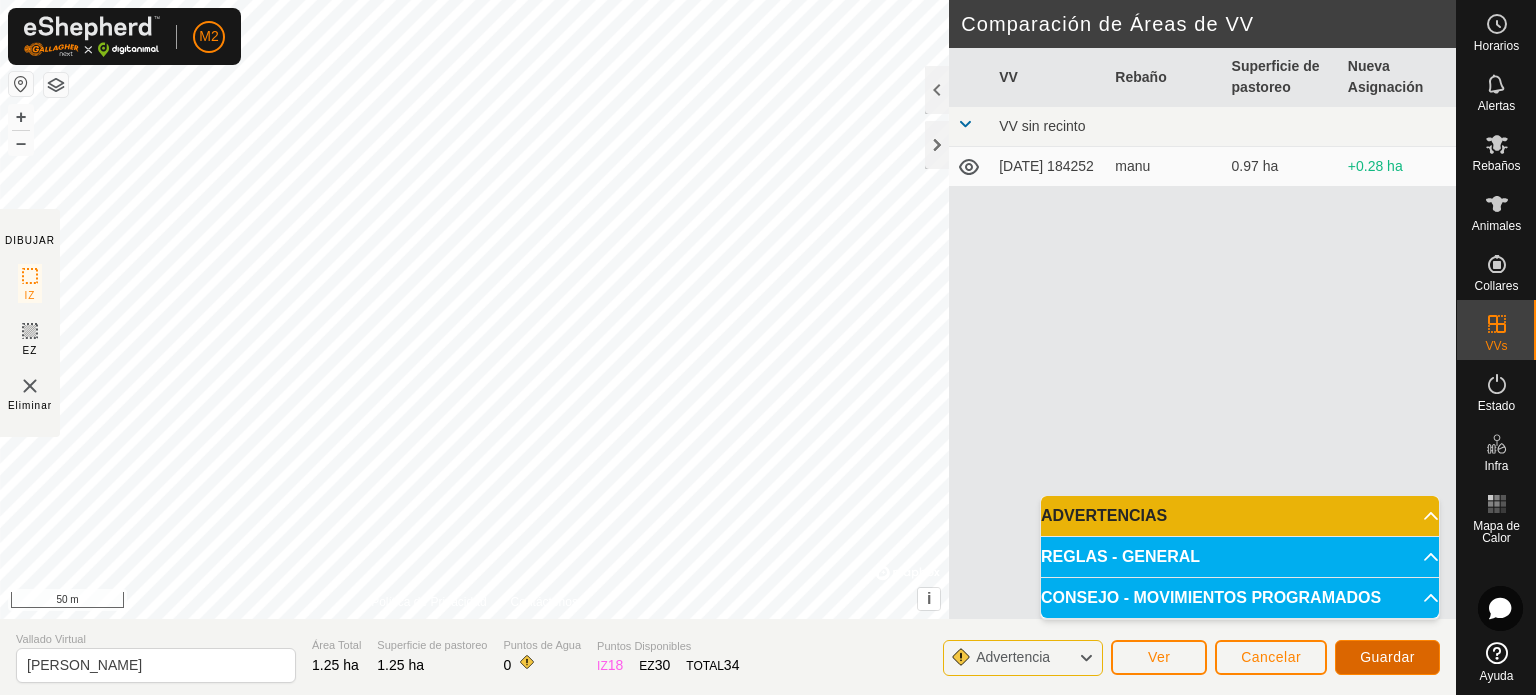 click on "Guardar" 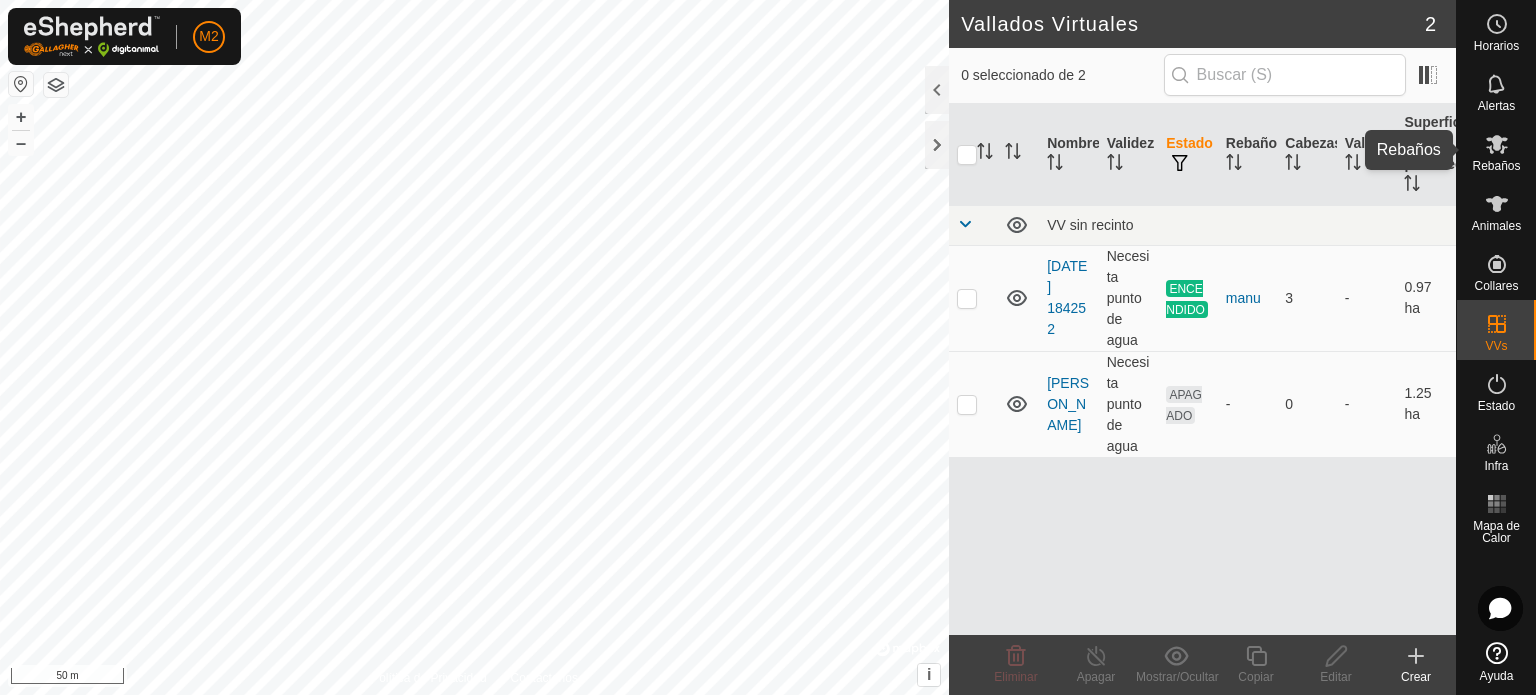 click on "Rebaños" at bounding box center (1496, 166) 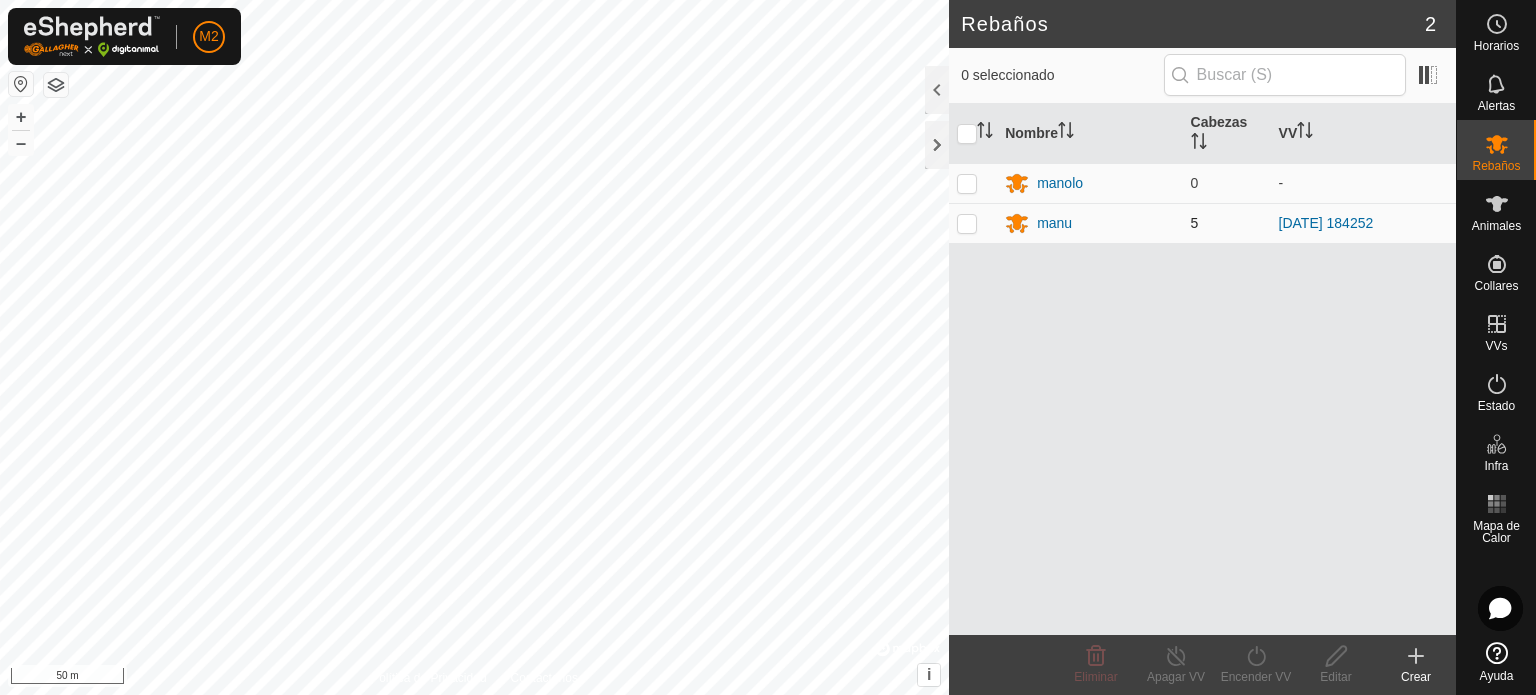 click at bounding box center (967, 223) 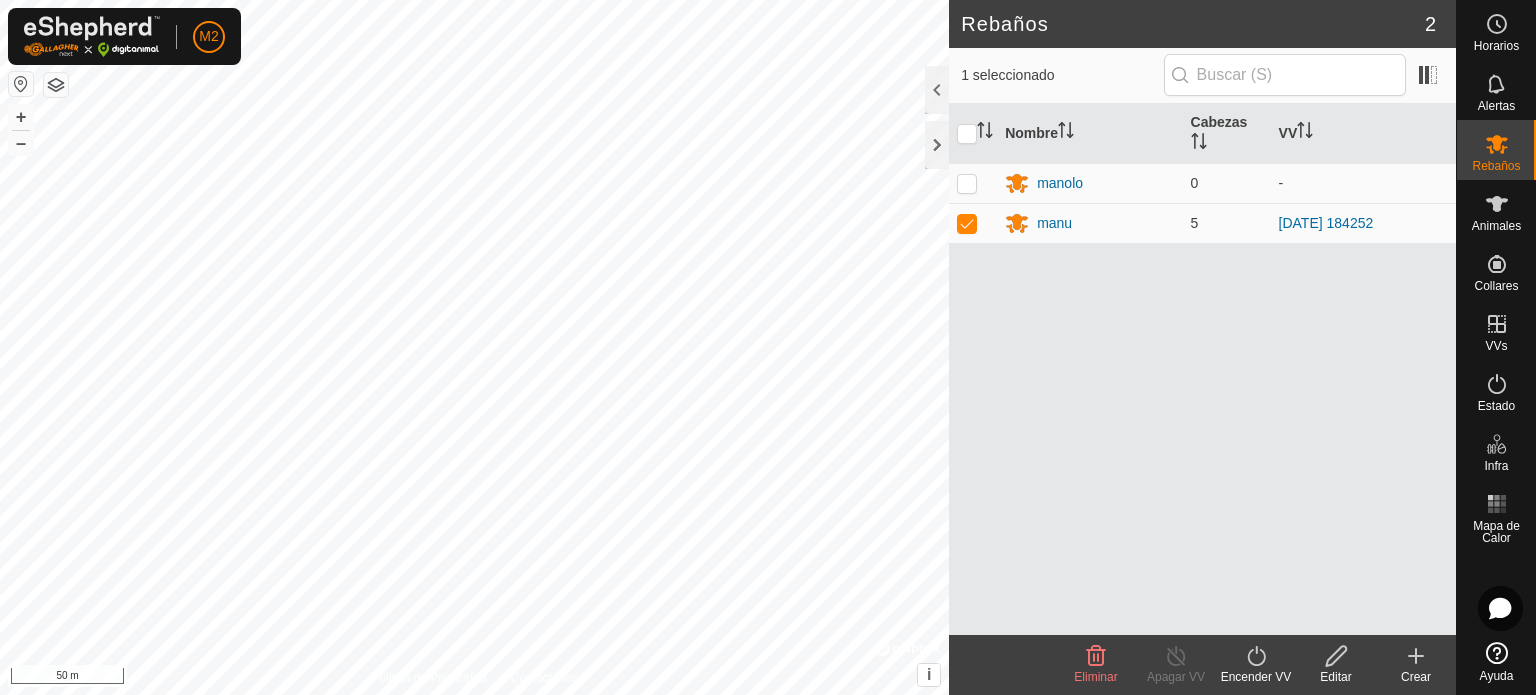 click 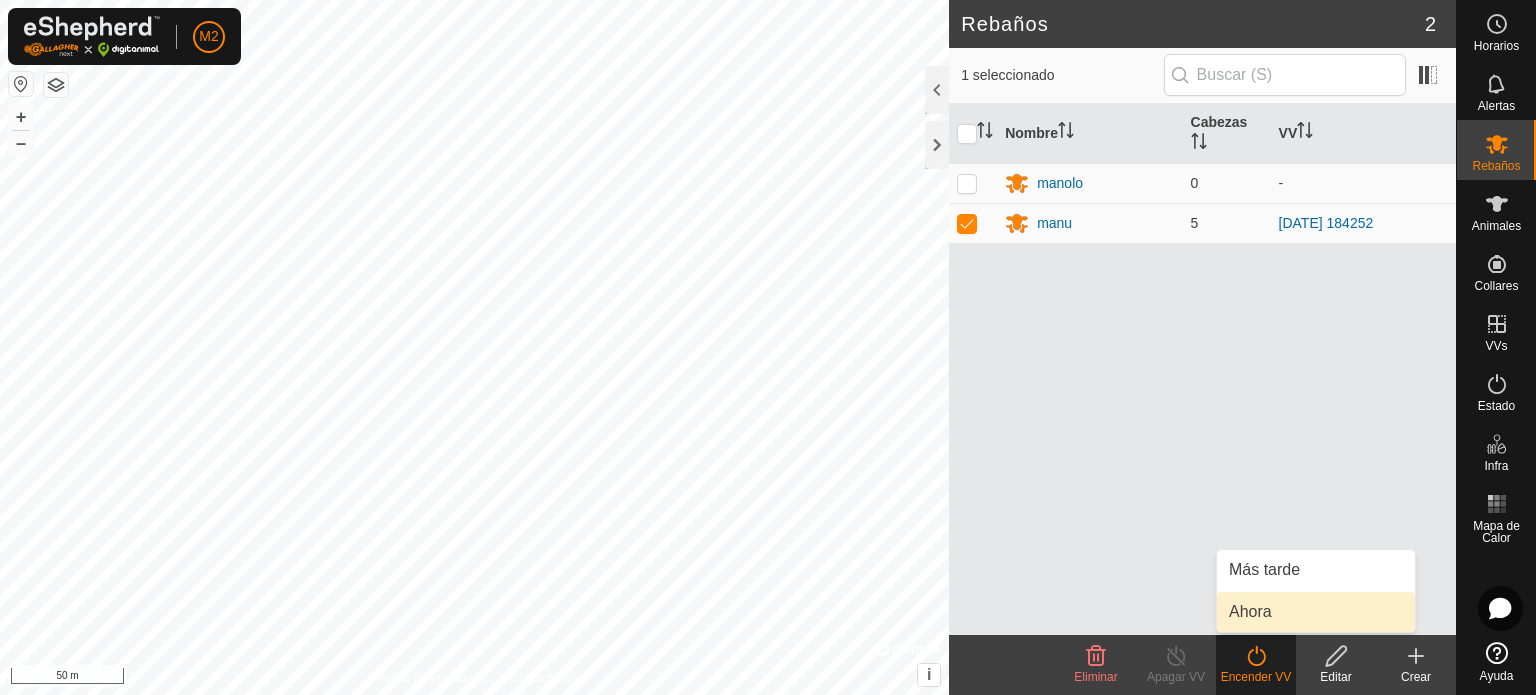 click on "Ahora" at bounding box center [1316, 612] 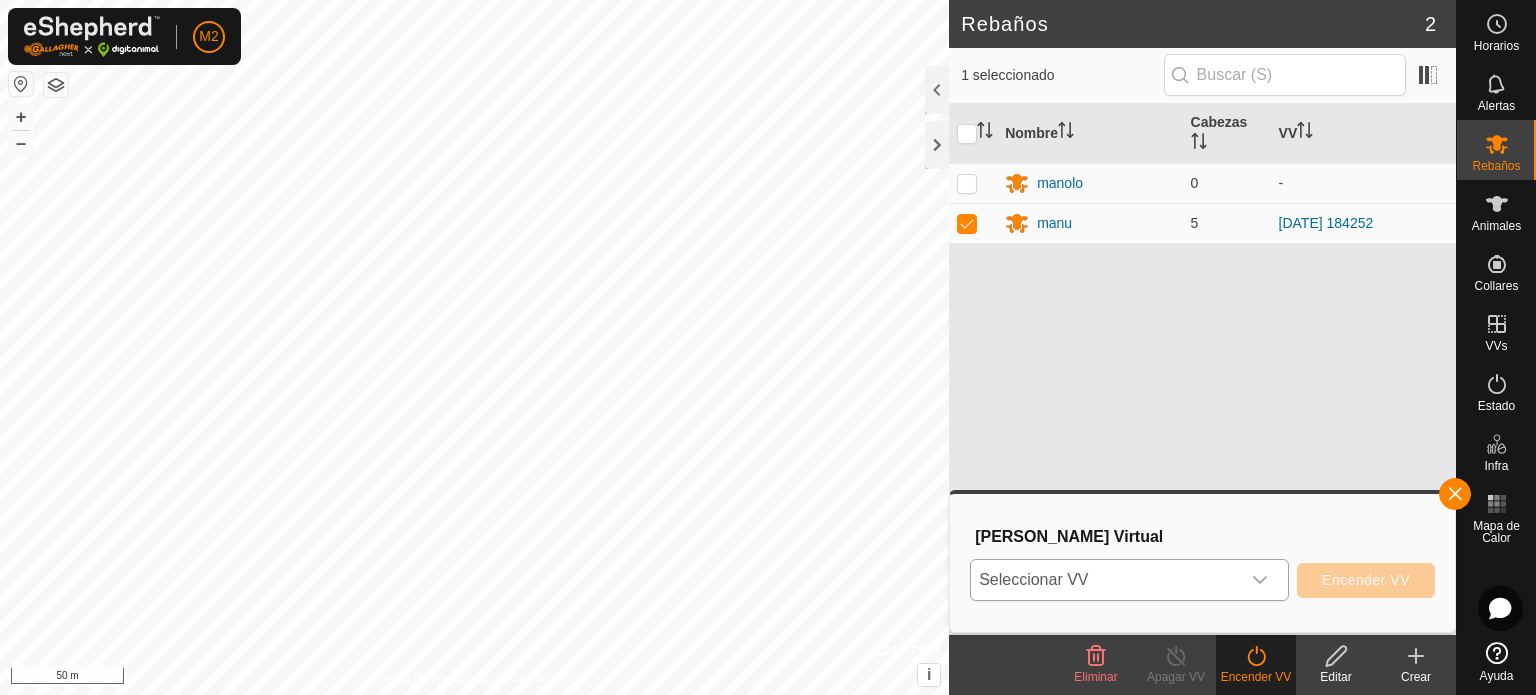 click 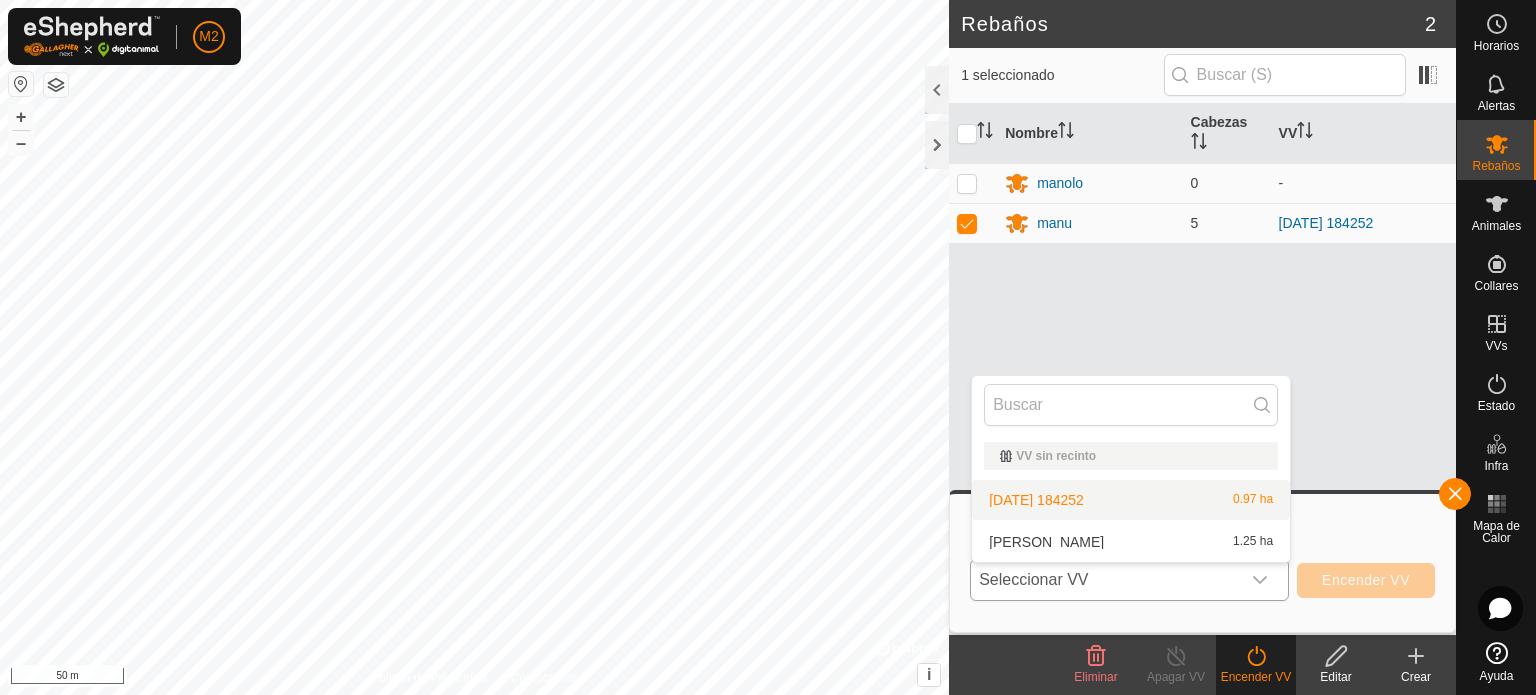 click on "[DATE] 184252  0.97 ha" at bounding box center (1131, 500) 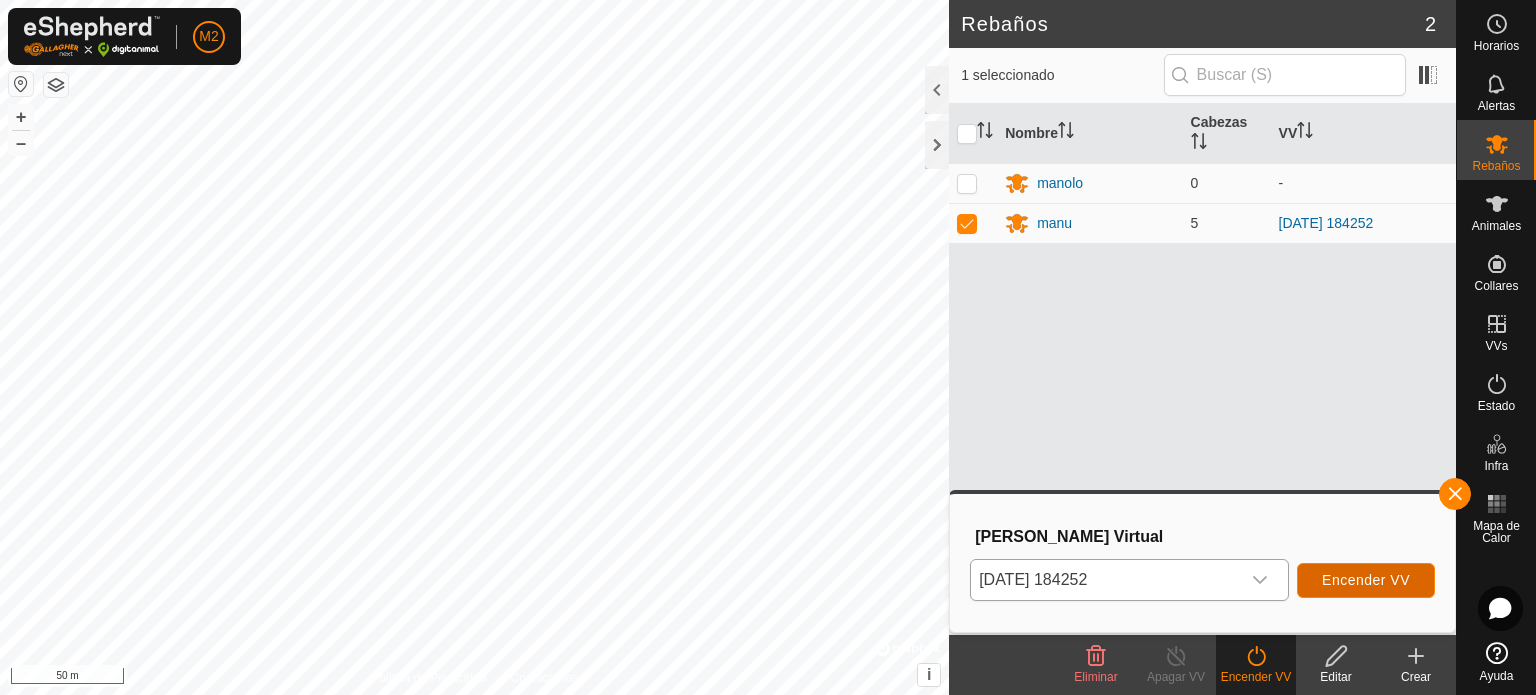 click on "Encender VV" at bounding box center [1366, 580] 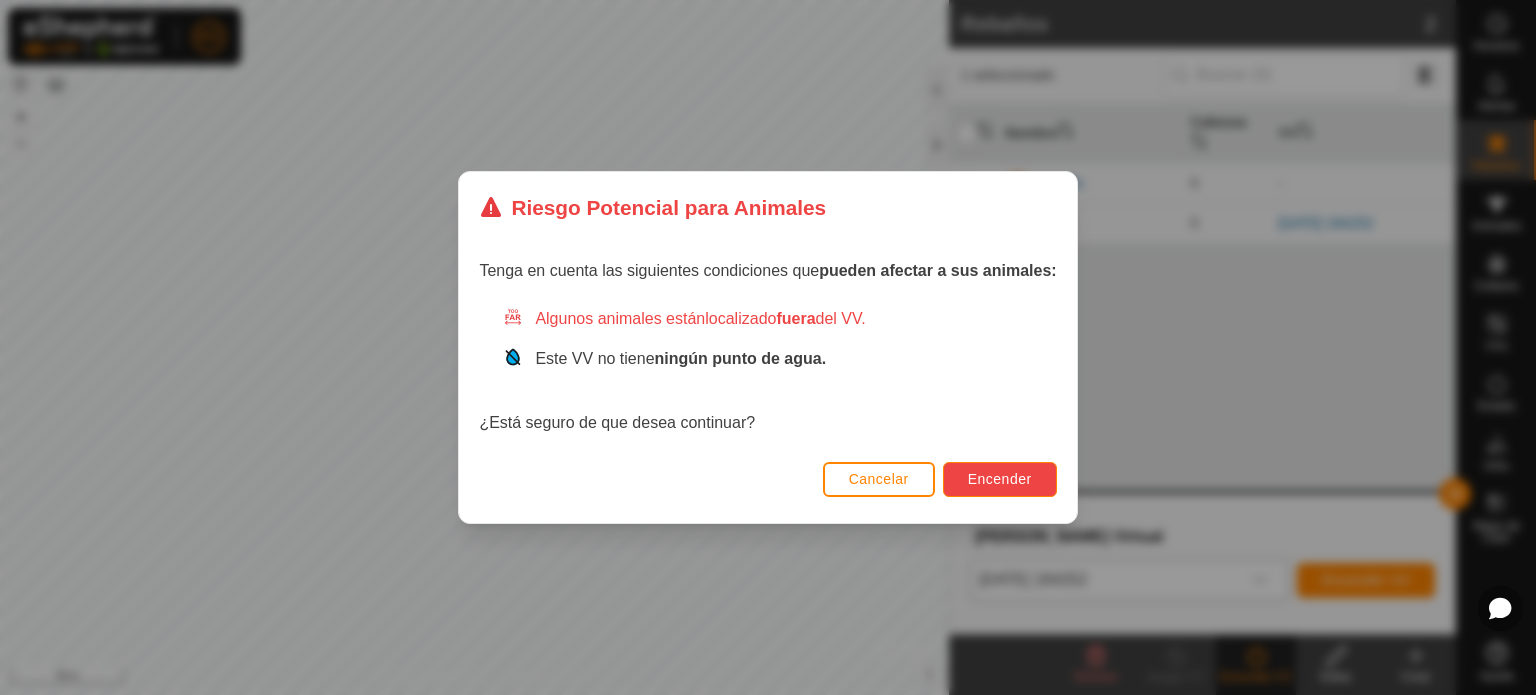 click on "Encender" at bounding box center (1000, 479) 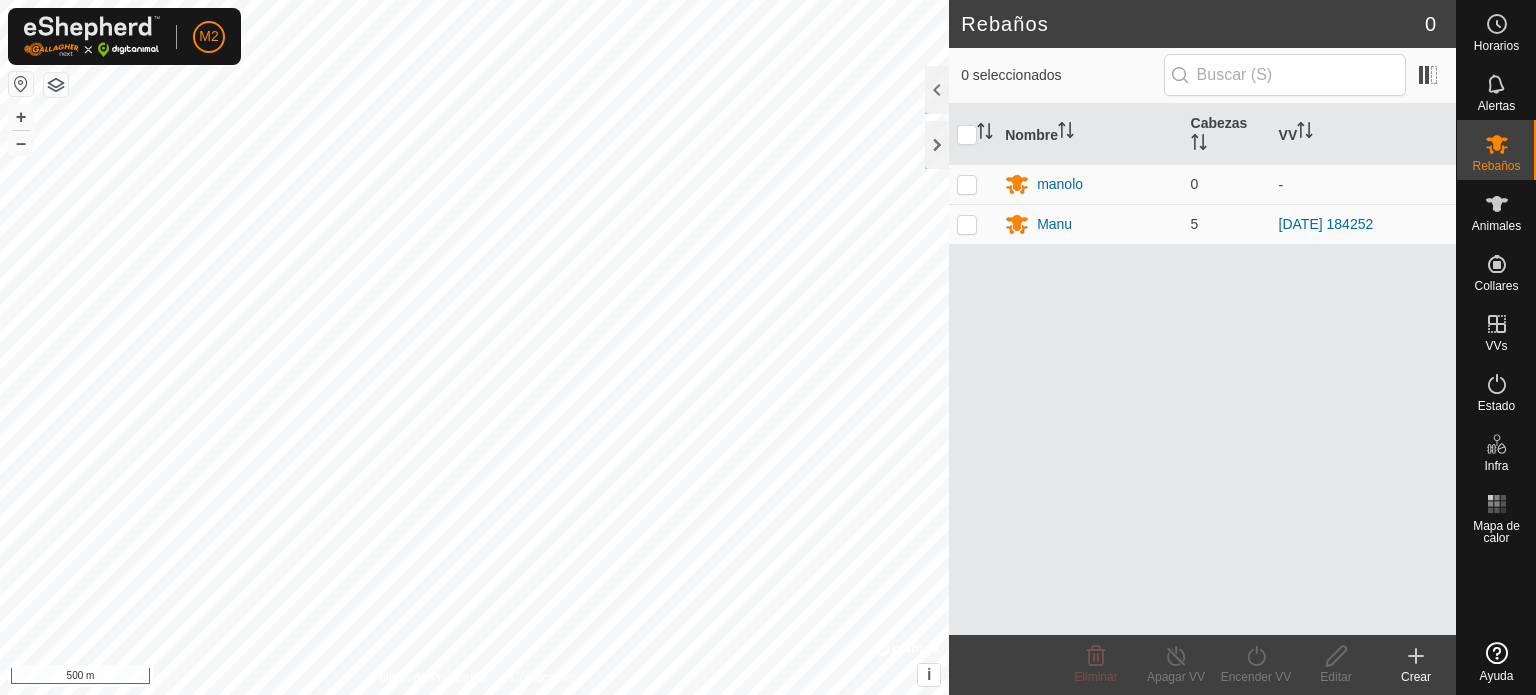 scroll, scrollTop: 0, scrollLeft: 0, axis: both 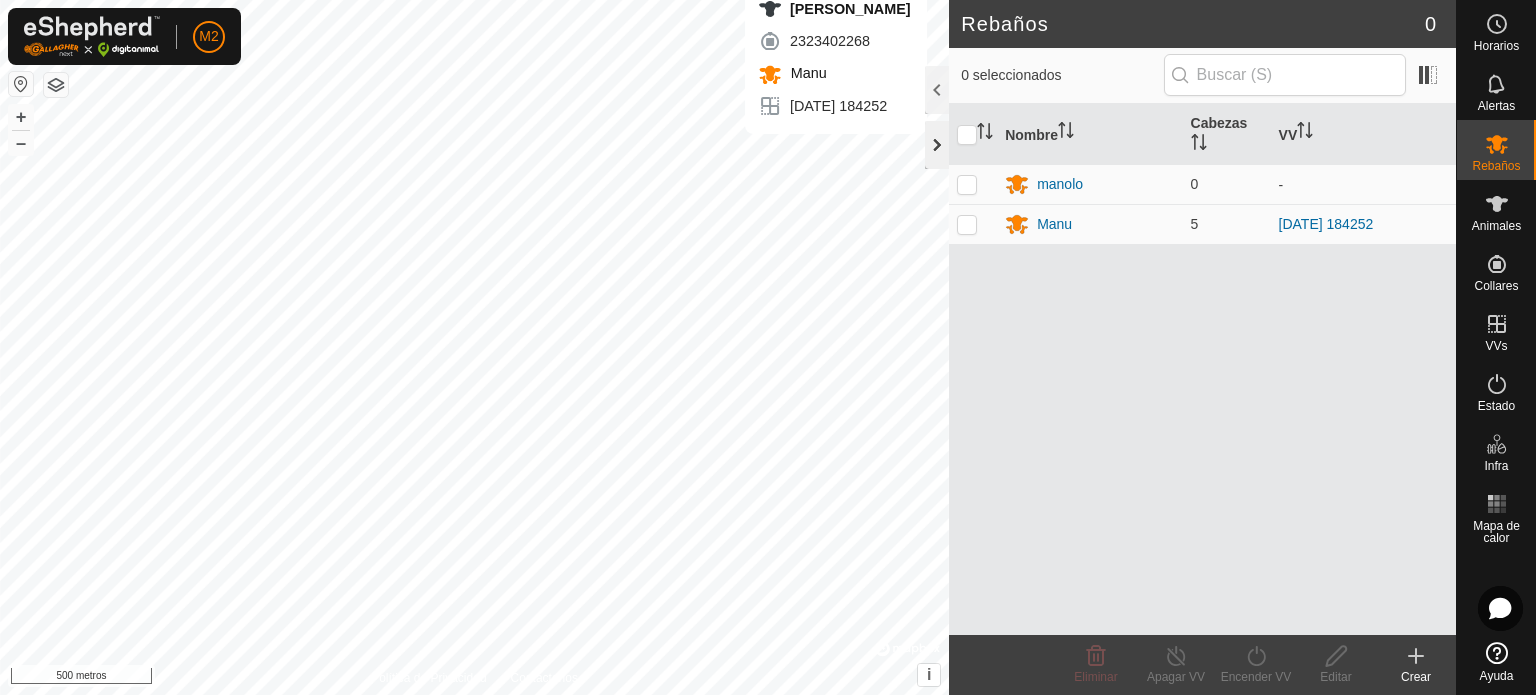 click 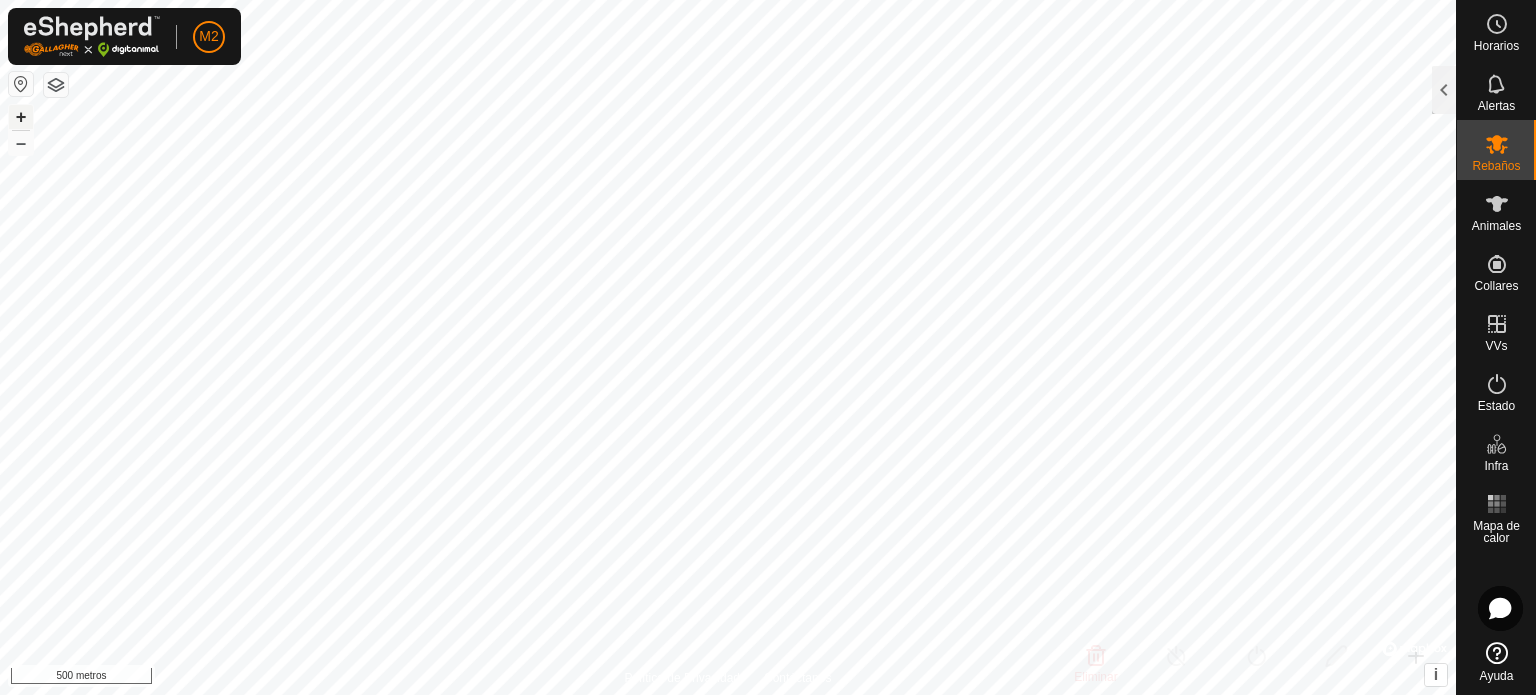 click on "+" at bounding box center [21, 116] 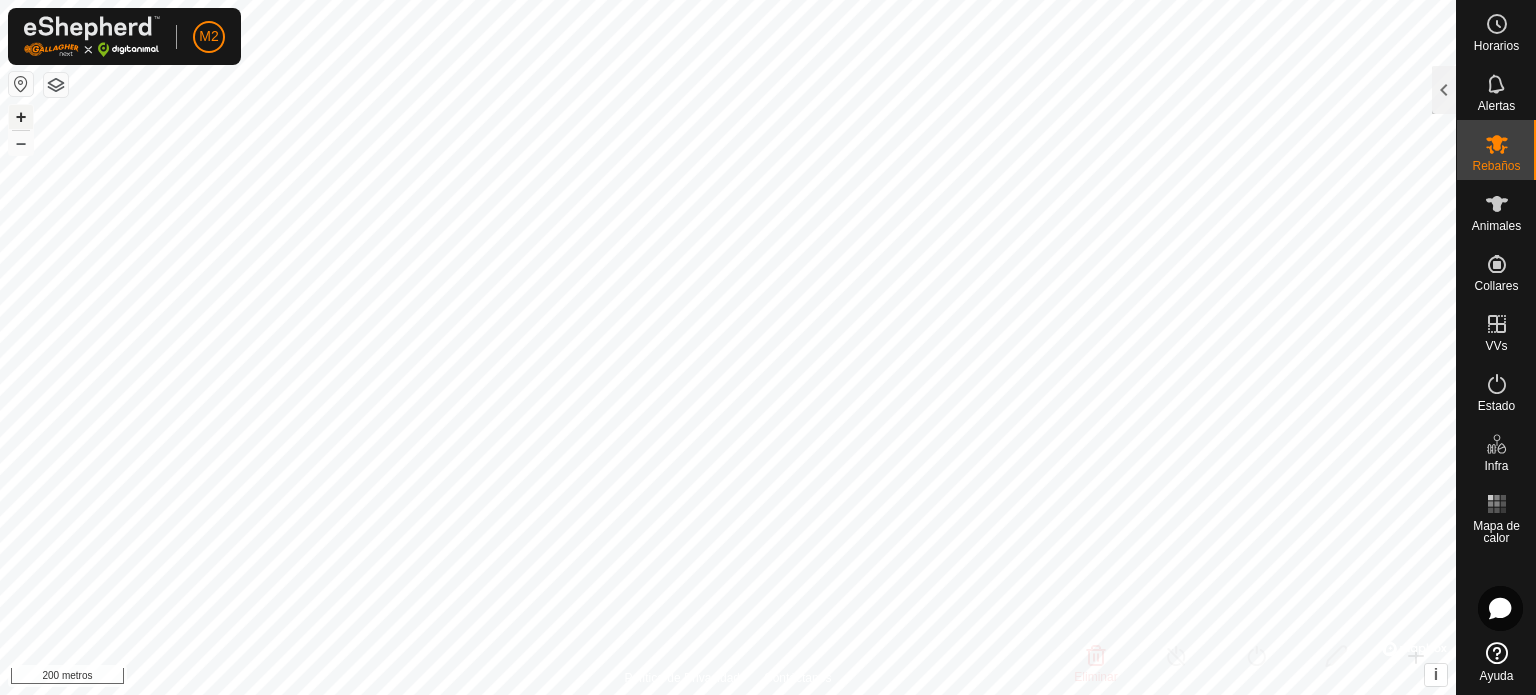 click on "+" at bounding box center [21, 116] 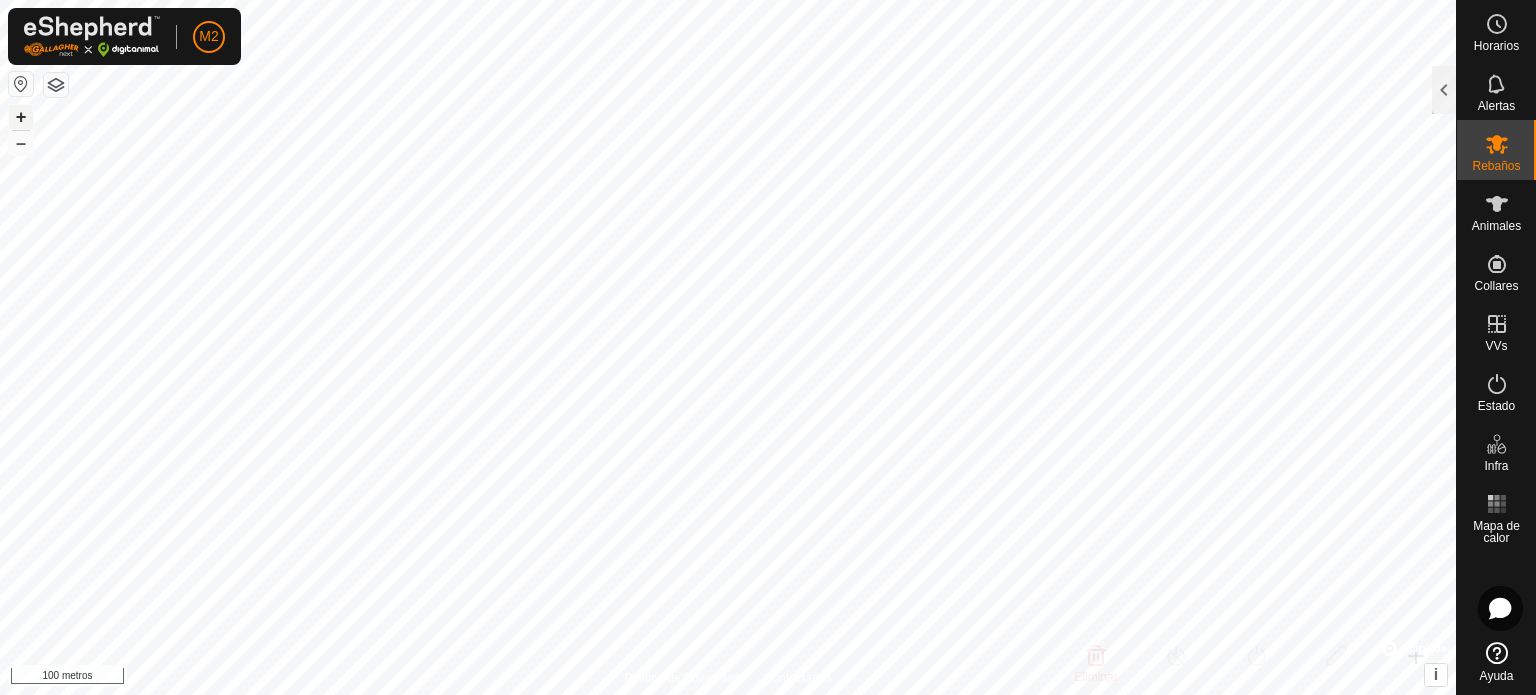click on "+" at bounding box center [21, 116] 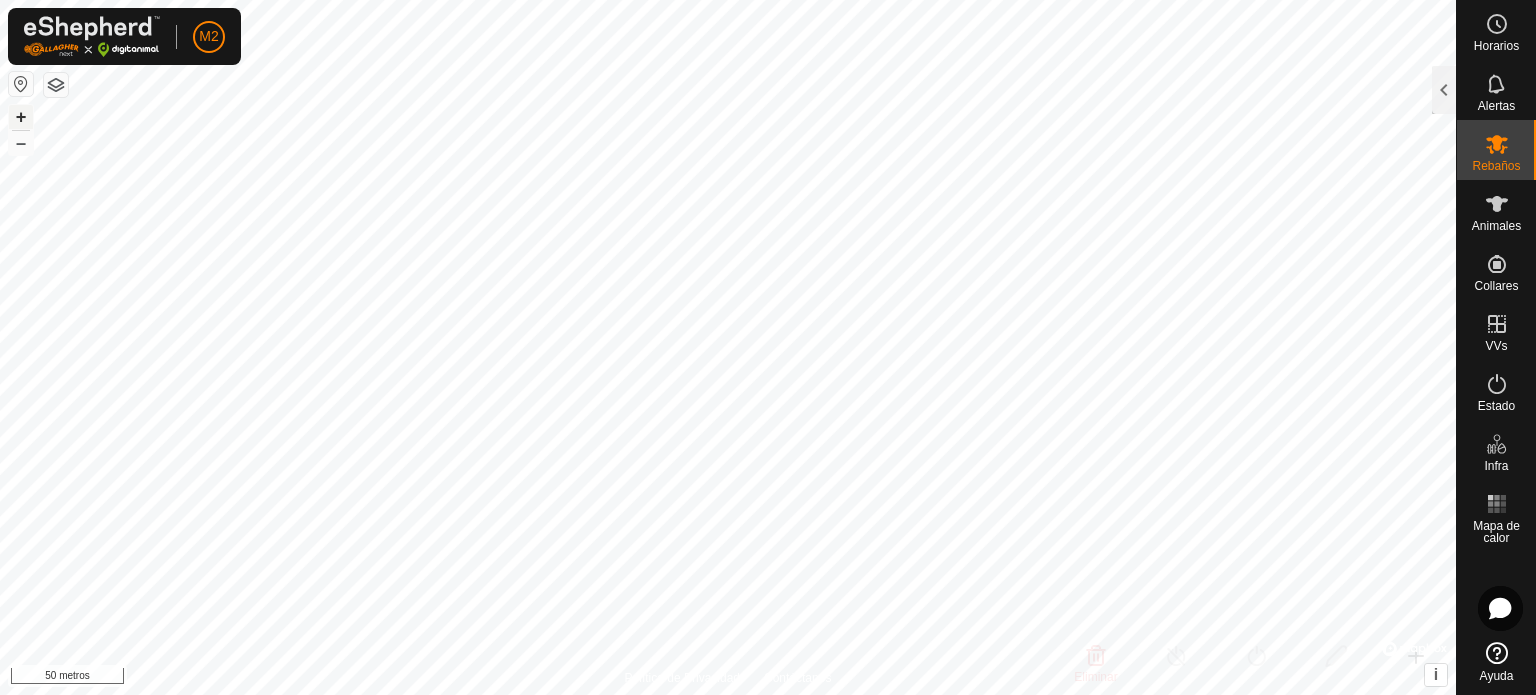 click on "+" at bounding box center [21, 116] 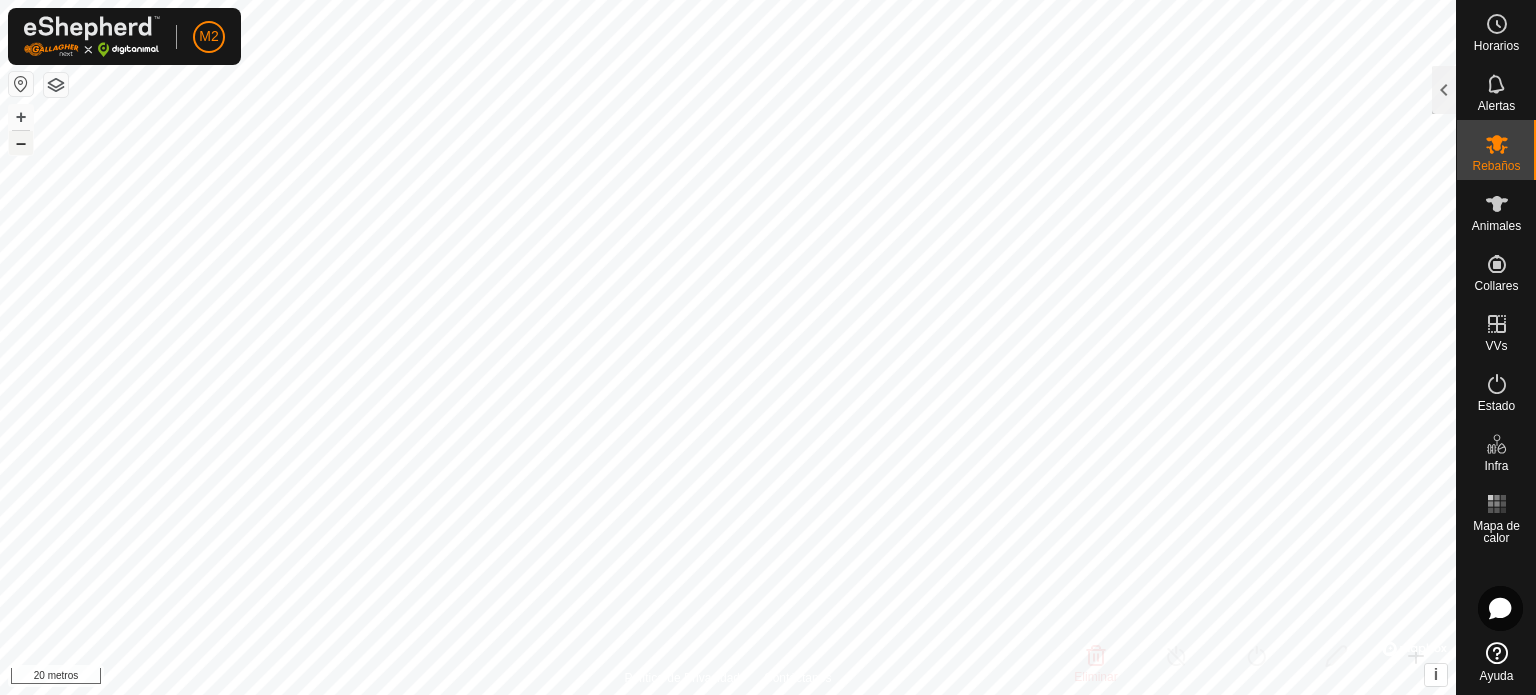 click on "–" at bounding box center [21, 142] 